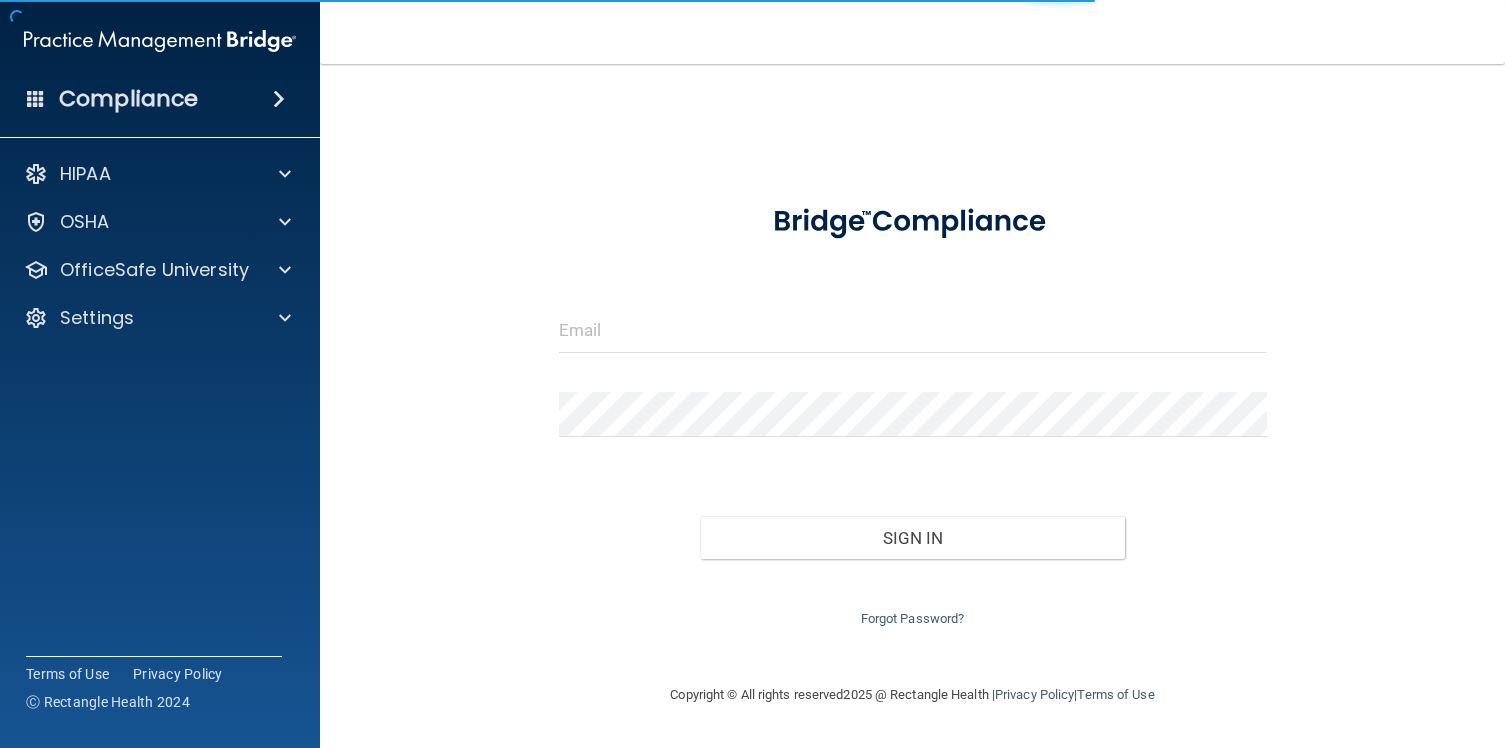 scroll, scrollTop: 0, scrollLeft: 0, axis: both 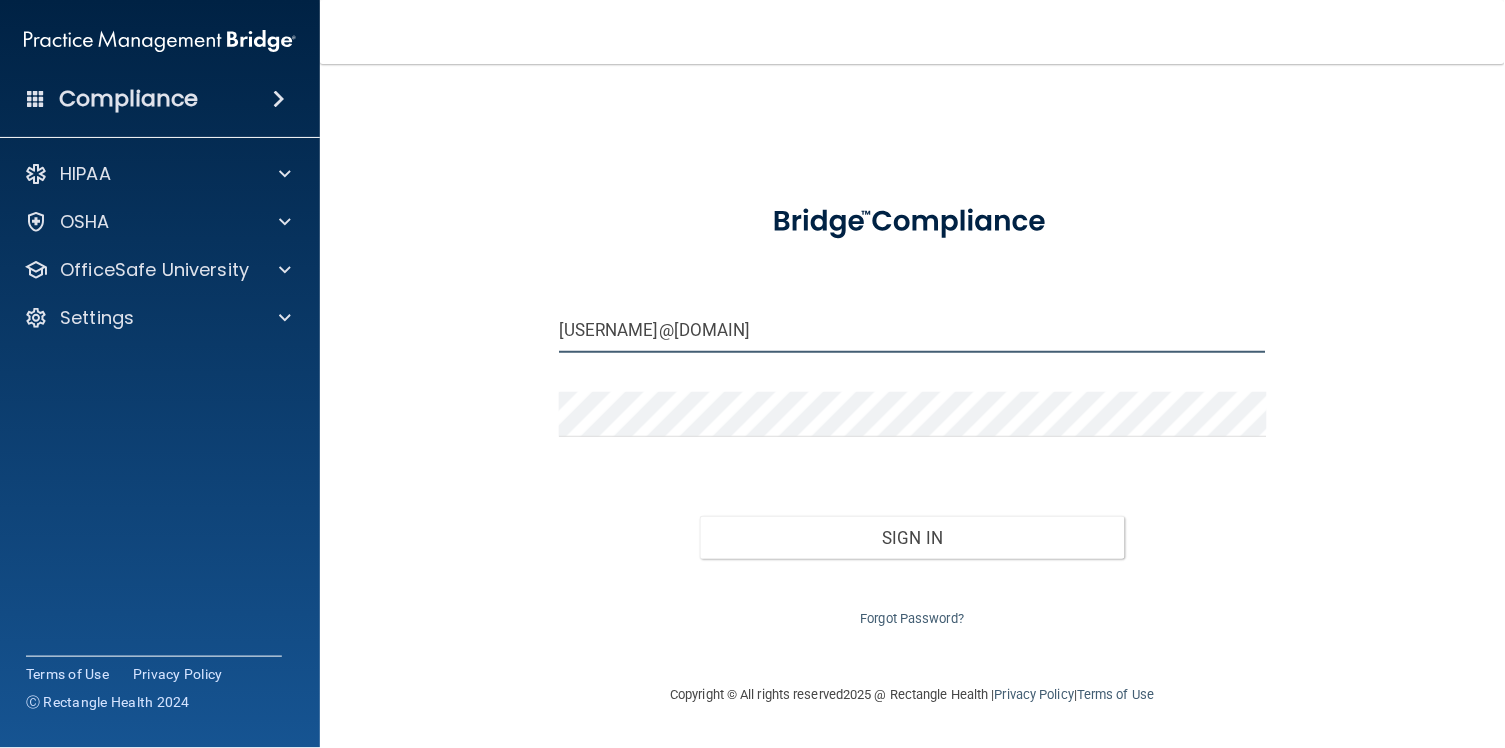 type on "[EMAIL]" 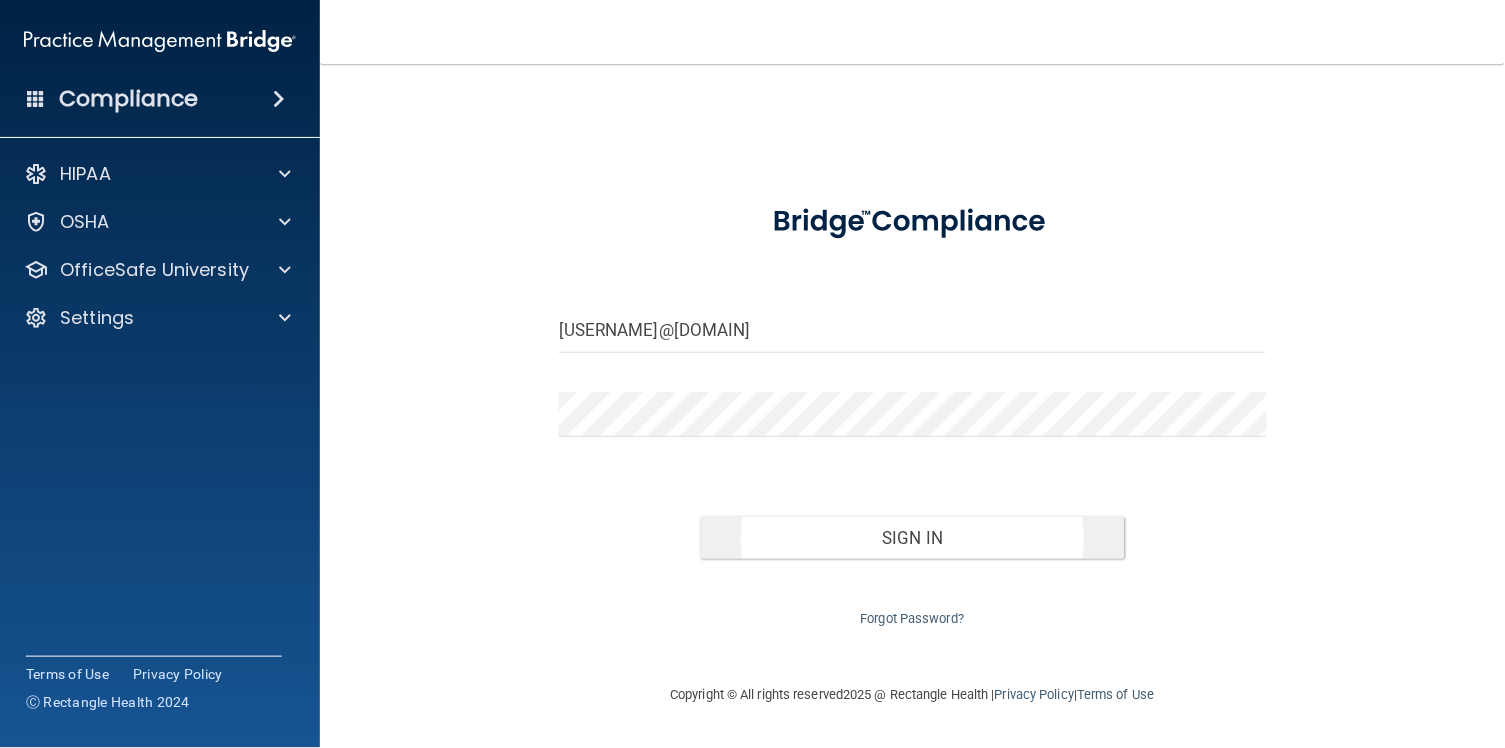 click on "Sign In" at bounding box center [912, 538] 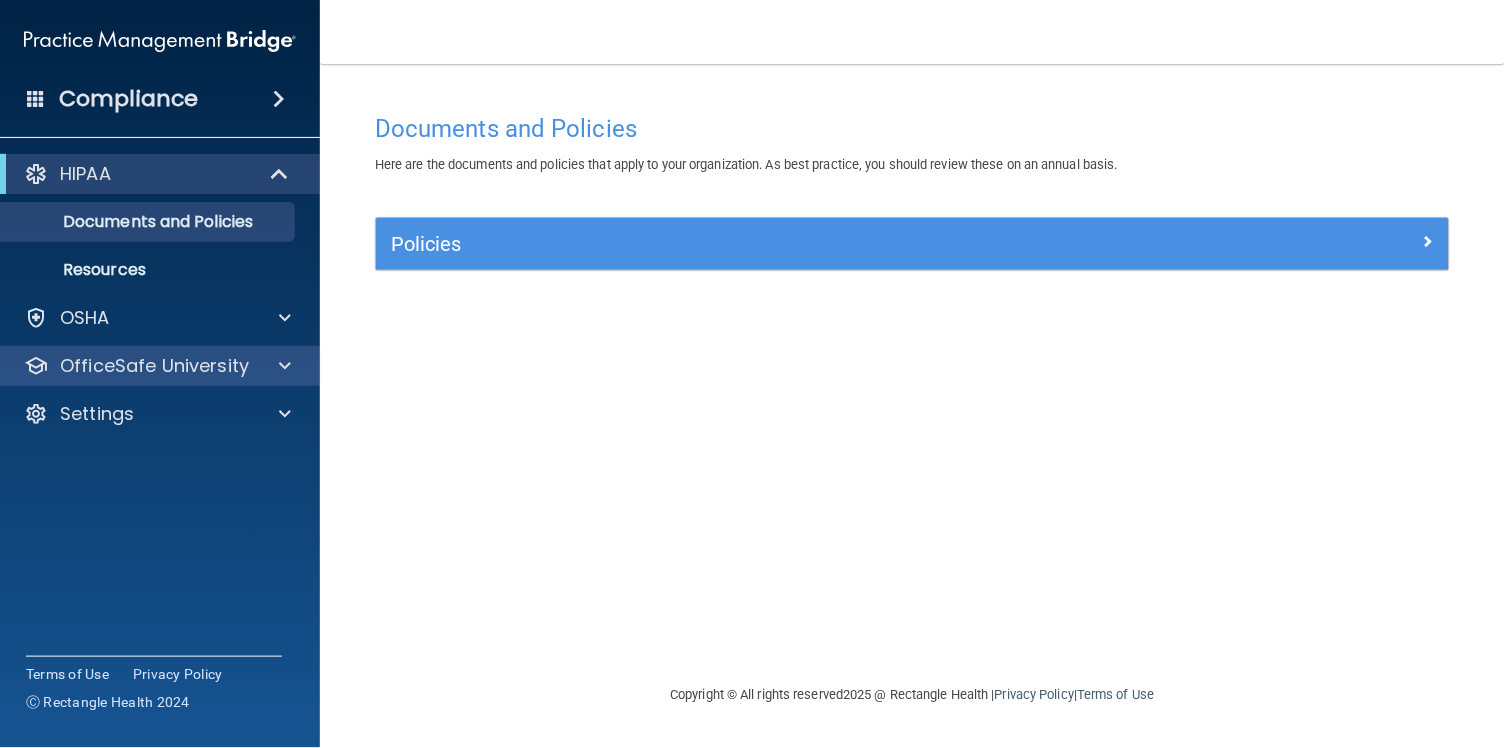 click on "OfficeSafe University" at bounding box center (154, 366) 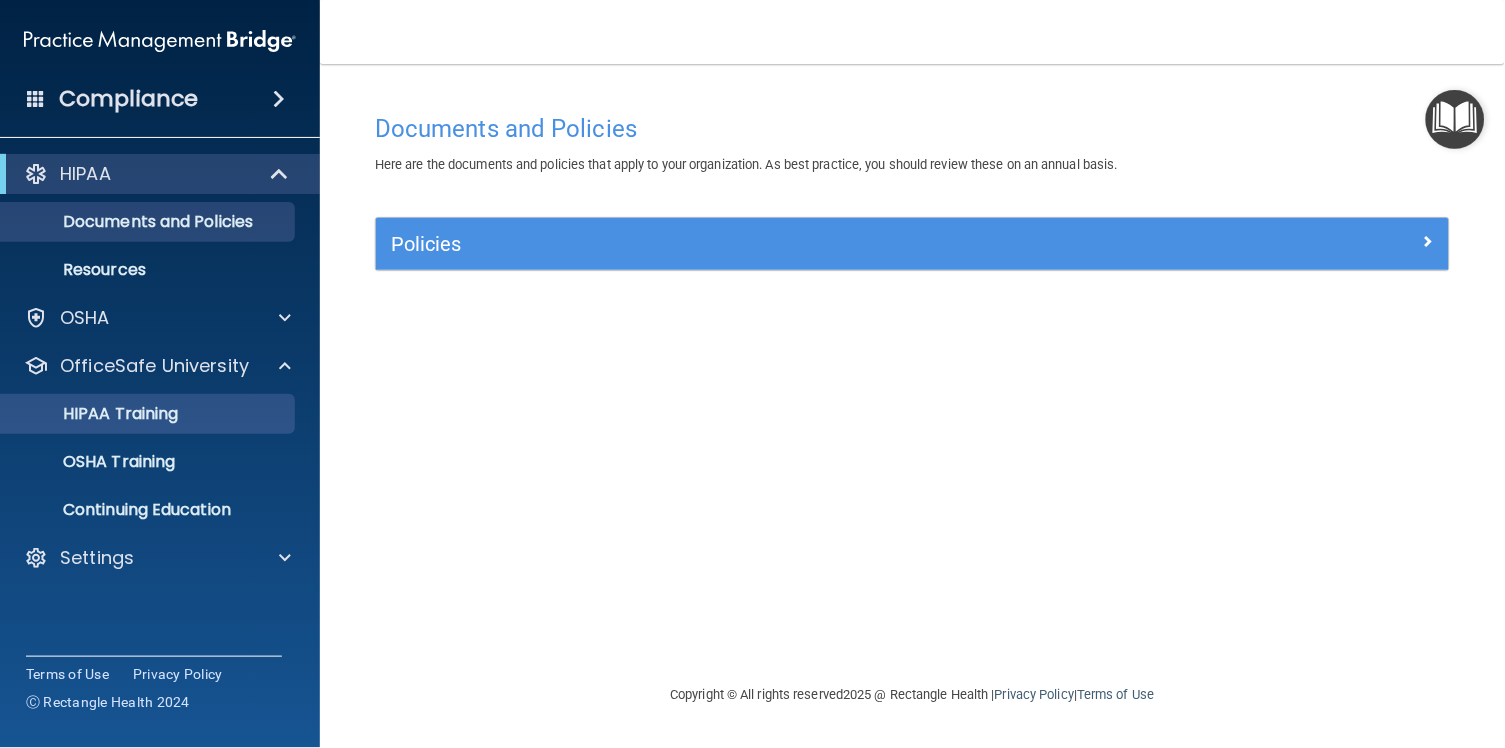click on "HIPAA Training" at bounding box center (95, 414) 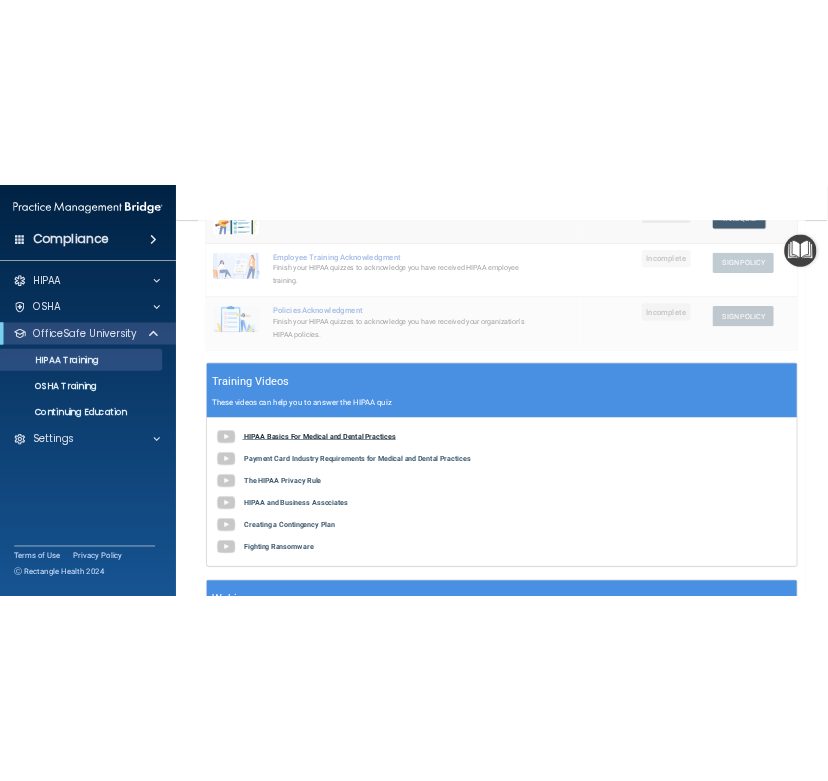 scroll, scrollTop: 532, scrollLeft: 0, axis: vertical 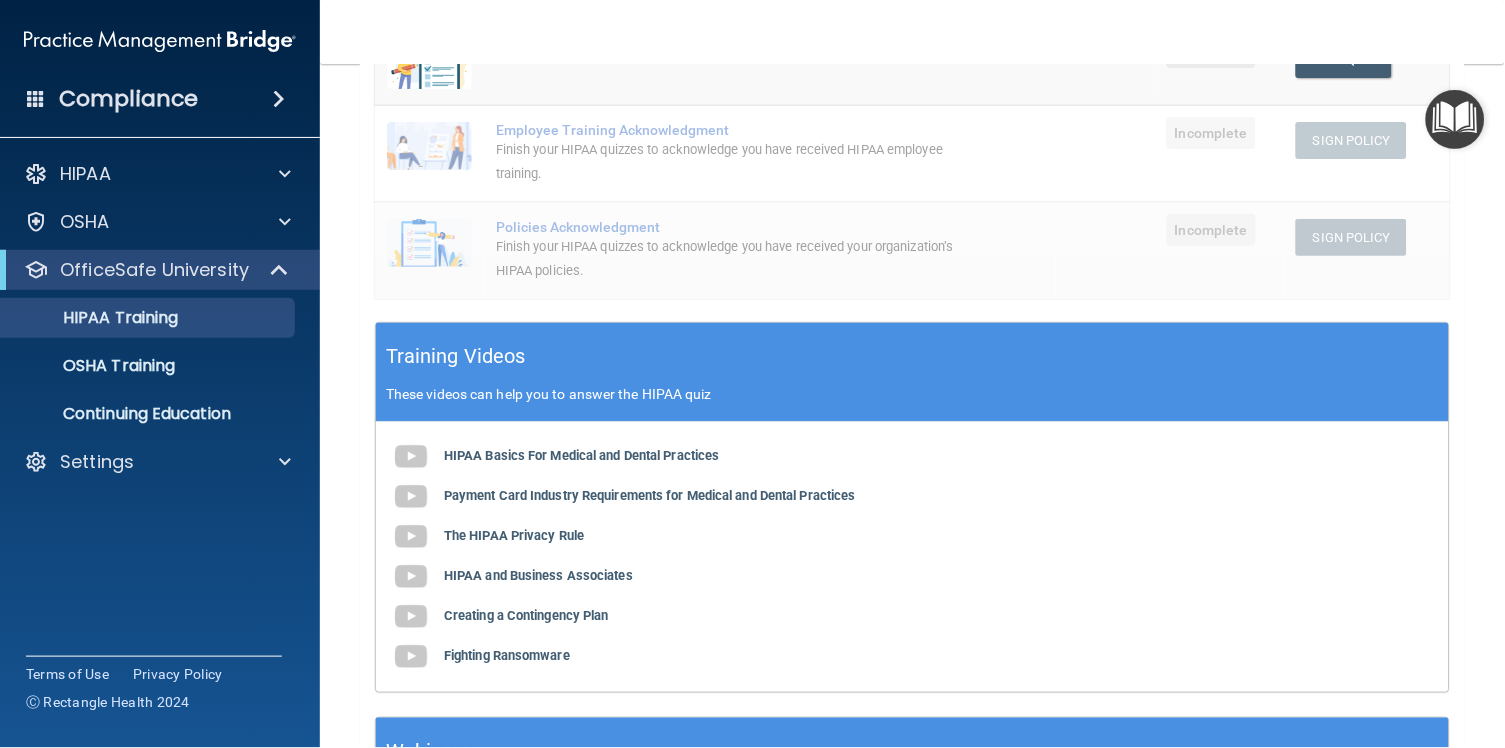 click on "HIPAA Basics For Medical and Dental Practices                     Payment Card Industry Requirements for Medical and Dental Practices                     The HIPAA Privacy Rule                     HIPAA and Business Associates                     Creating a Contingency Plan                     Fighting Ransomware" at bounding box center [912, 557] 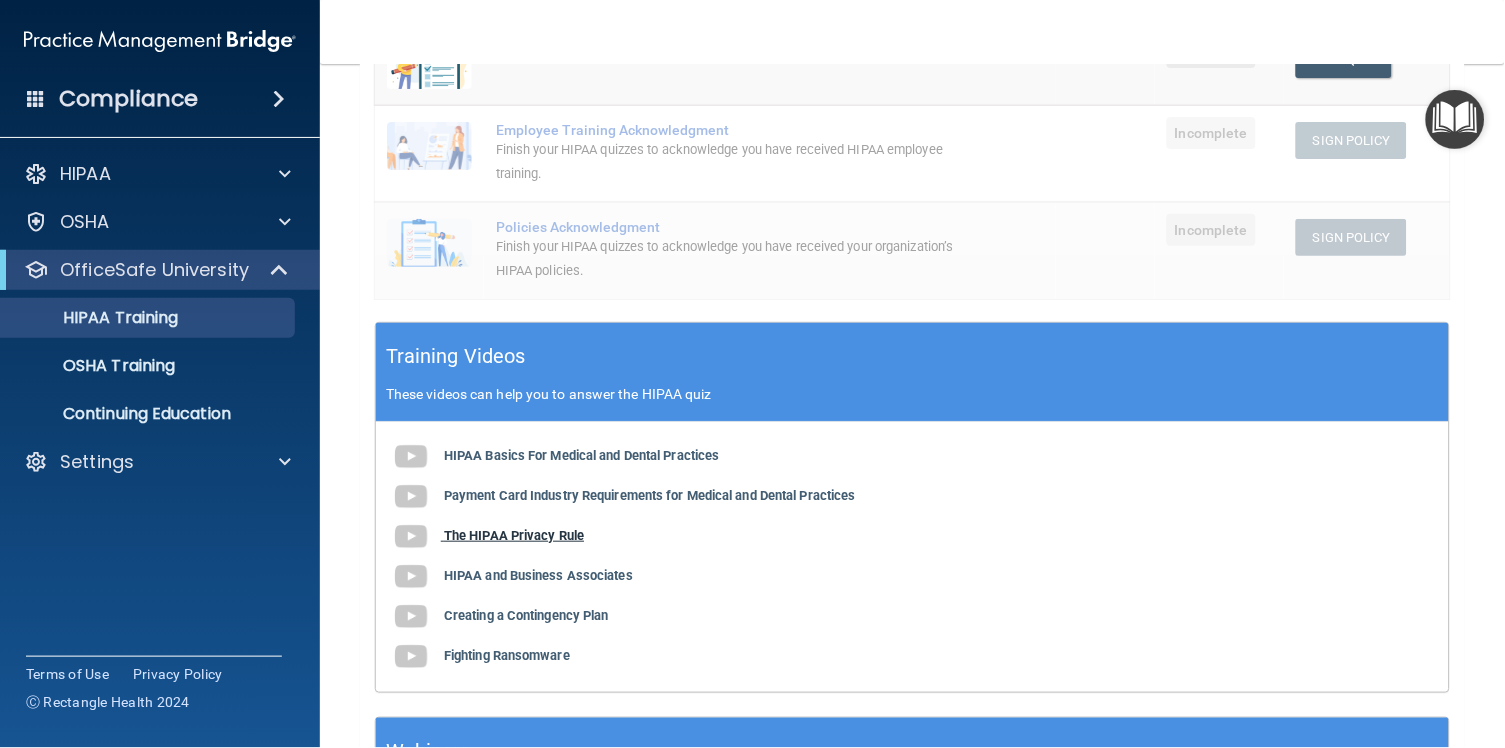 click on "The HIPAA Privacy Rule" at bounding box center (514, 535) 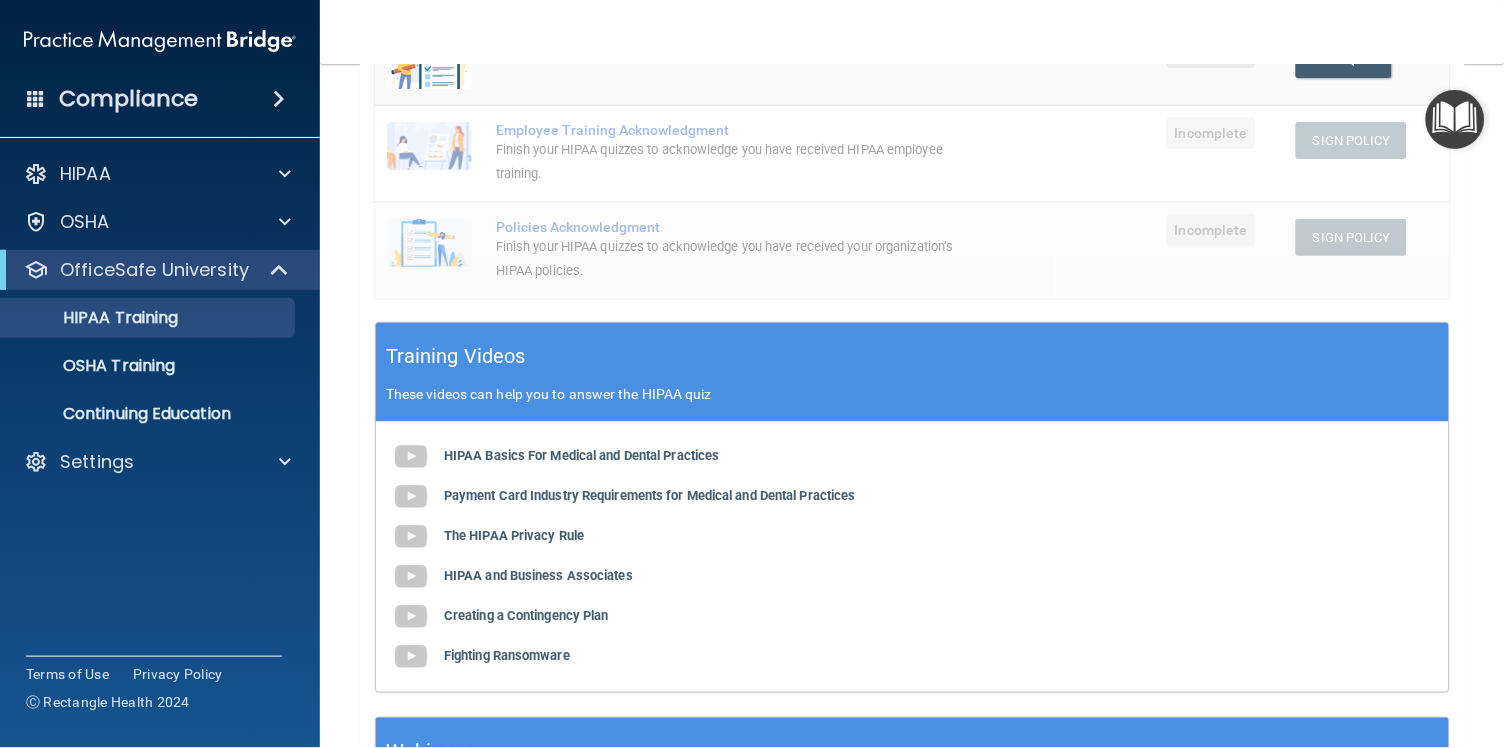 click on "HIPAA Basics For Medical and Dental Practices                     Payment Card Industry Requirements for Medical and Dental Practices                     The HIPAA Privacy Rule                     HIPAA and Business Associates                     Creating a Contingency Plan                     Fighting Ransomware" at bounding box center (912, 557) 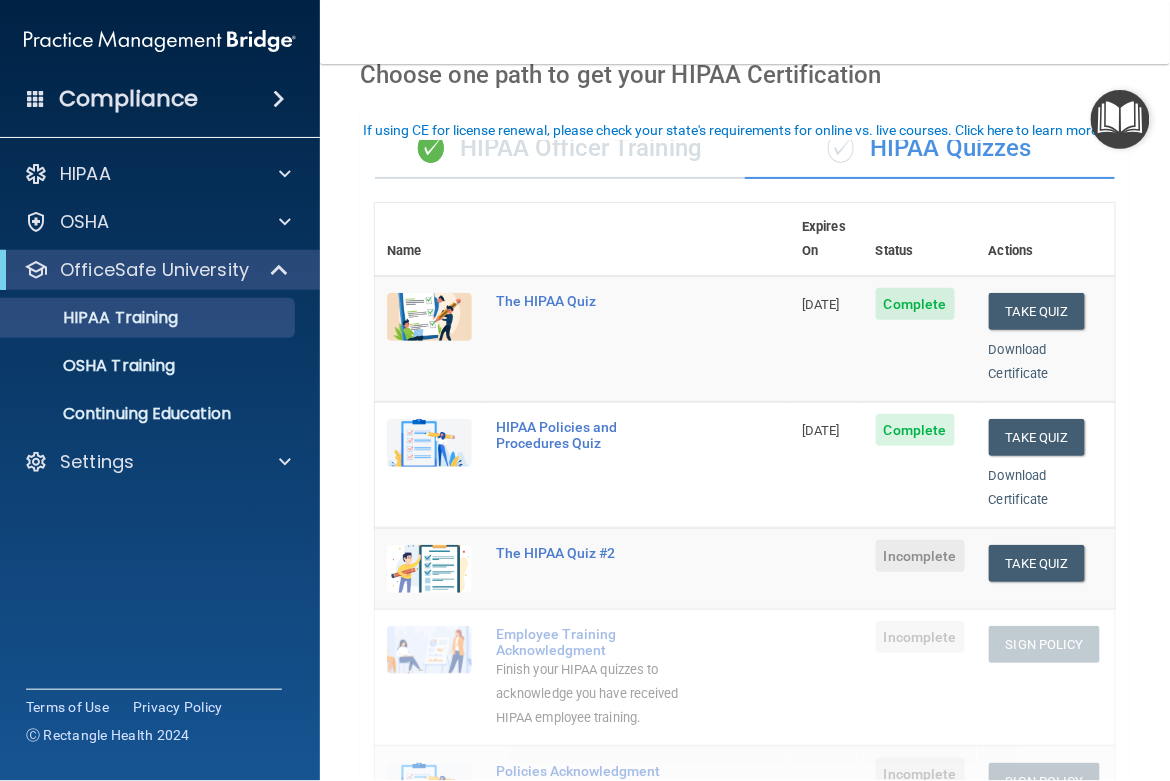 scroll, scrollTop: 102, scrollLeft: 0, axis: vertical 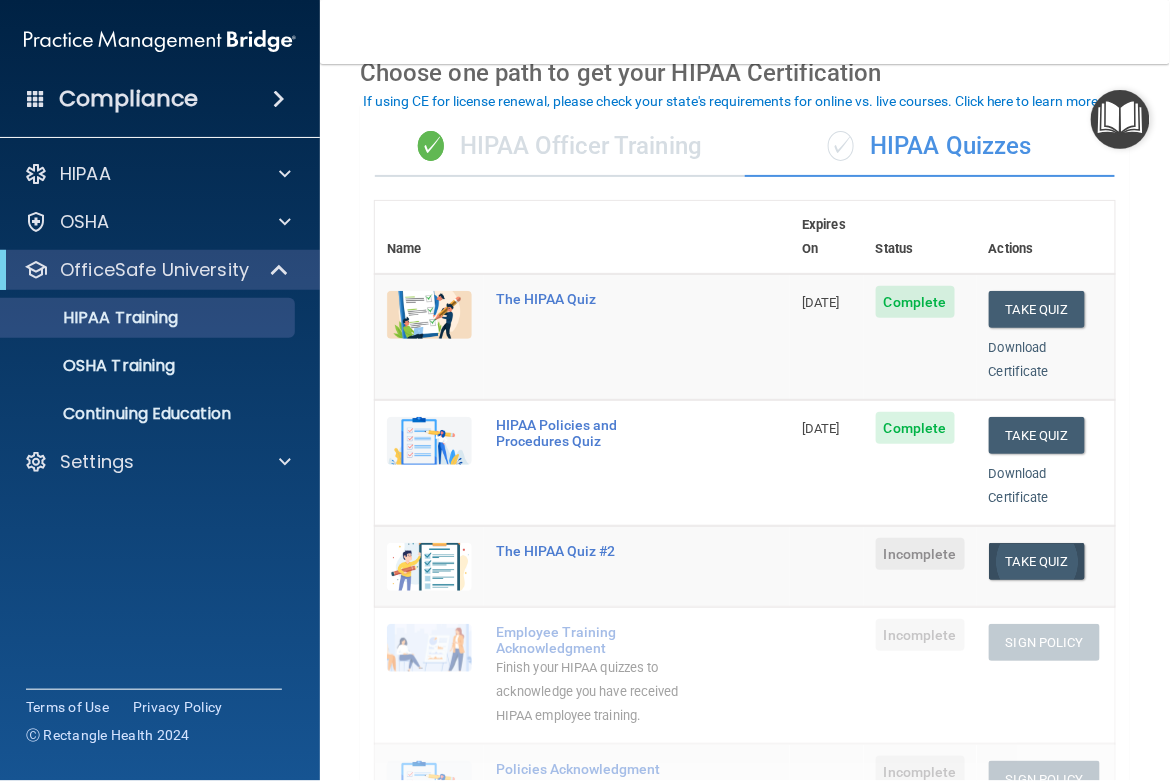click on "Take Quiz" at bounding box center [1037, 561] 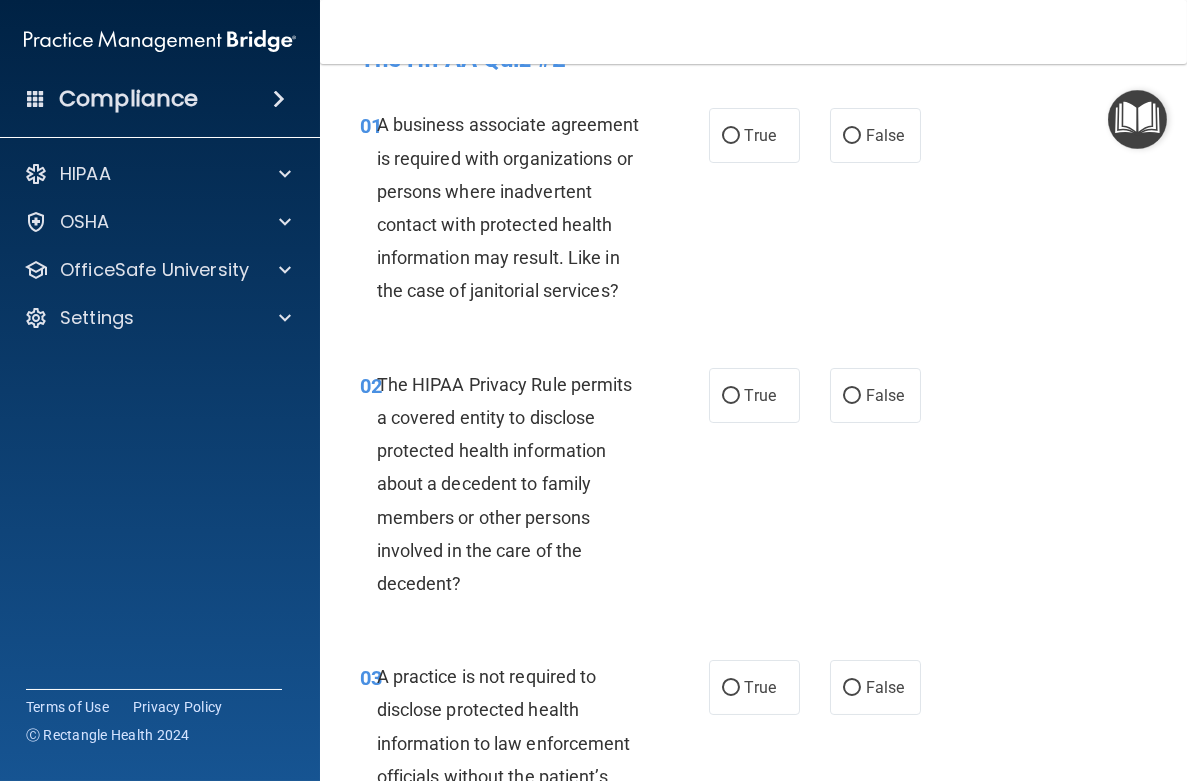 scroll, scrollTop: 52, scrollLeft: 0, axis: vertical 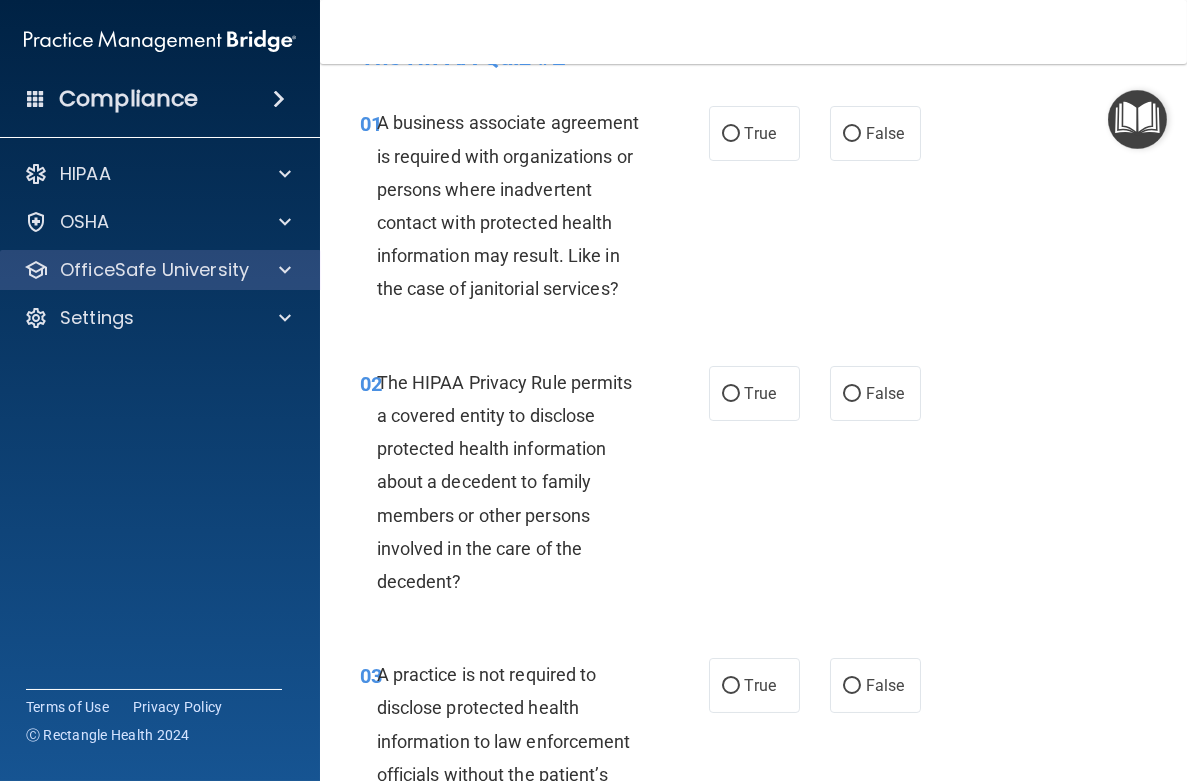 click on "OfficeSafe University" at bounding box center [154, 270] 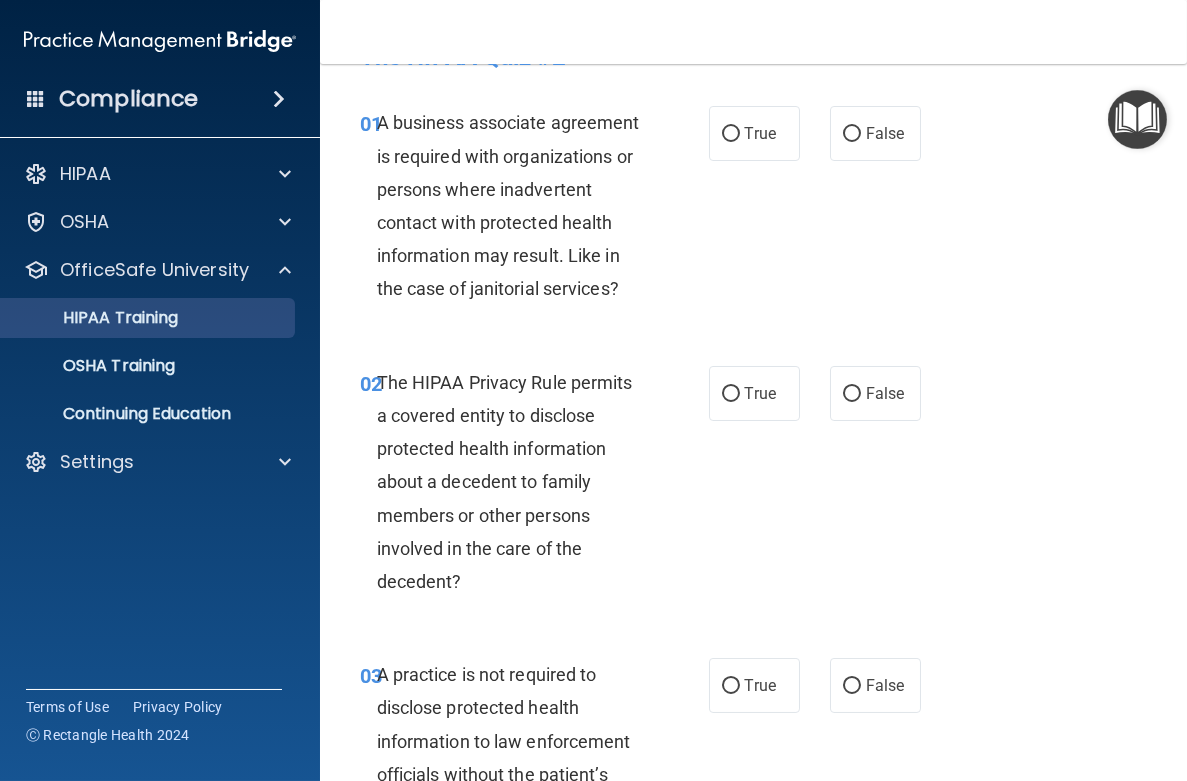 click on "HIPAA Training" at bounding box center [95, 318] 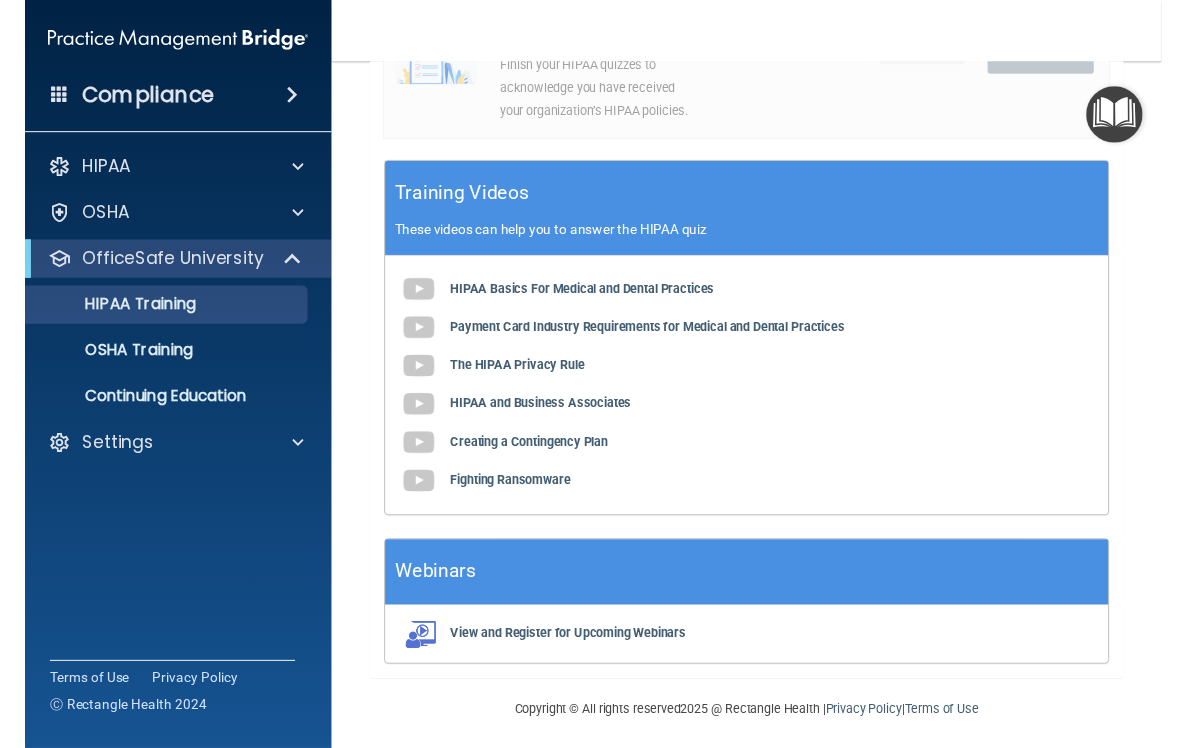scroll, scrollTop: 822, scrollLeft: 0, axis: vertical 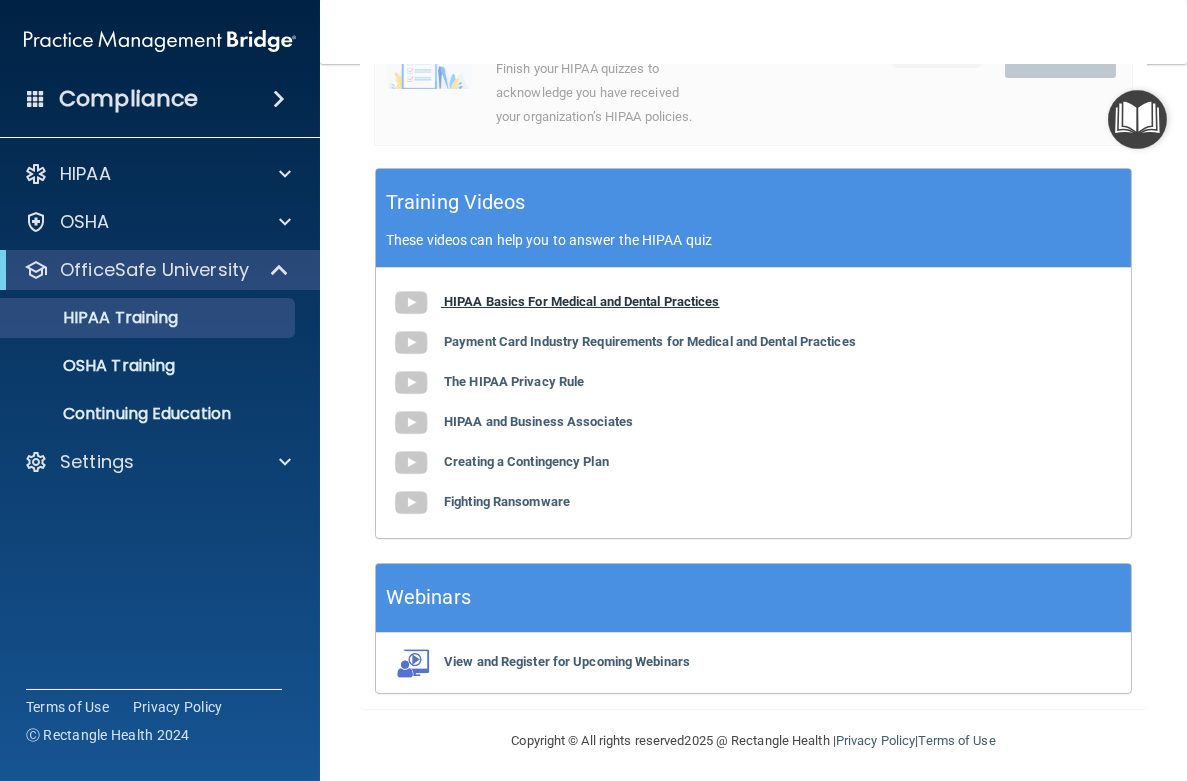 click on "HIPAA Basics For Medical and Dental Practices" at bounding box center (582, 301) 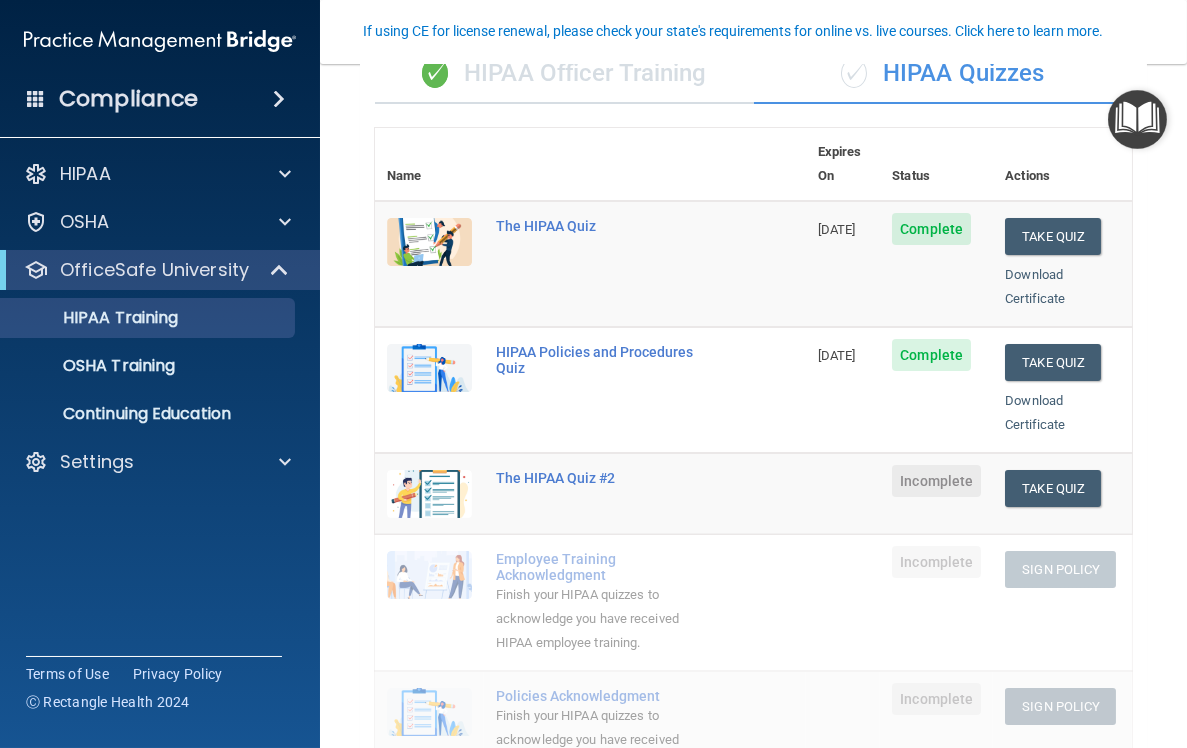 scroll, scrollTop: 177, scrollLeft: 0, axis: vertical 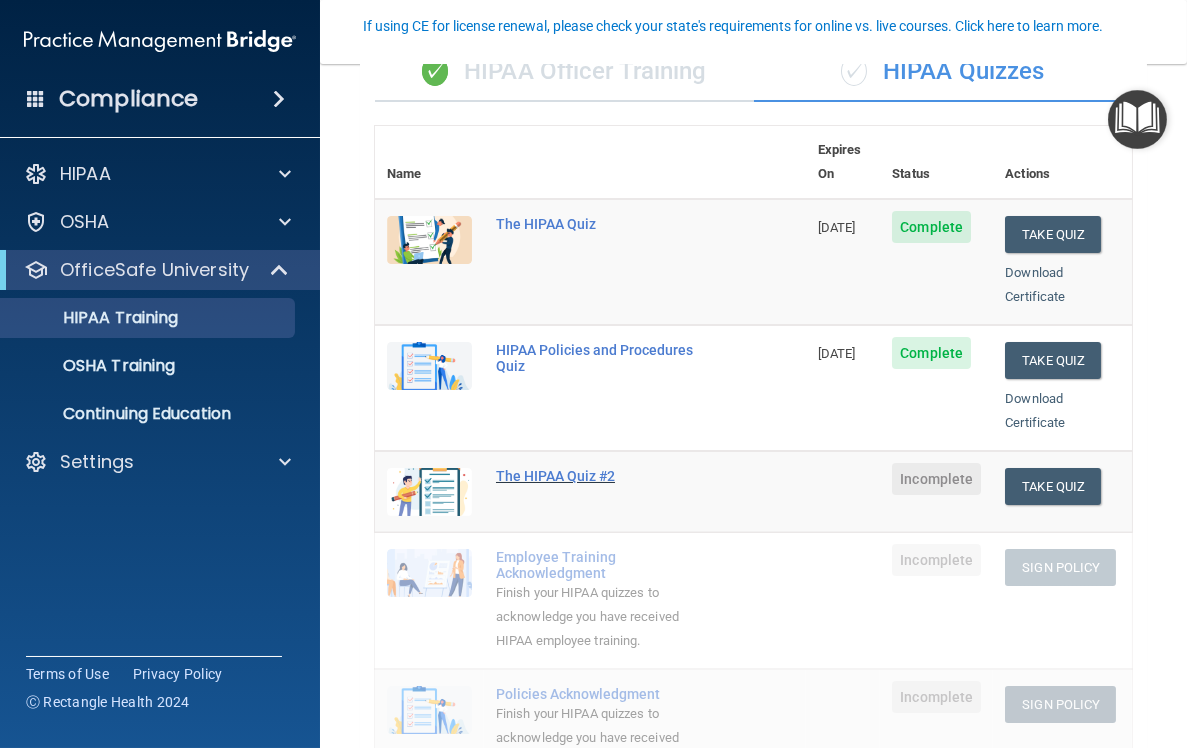 click on "The HIPAA Quiz #2" at bounding box center (601, 476) 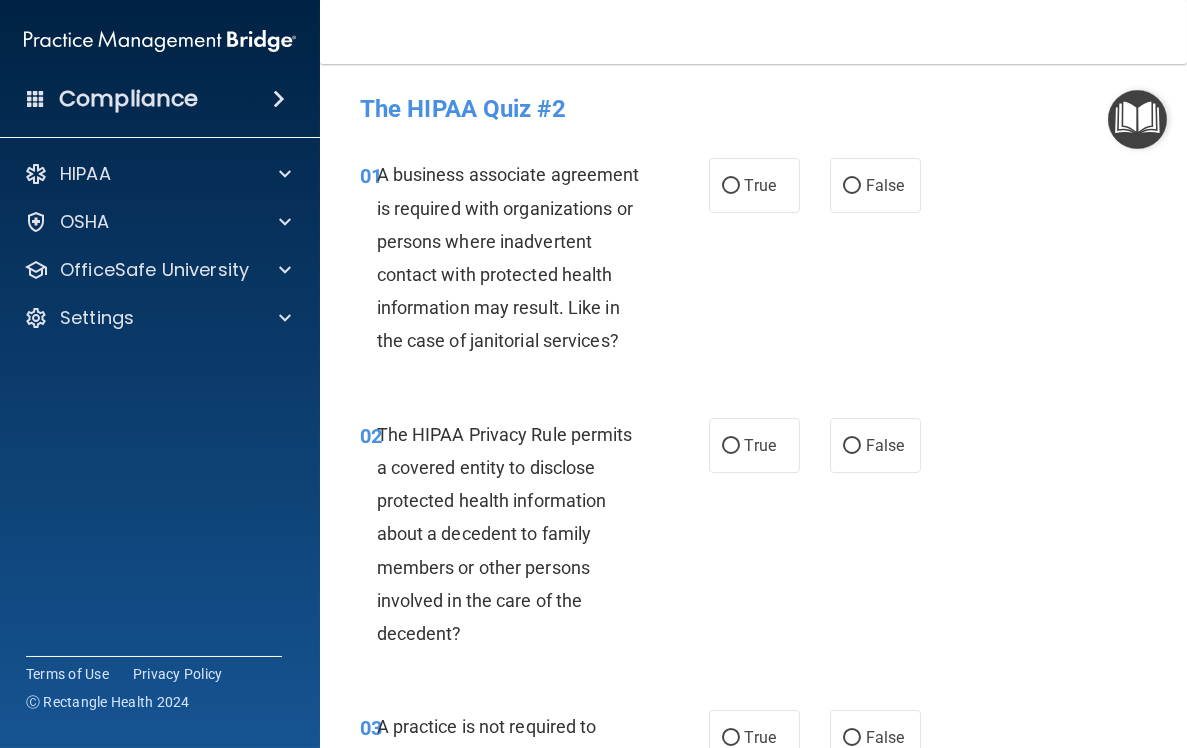 scroll, scrollTop: 0, scrollLeft: 0, axis: both 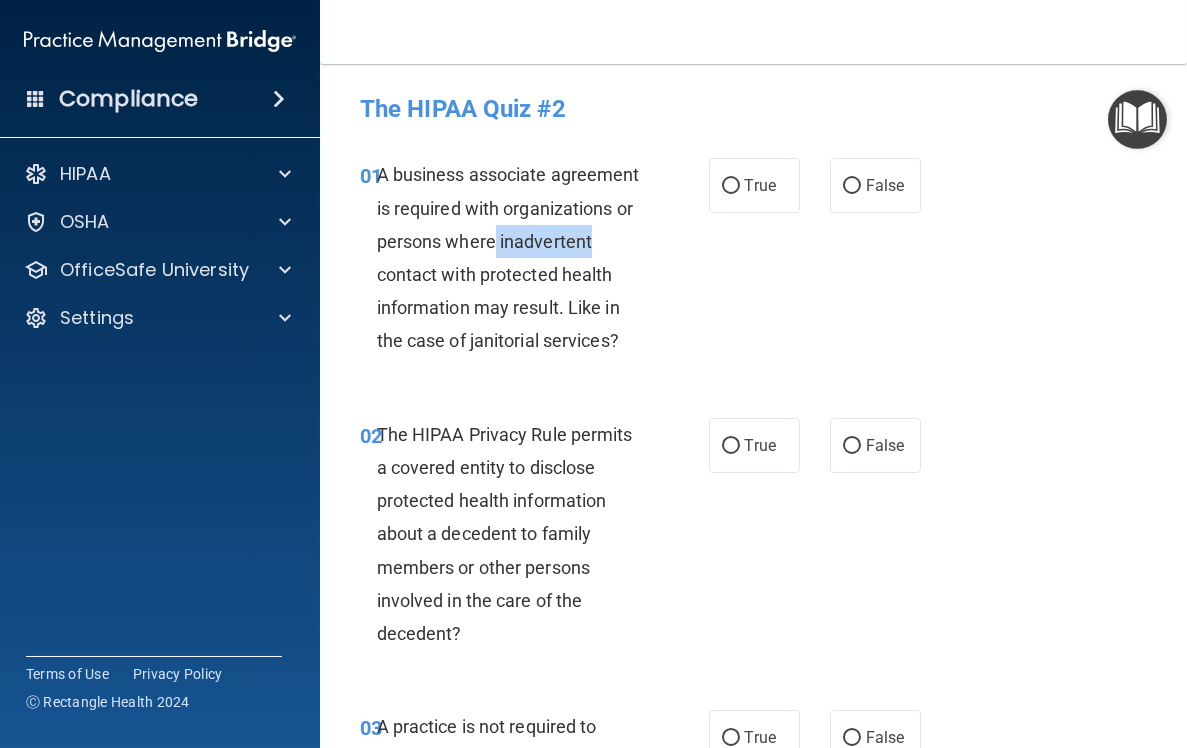 drag, startPoint x: 492, startPoint y: 237, endPoint x: 599, endPoint y: 239, distance: 107.01869 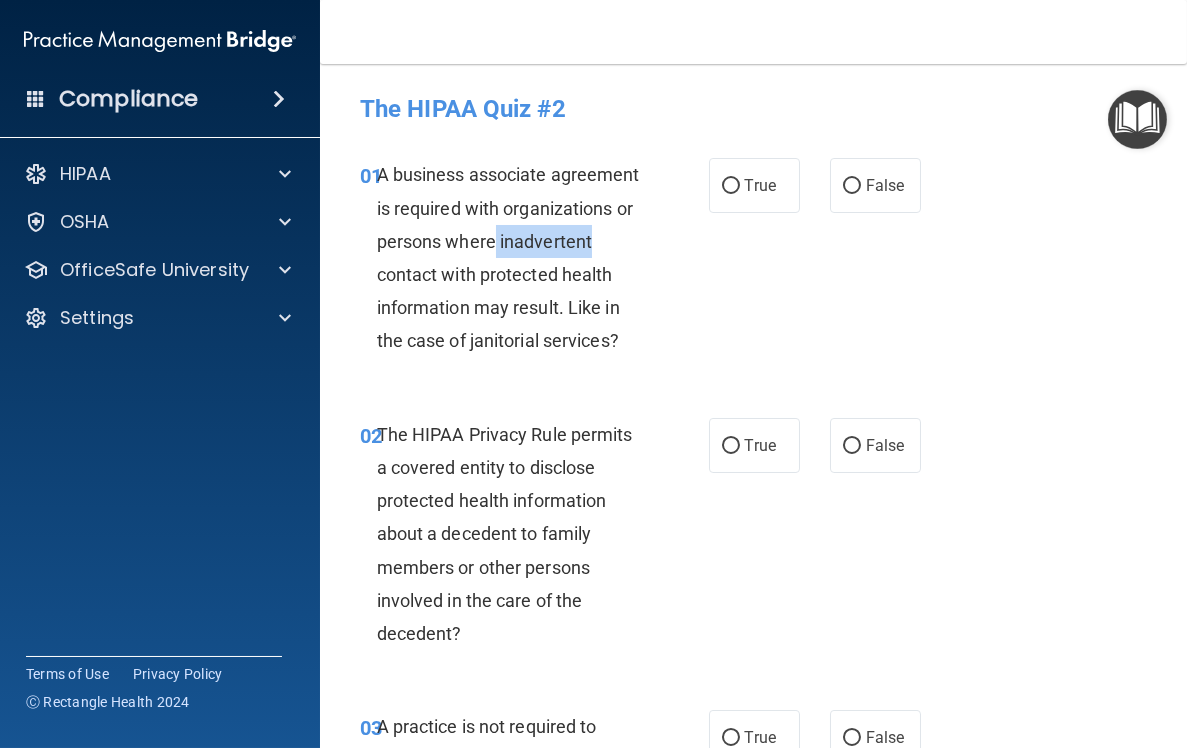 copy on "inadvertent" 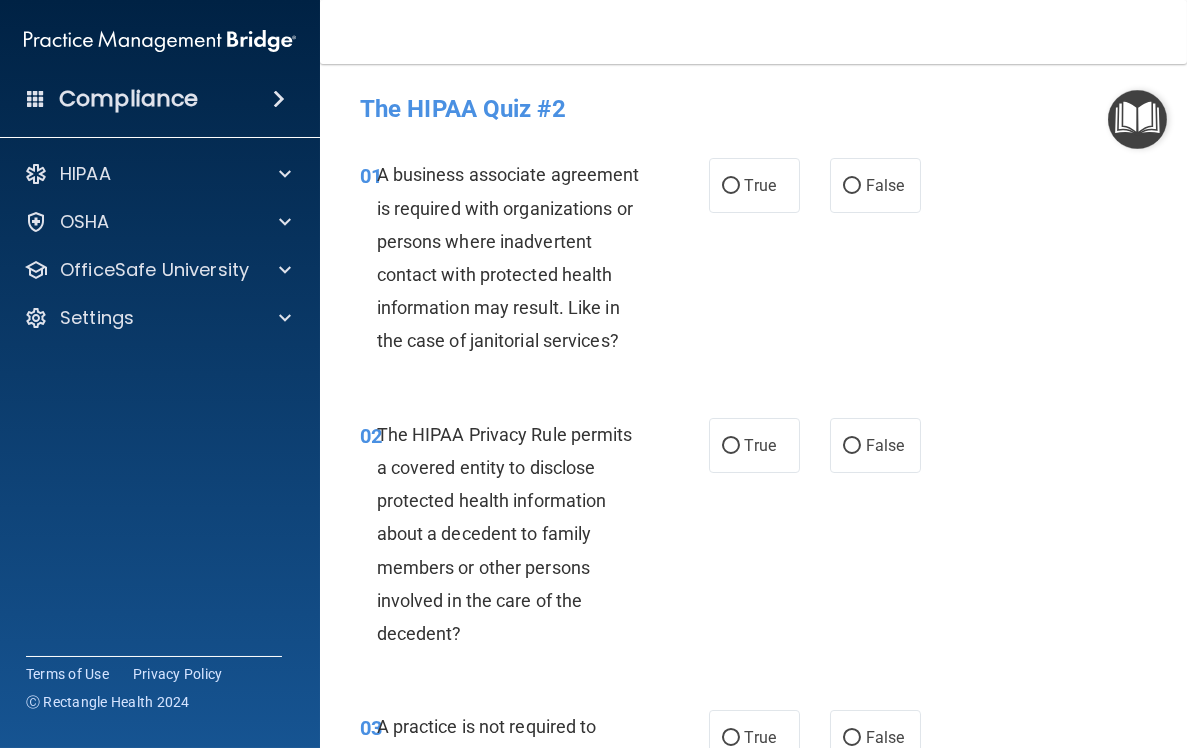 click on "01       A business associate agreement is required with organizations or persons where inadvertent contact with protected health information may result.  Like in the case of janitorial services?" at bounding box center (534, 262) 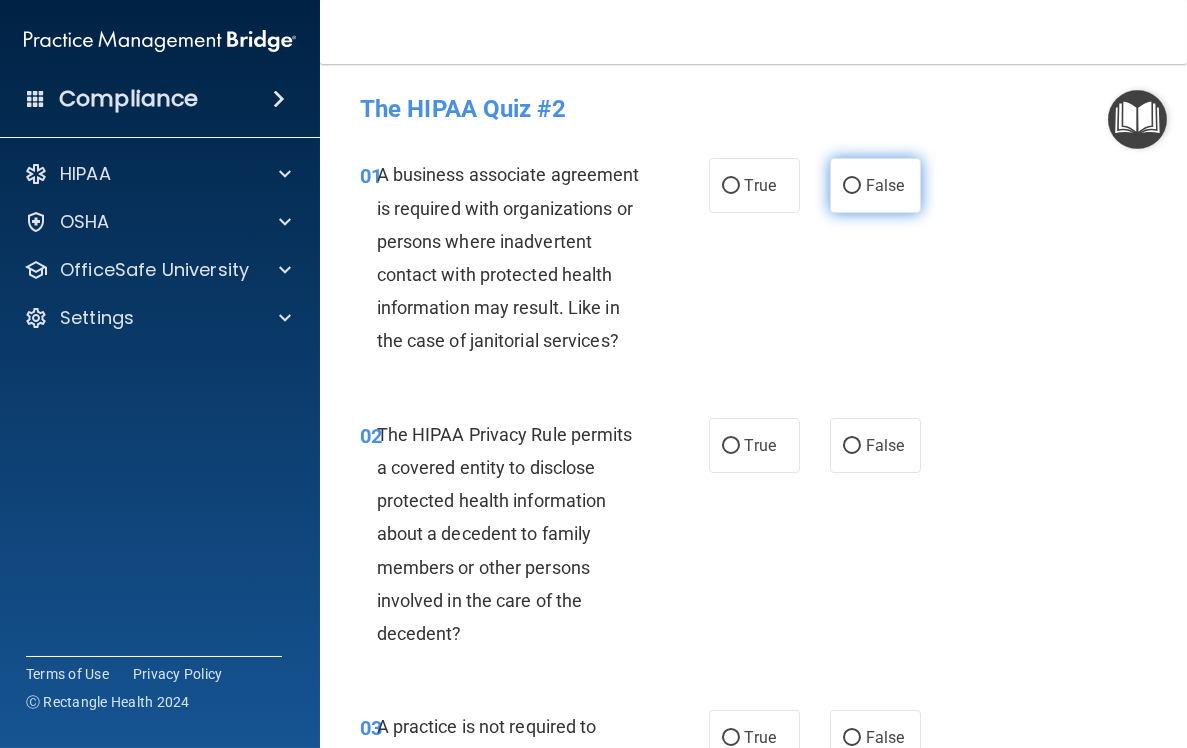 click on "False" at bounding box center [875, 185] 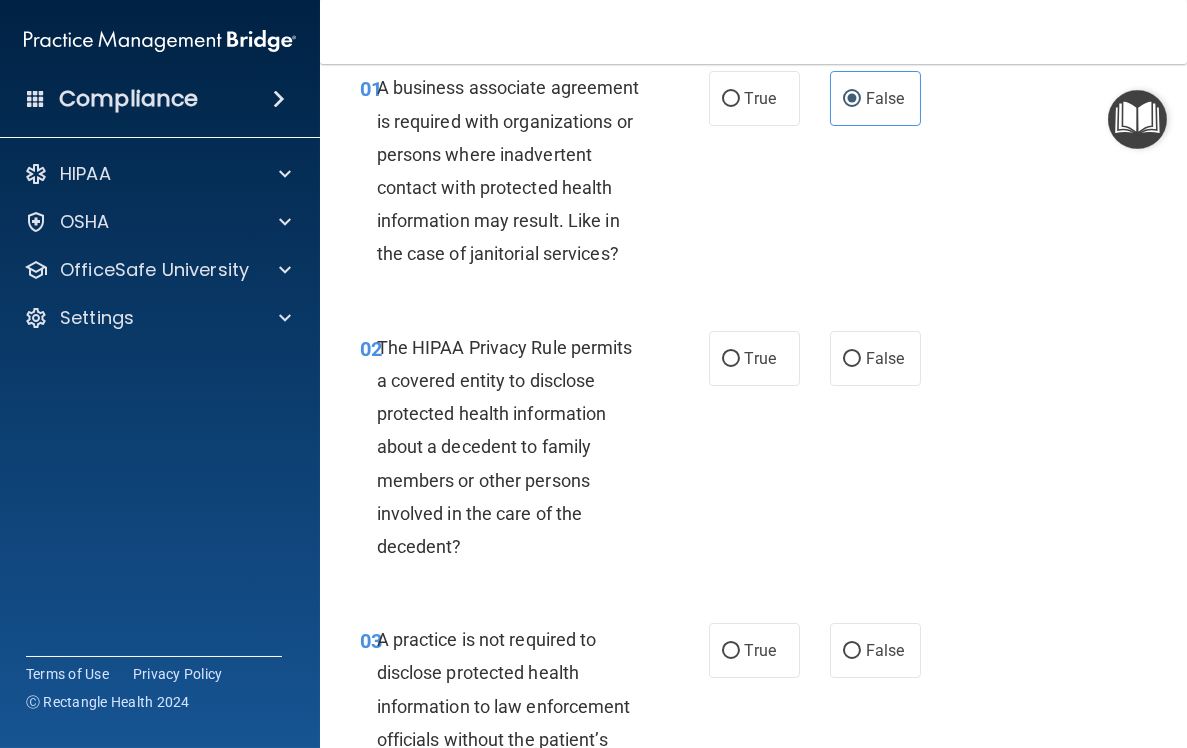 scroll, scrollTop: 89, scrollLeft: 0, axis: vertical 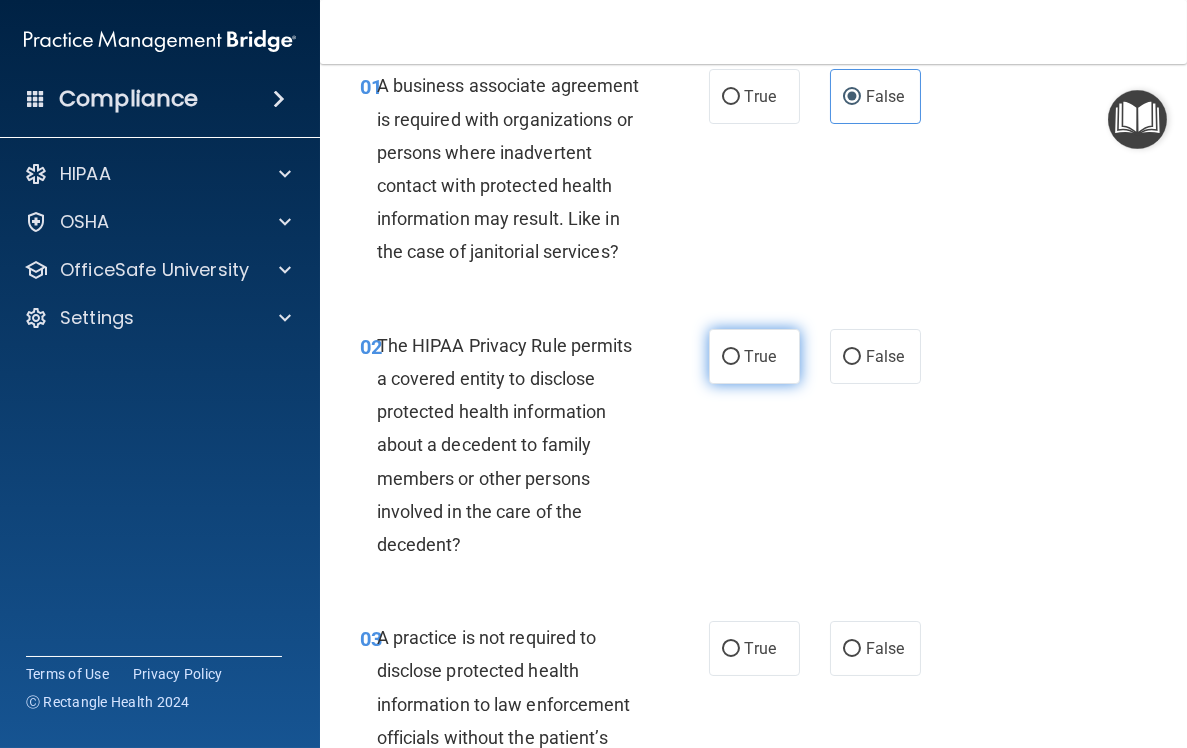 click on "True" at bounding box center [731, 357] 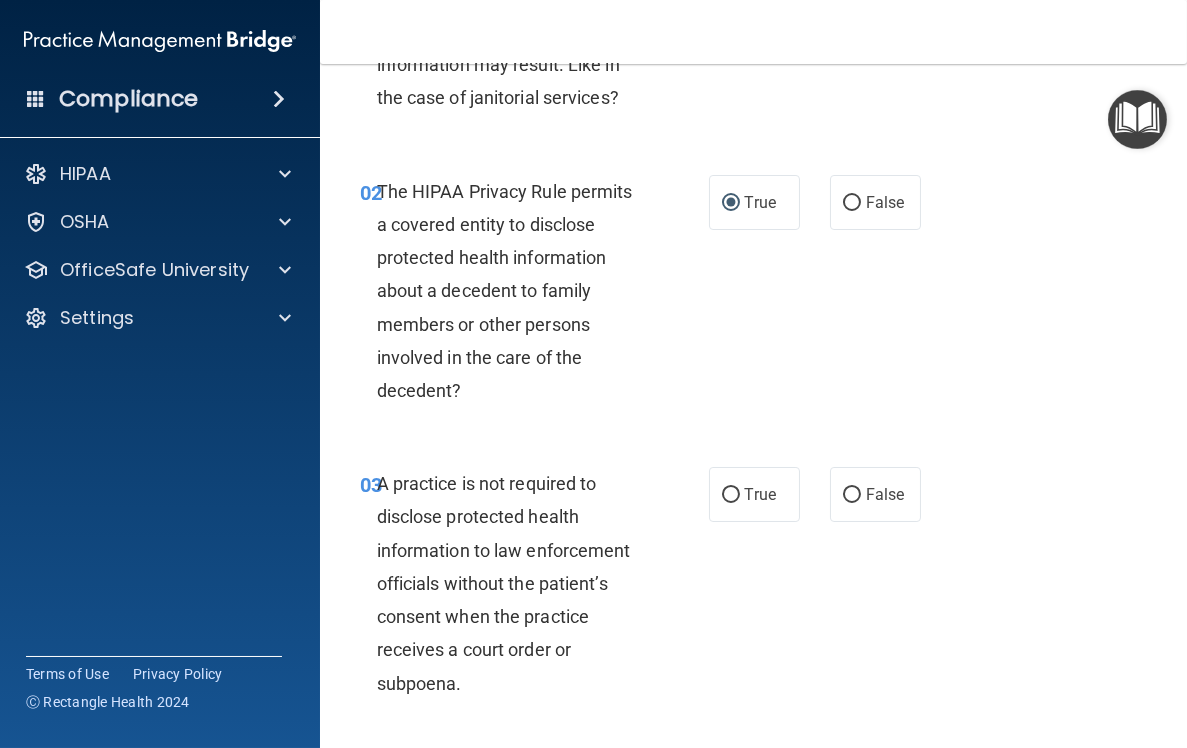 scroll, scrollTop: 244, scrollLeft: 0, axis: vertical 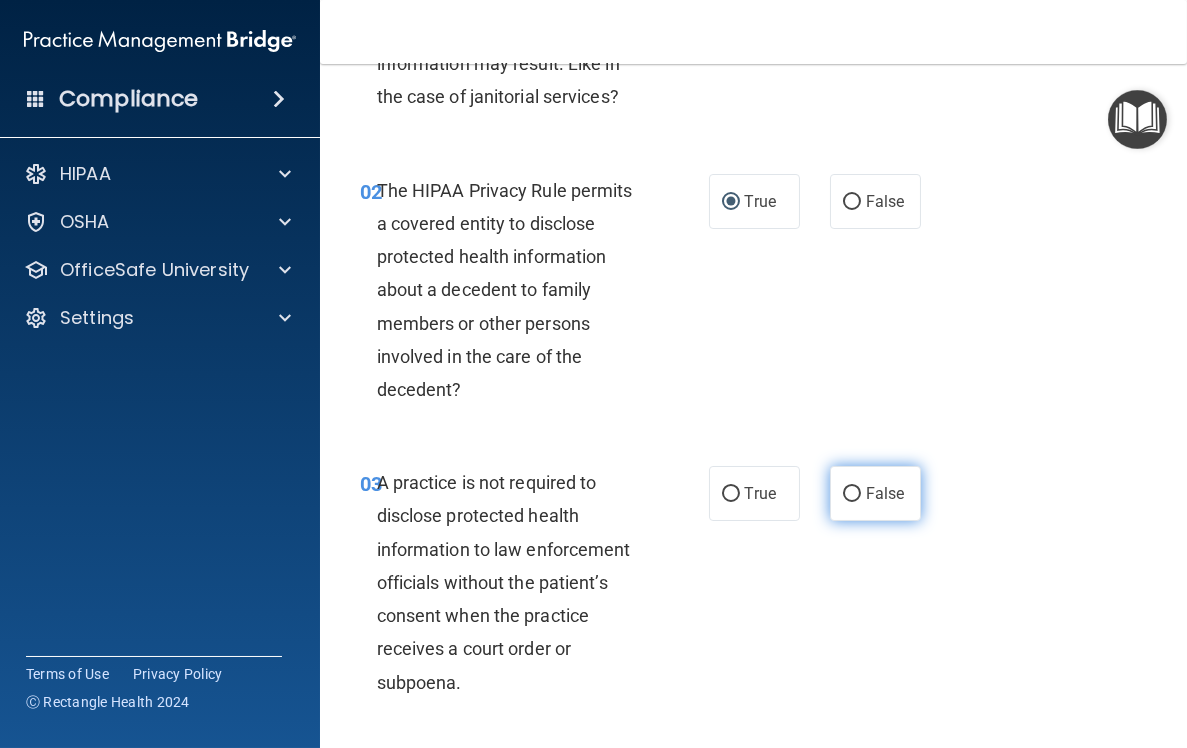 click on "False" at bounding box center [852, 494] 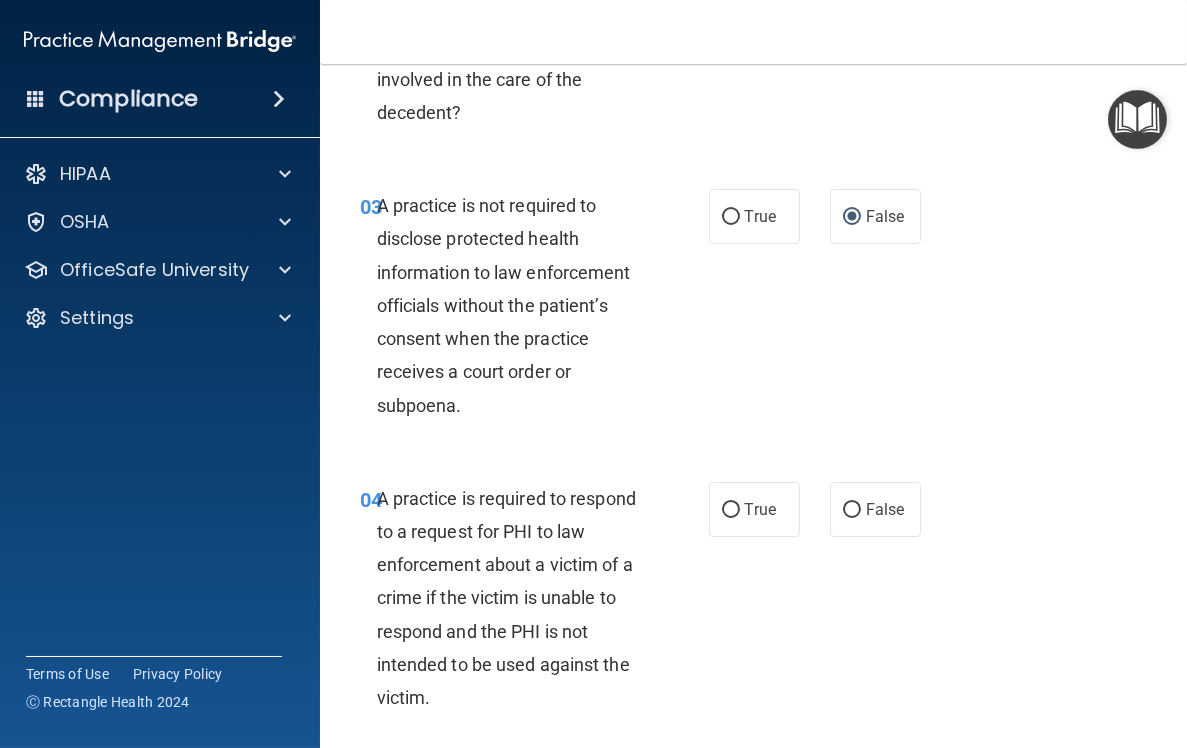 scroll, scrollTop: 528, scrollLeft: 0, axis: vertical 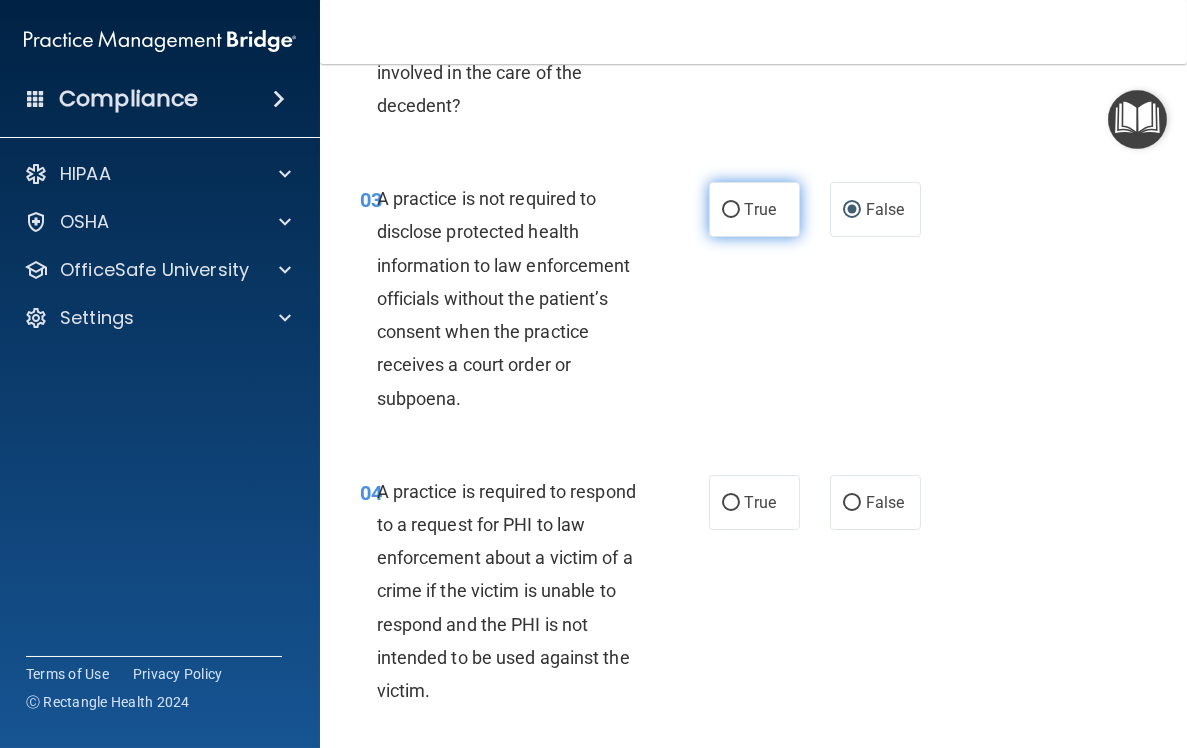click on "True" at bounding box center [760, 209] 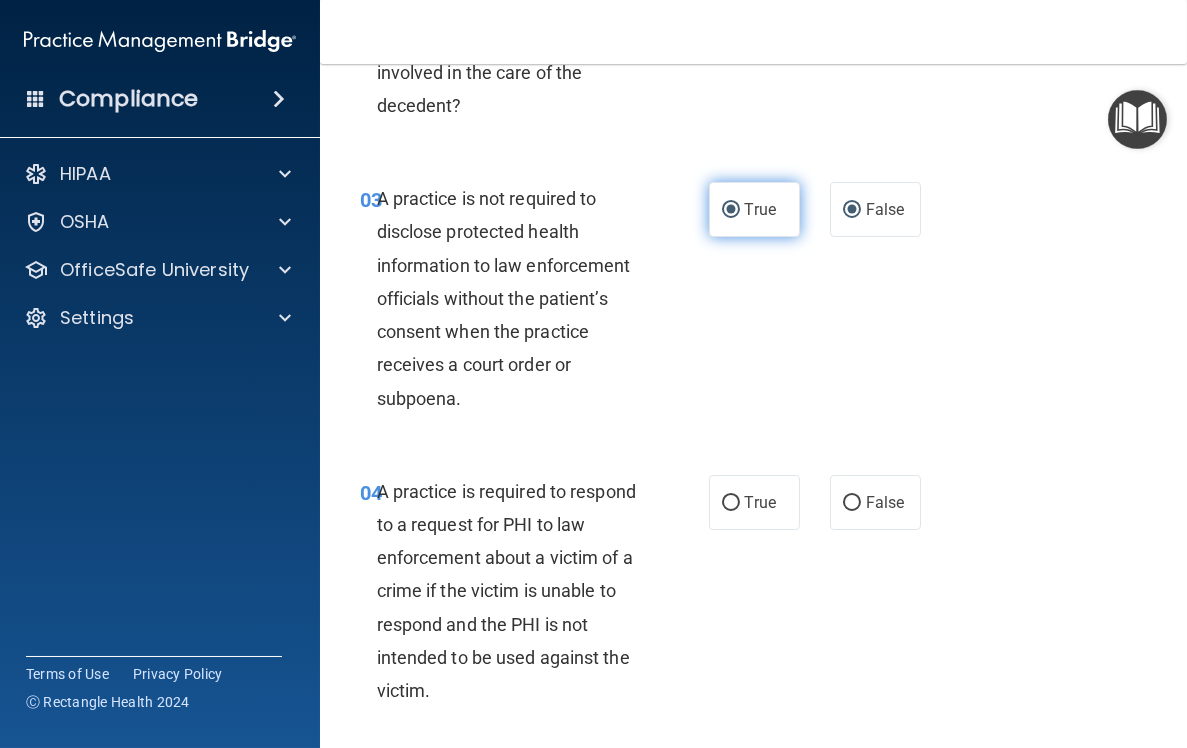 radio on "false" 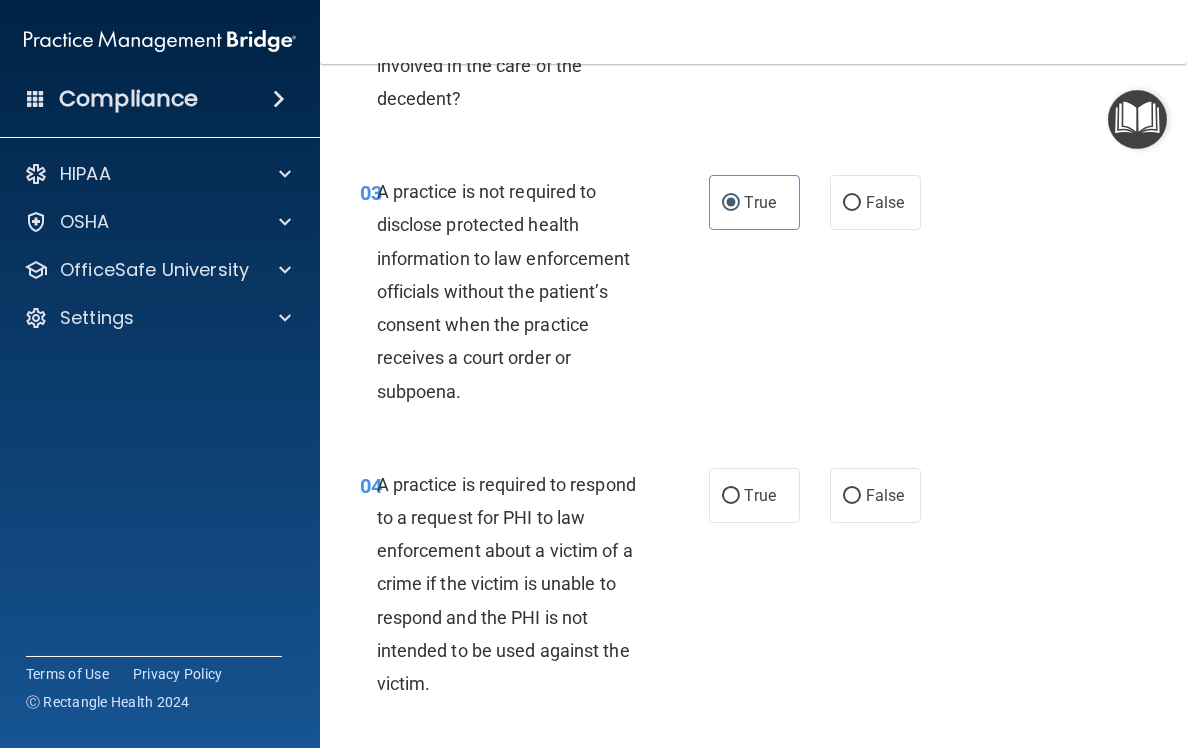scroll, scrollTop: 537, scrollLeft: 0, axis: vertical 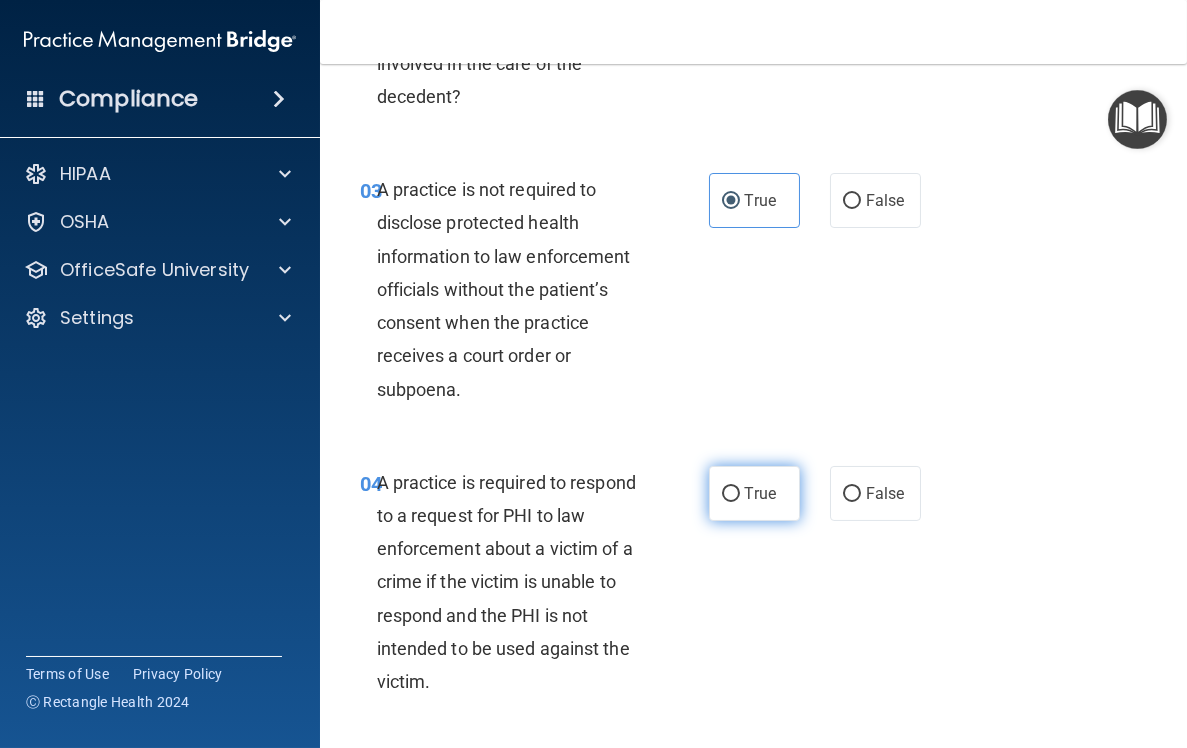 click on "True" at bounding box center (760, 493) 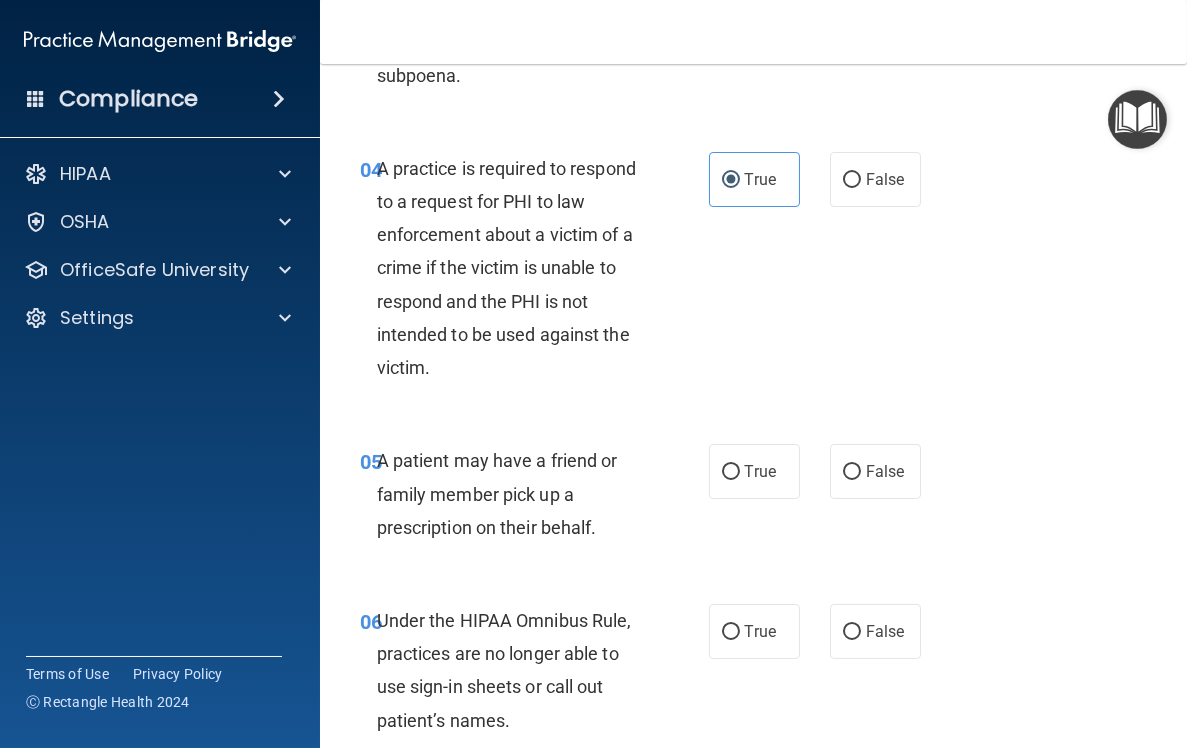 scroll, scrollTop: 855, scrollLeft: 0, axis: vertical 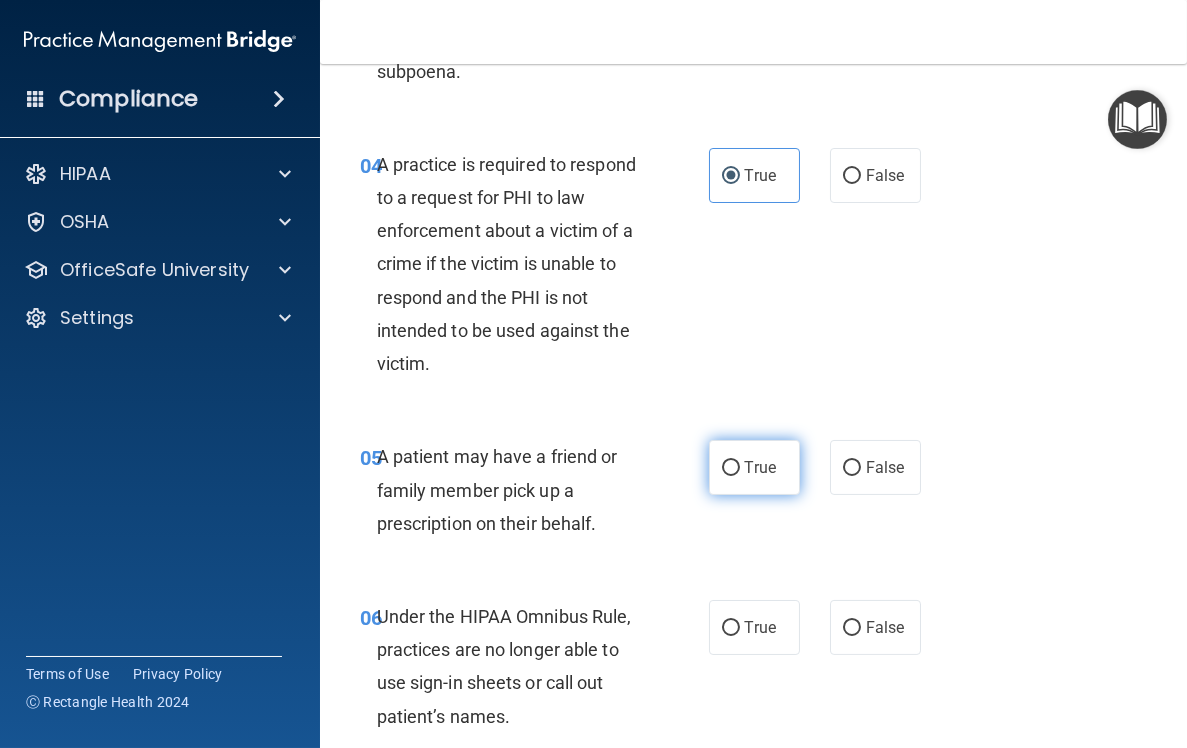 click on "True" at bounding box center (754, 467) 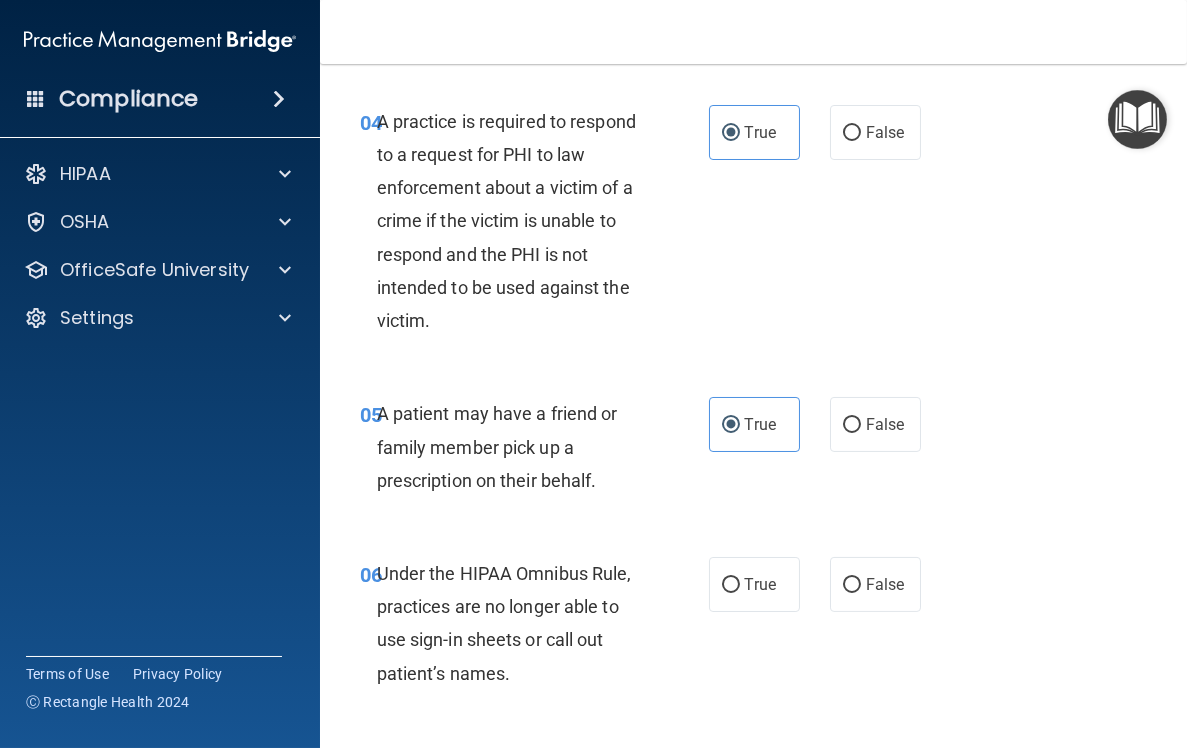 scroll, scrollTop: 901, scrollLeft: 0, axis: vertical 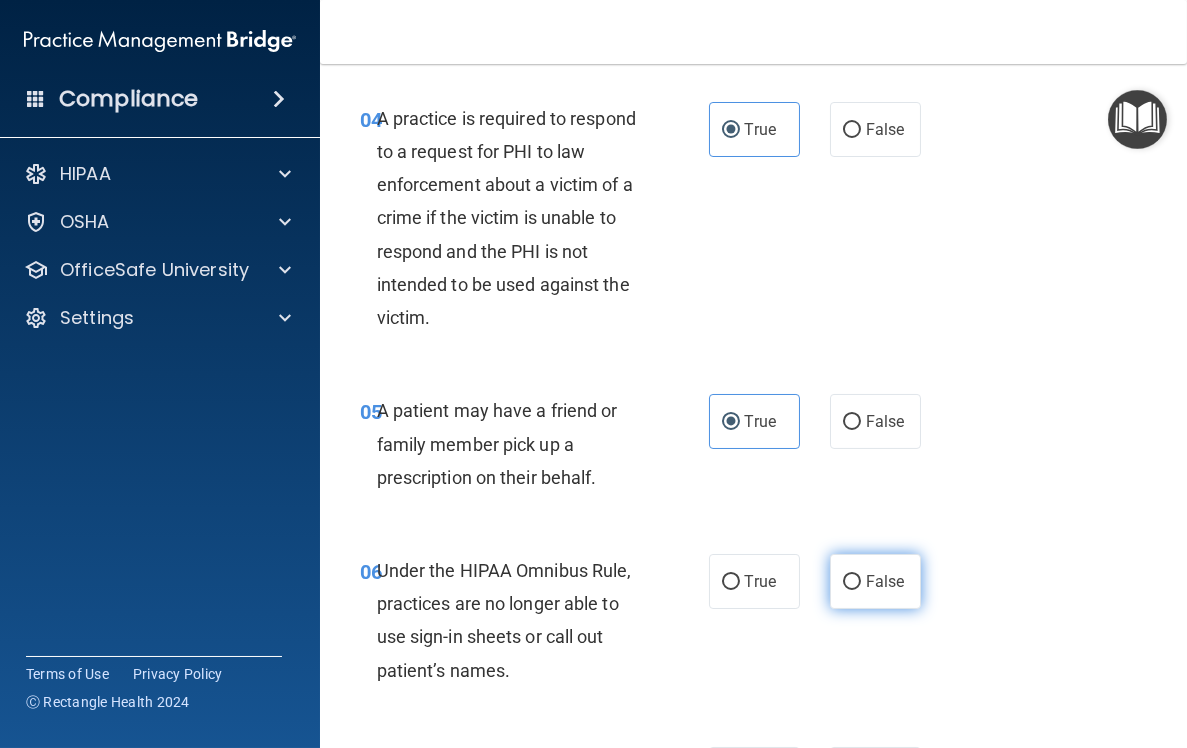 click on "False" at bounding box center [875, 581] 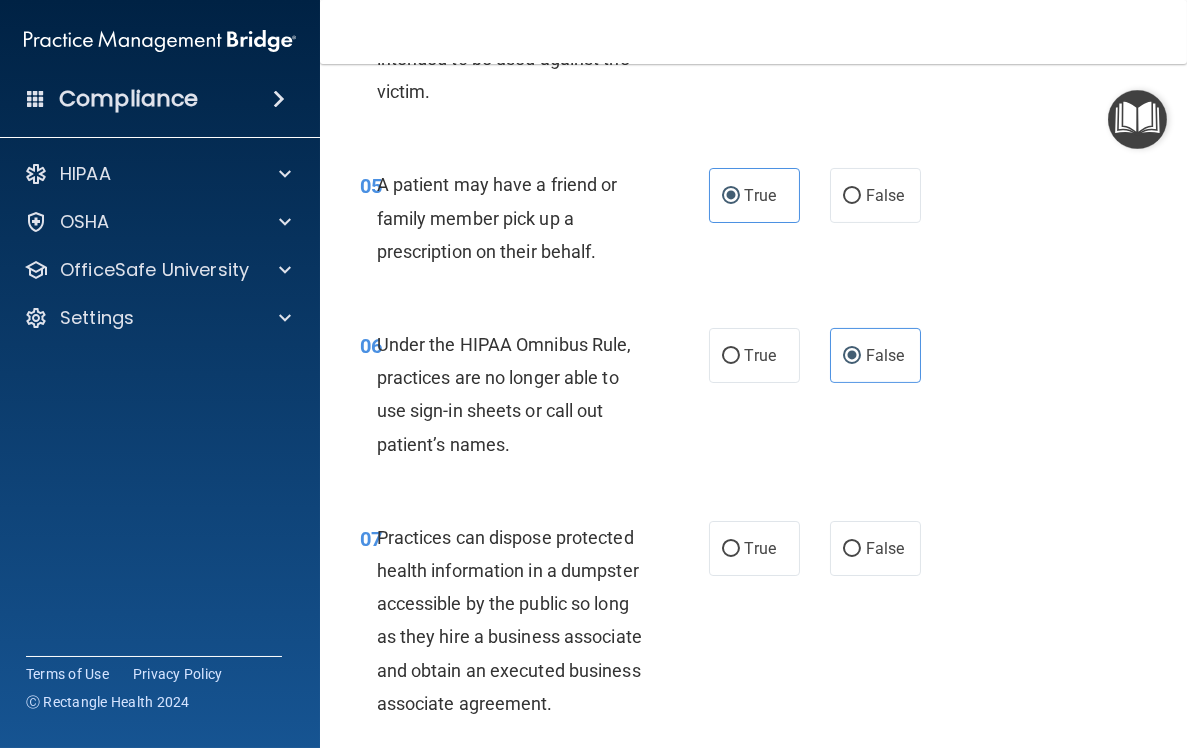 scroll, scrollTop: 1132, scrollLeft: 0, axis: vertical 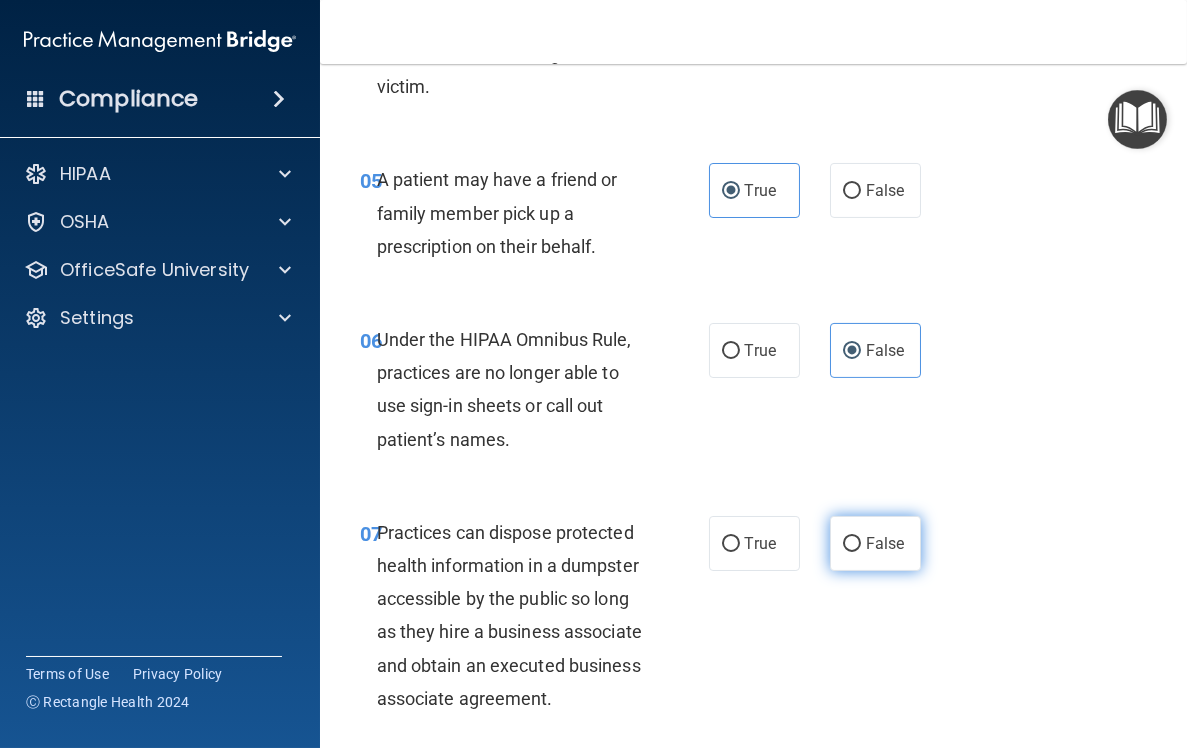 click on "False" at bounding box center (875, 543) 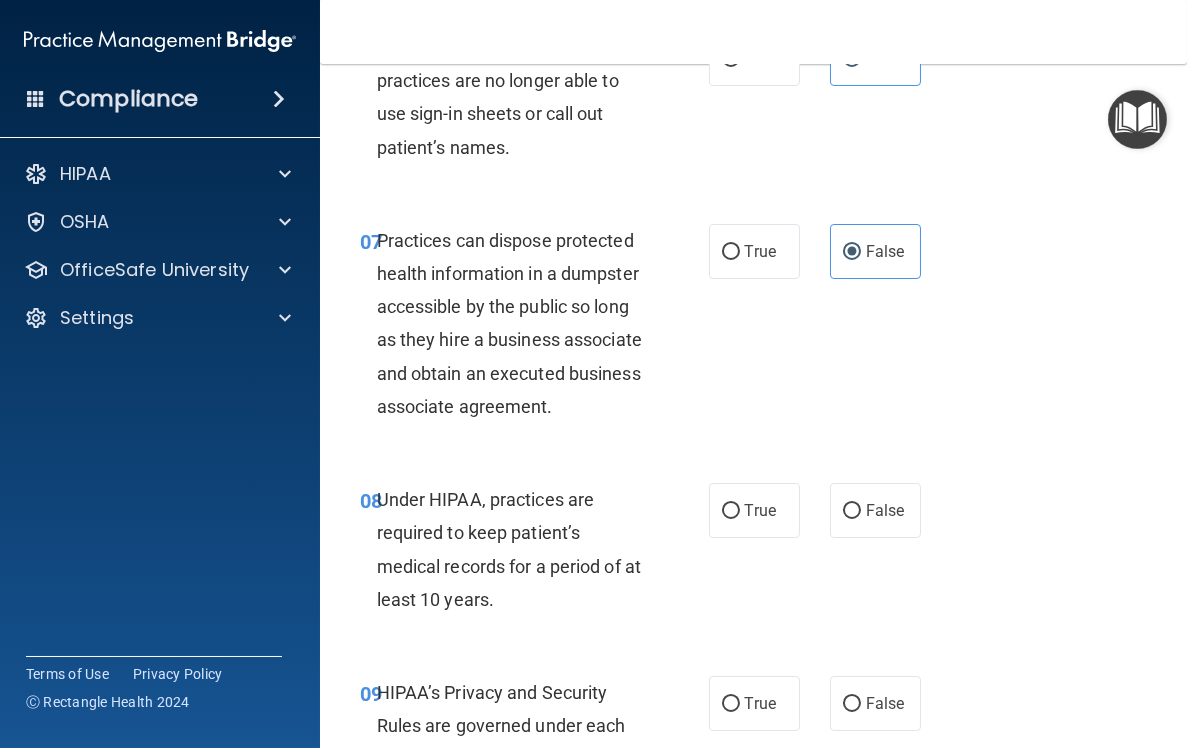 scroll, scrollTop: 1425, scrollLeft: 0, axis: vertical 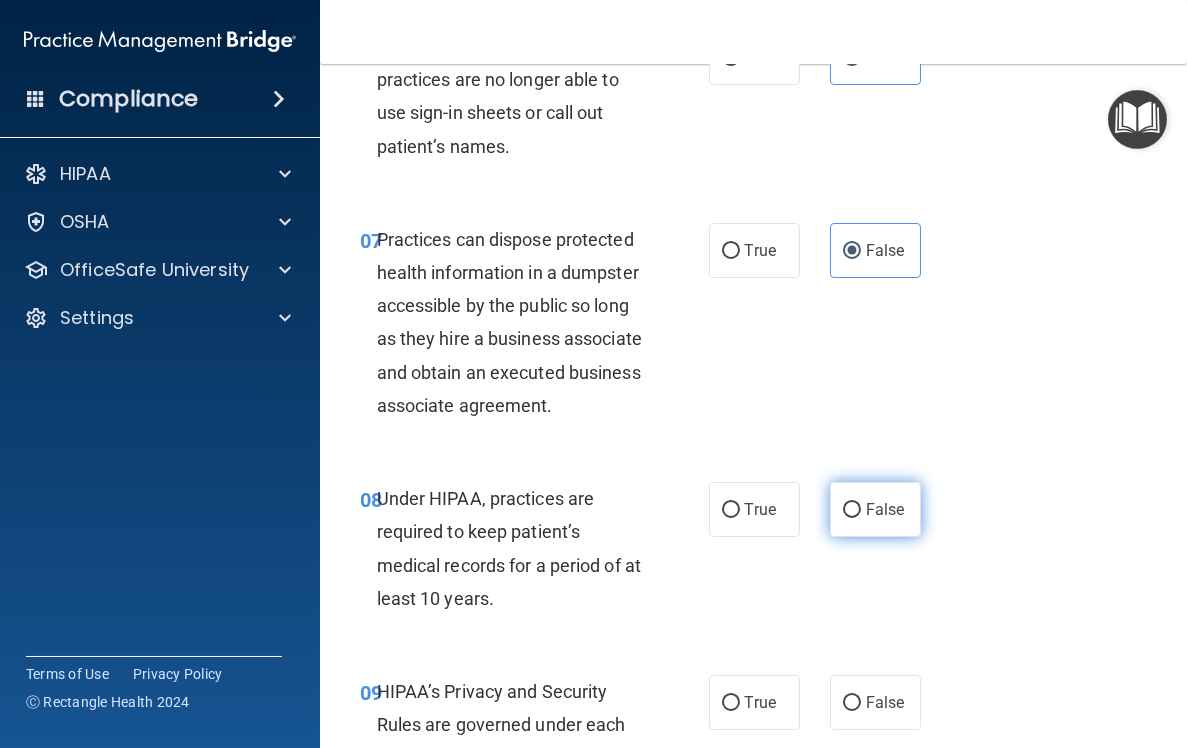 click on "False" at bounding box center (852, 510) 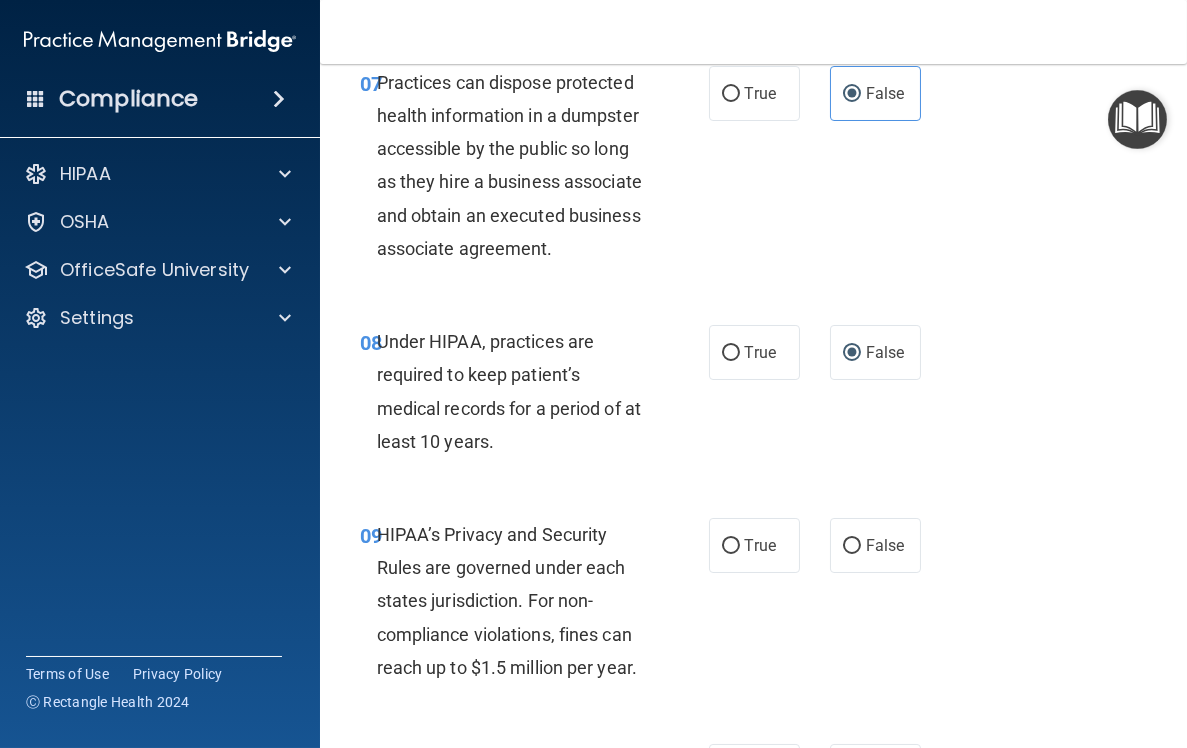 scroll, scrollTop: 1589, scrollLeft: 0, axis: vertical 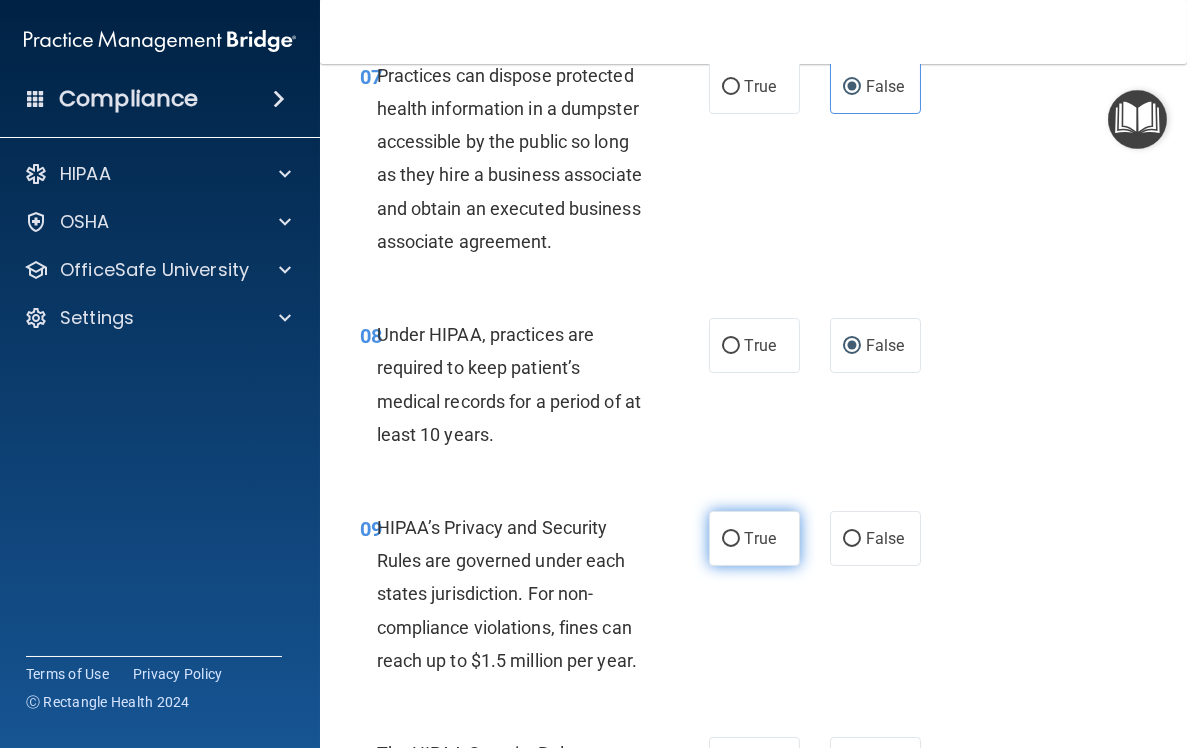 click on "True" at bounding box center (760, 538) 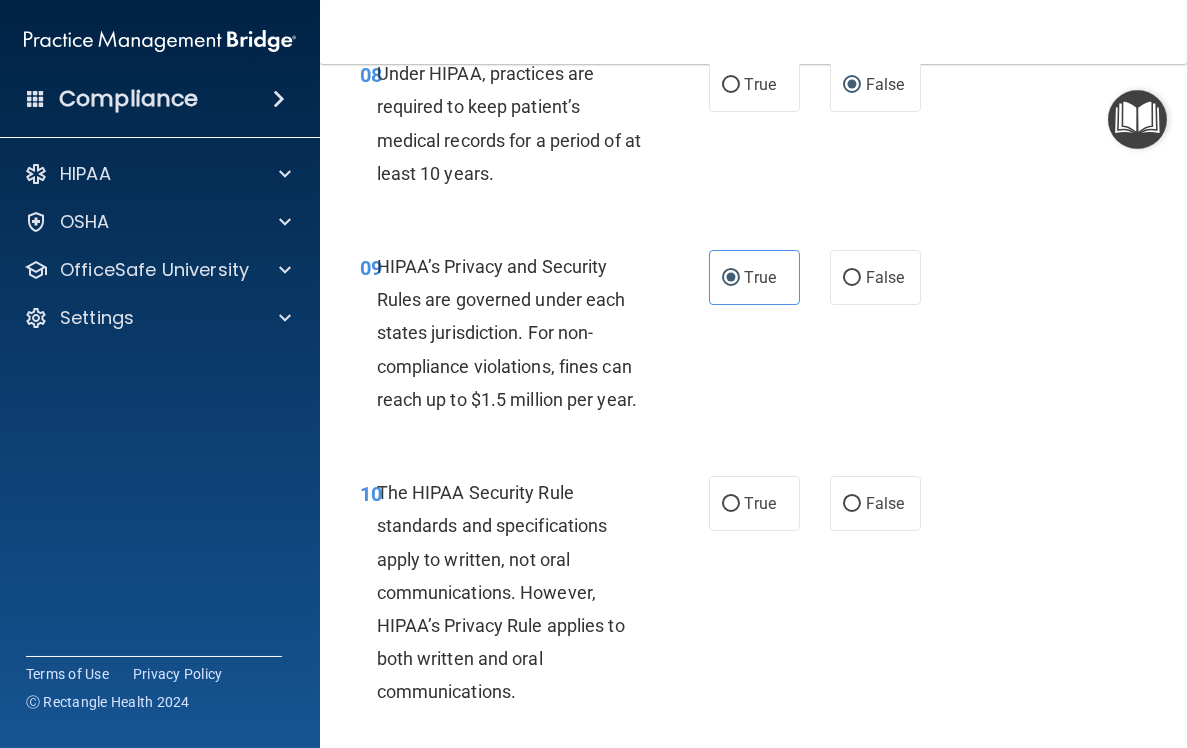 scroll, scrollTop: 1855, scrollLeft: 0, axis: vertical 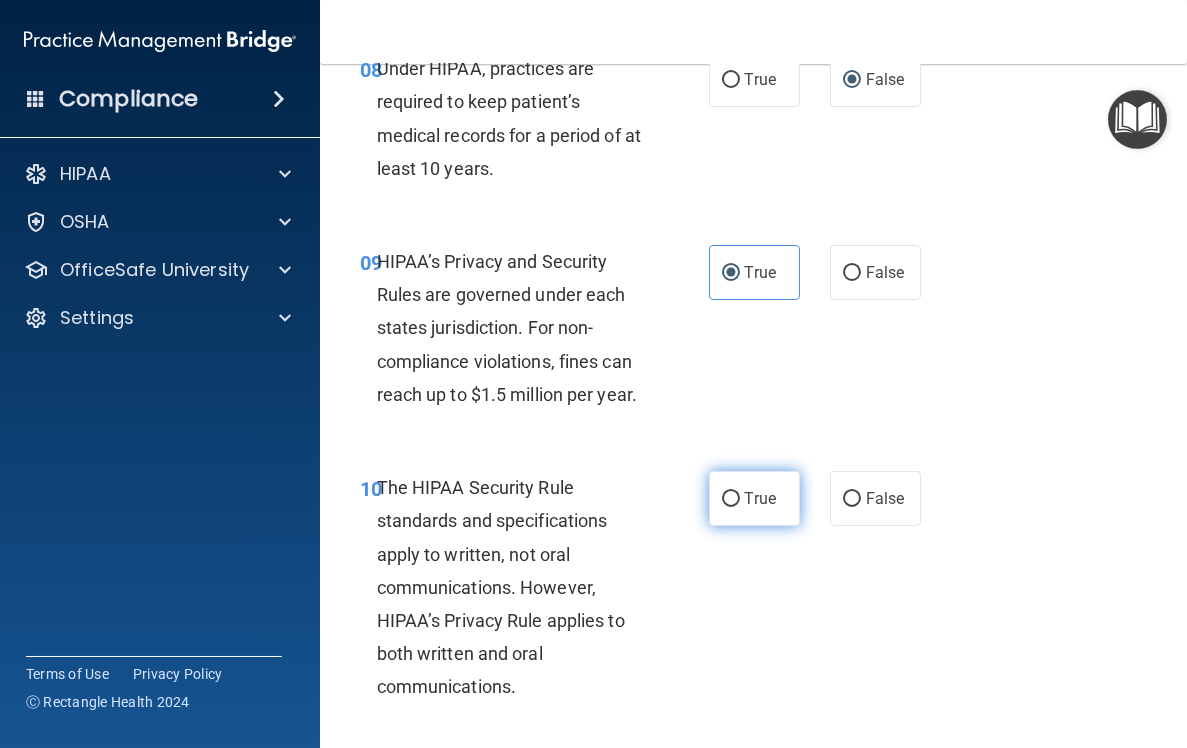 click on "True" at bounding box center [754, 498] 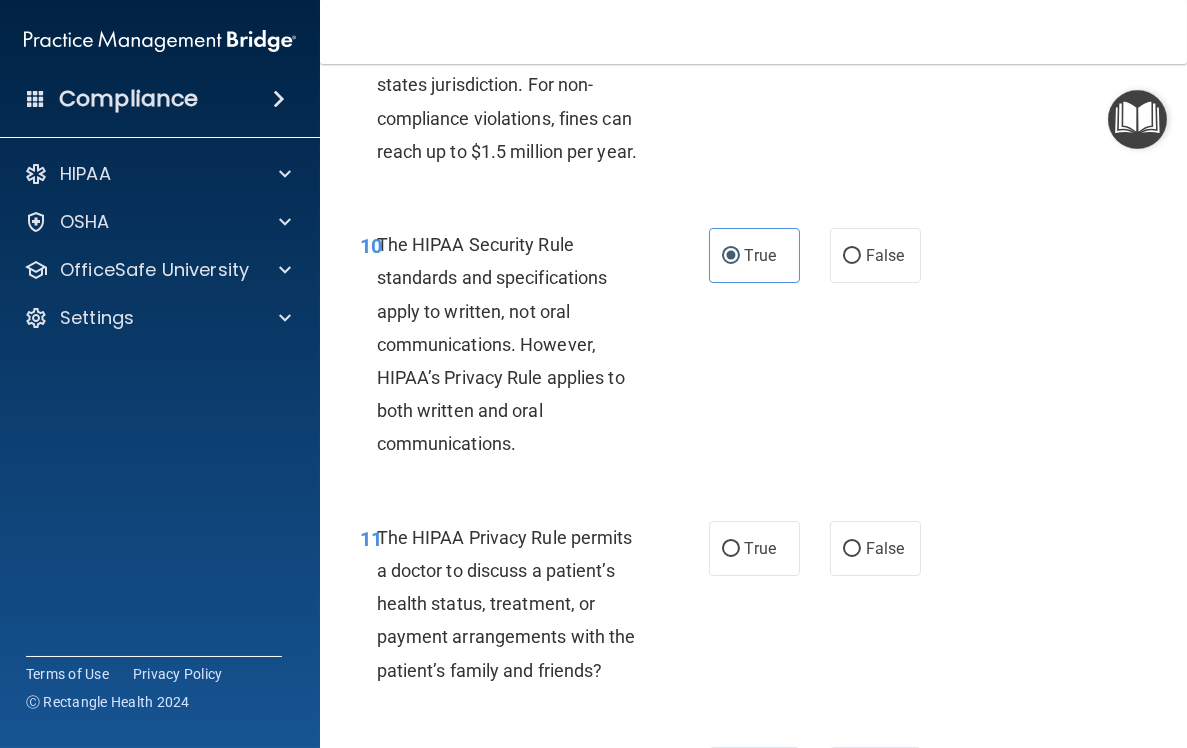 scroll, scrollTop: 2101, scrollLeft: 0, axis: vertical 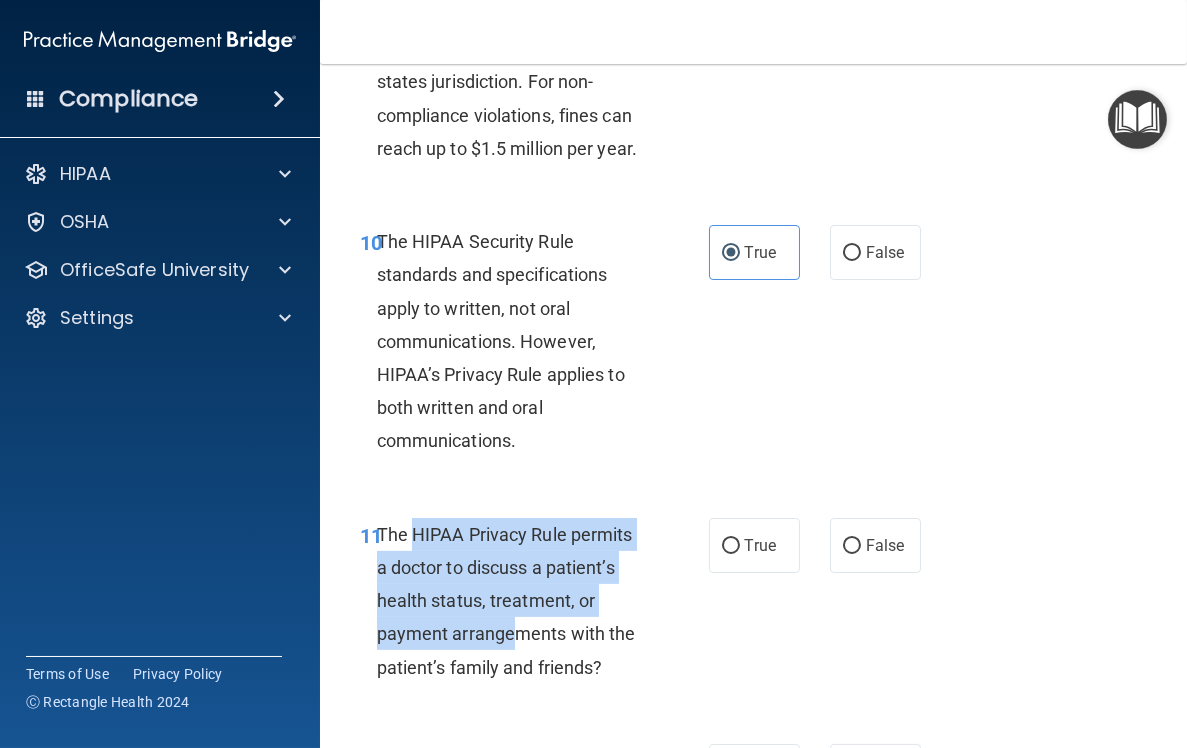 drag, startPoint x: 412, startPoint y: 448, endPoint x: 516, endPoint y: 525, distance: 129.40247 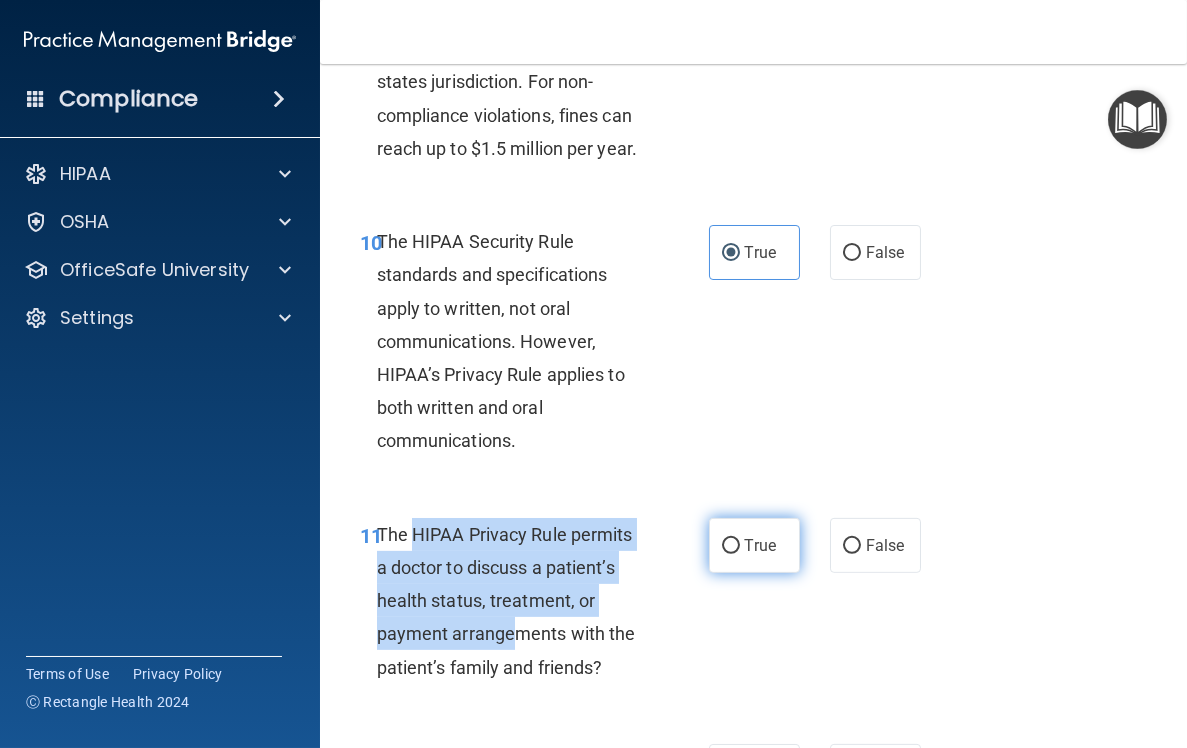 click on "True" at bounding box center (731, 546) 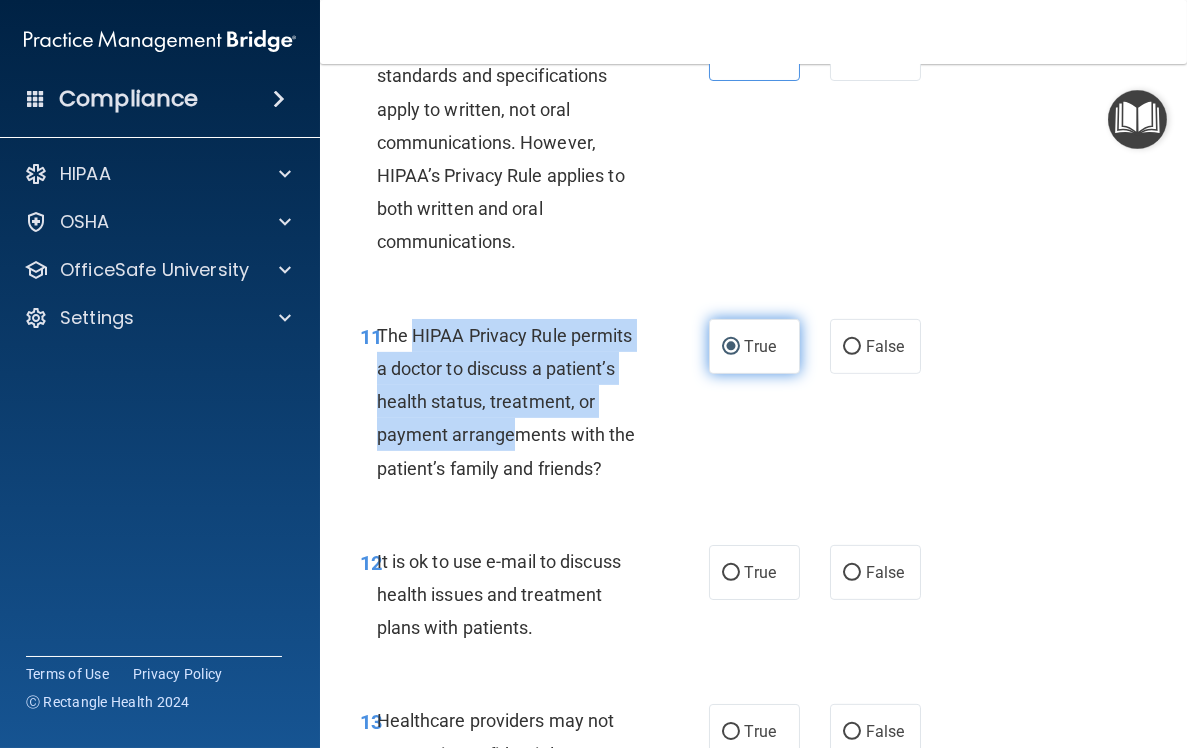 scroll, scrollTop: 2302, scrollLeft: 0, axis: vertical 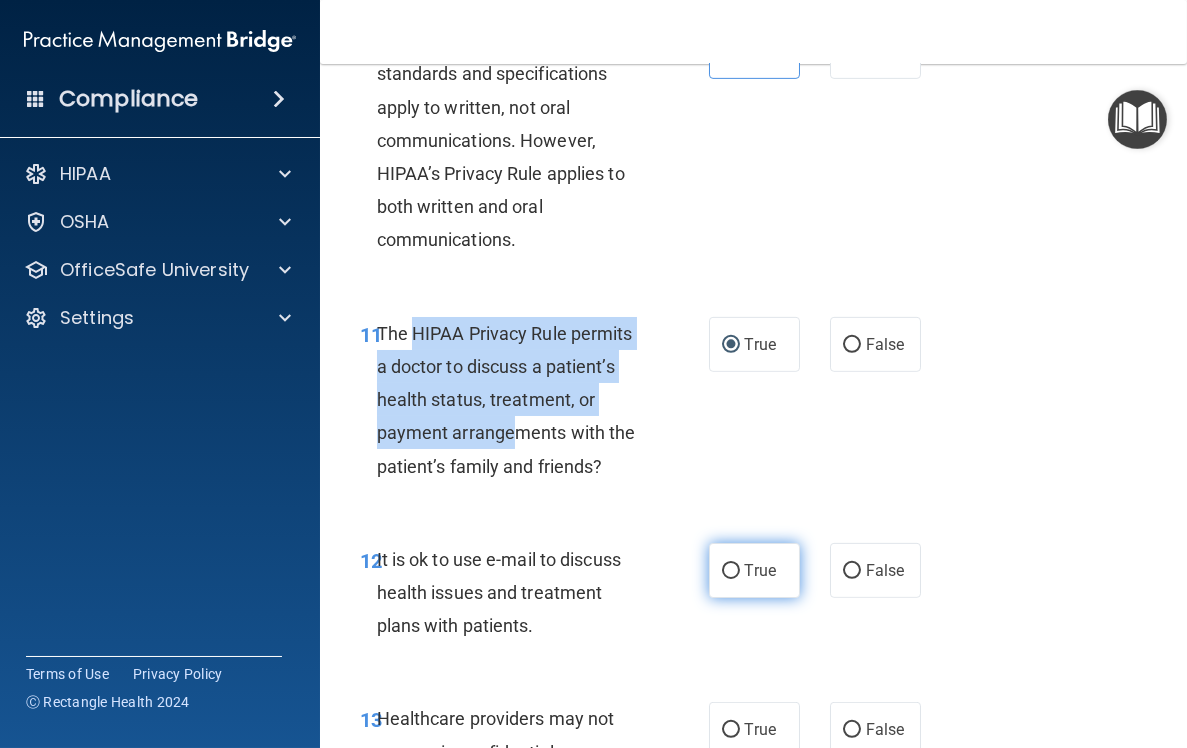 click on "True" at bounding box center (731, 571) 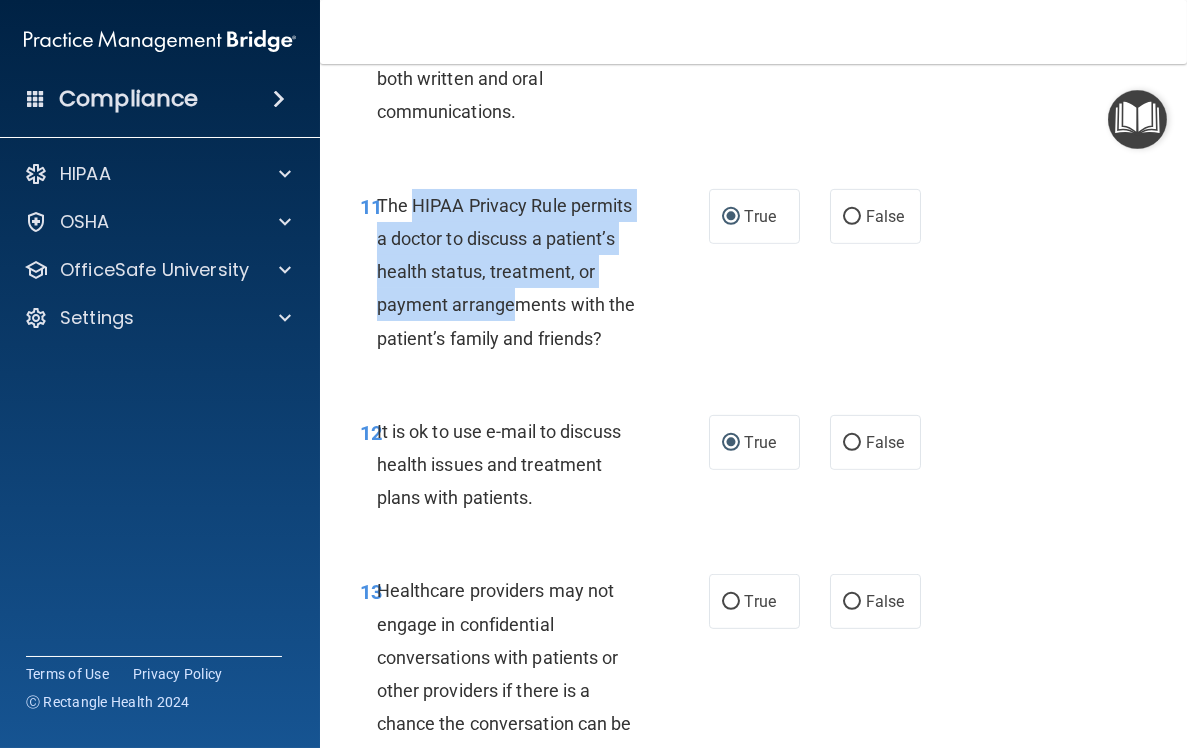 scroll, scrollTop: 2434, scrollLeft: 0, axis: vertical 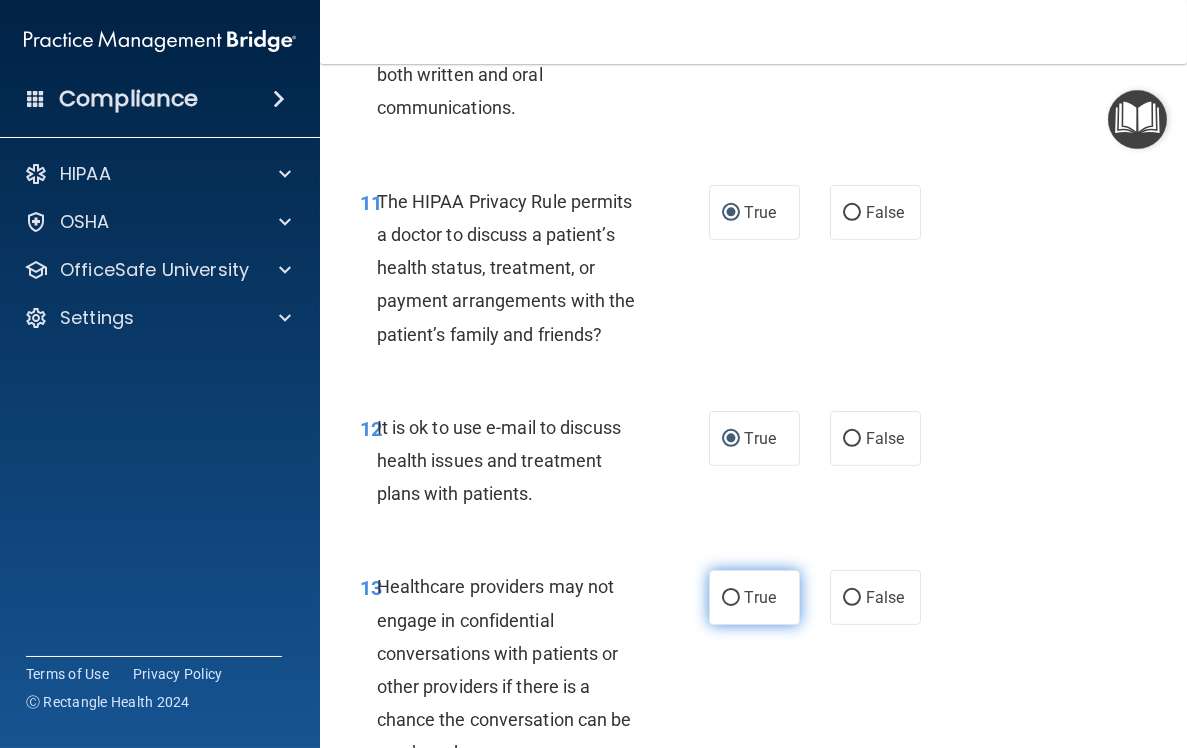 click on "True" at bounding box center (754, 597) 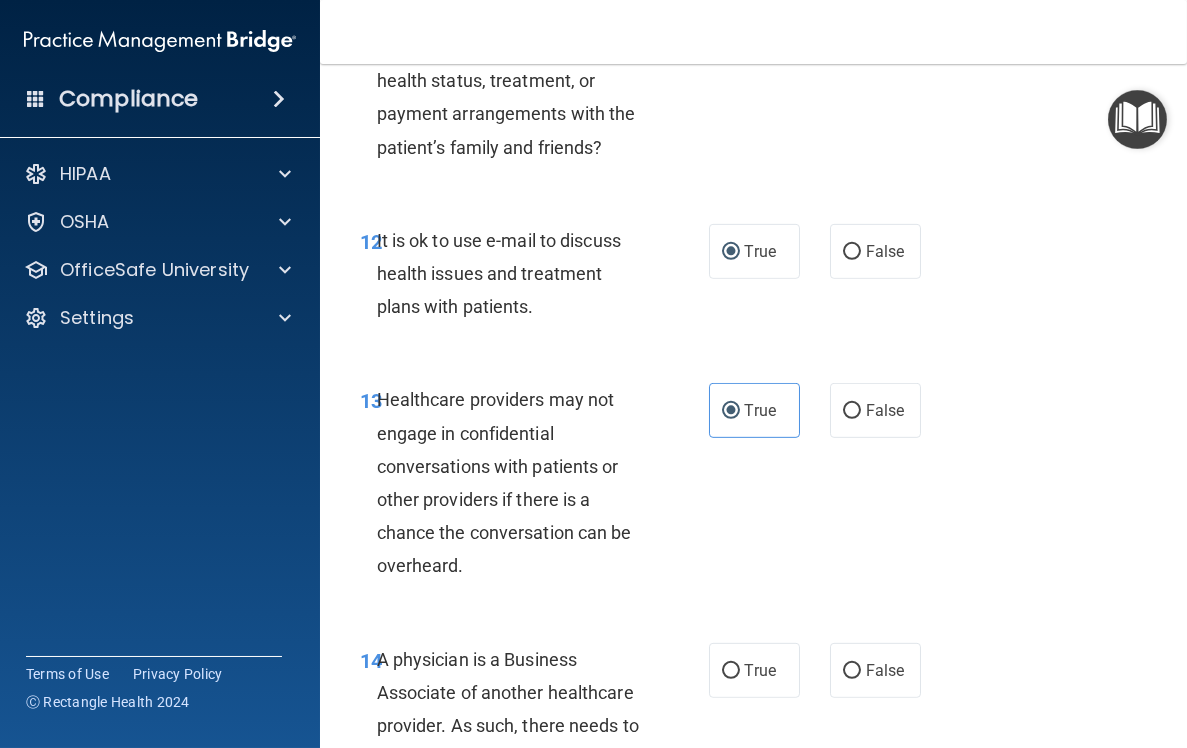 scroll, scrollTop: 2622, scrollLeft: 0, axis: vertical 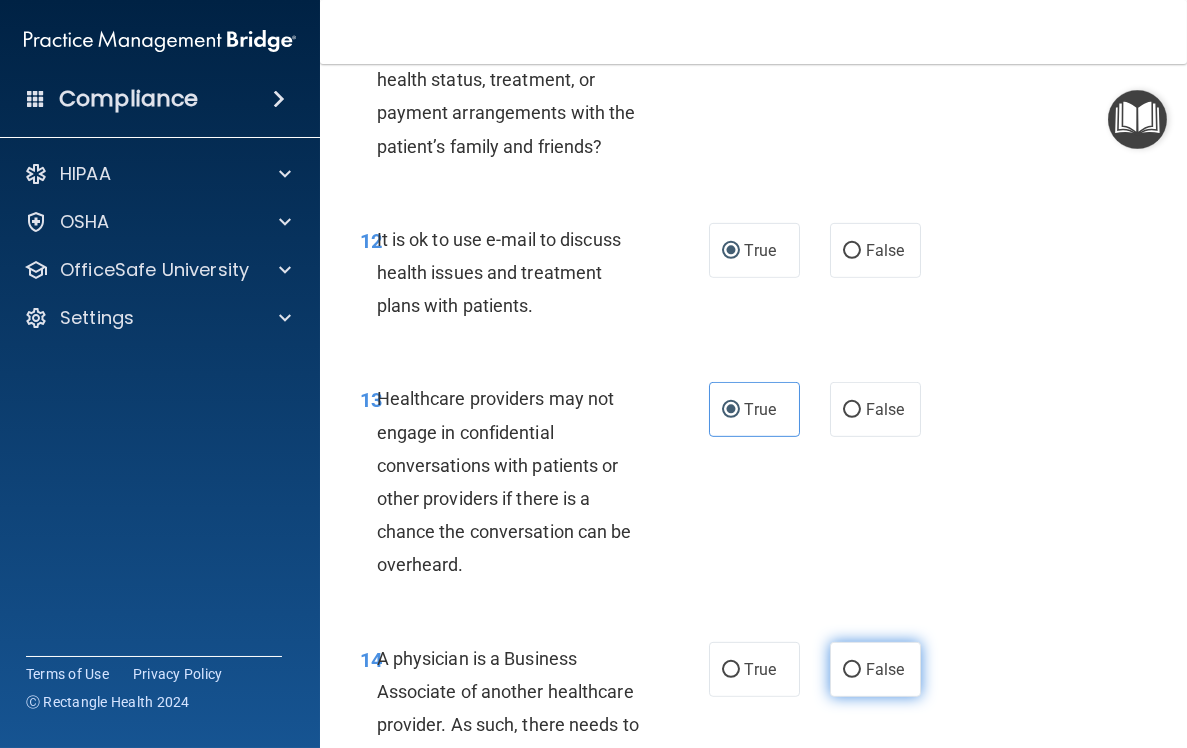 click on "False" at bounding box center (852, 670) 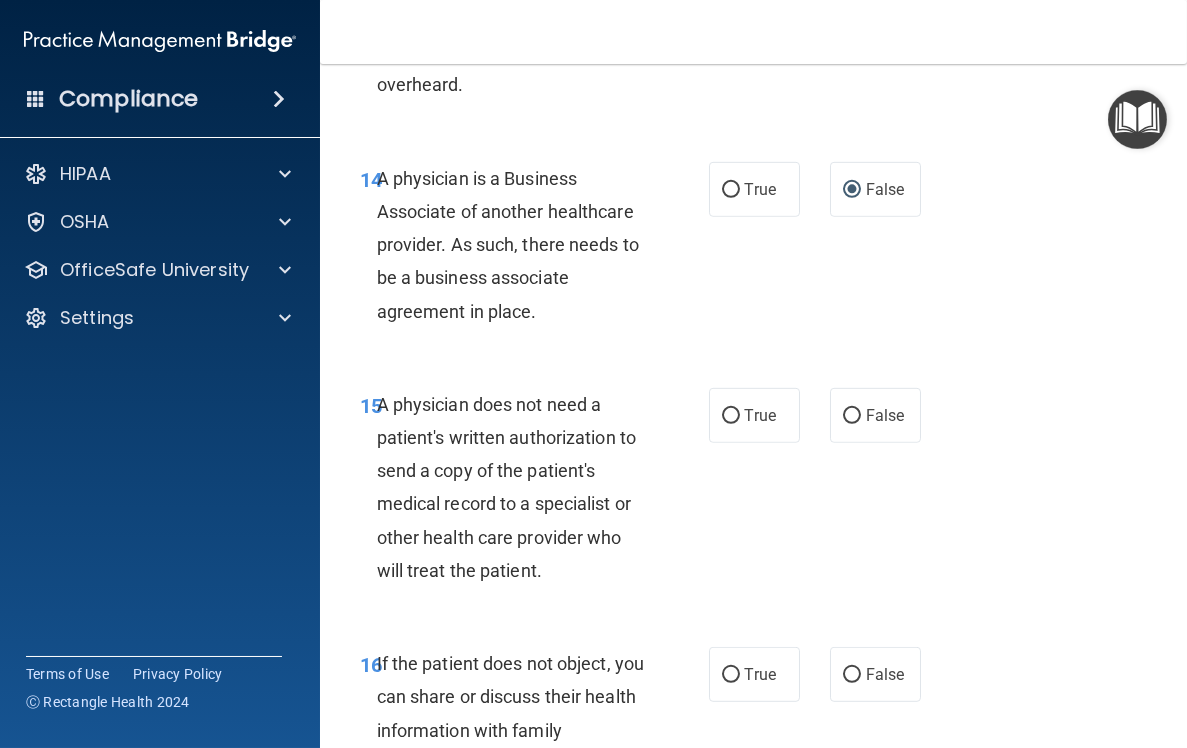 scroll, scrollTop: 3096, scrollLeft: 0, axis: vertical 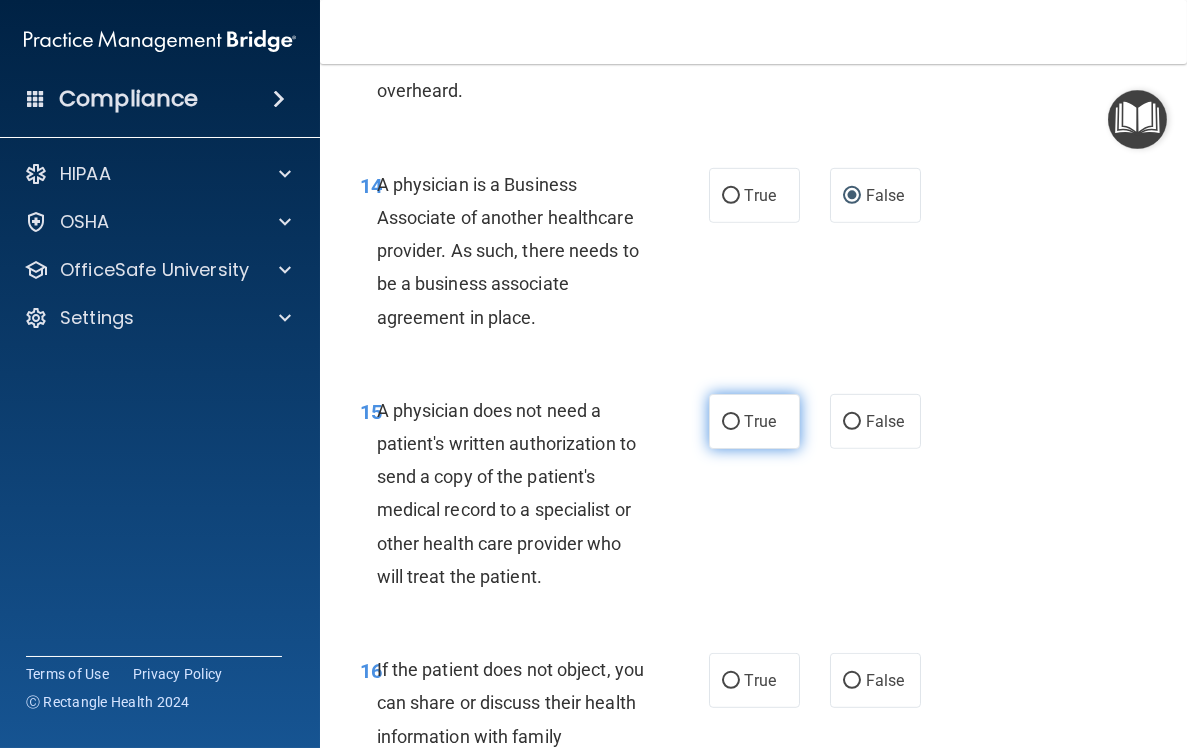 click on "True" at bounding box center [754, 421] 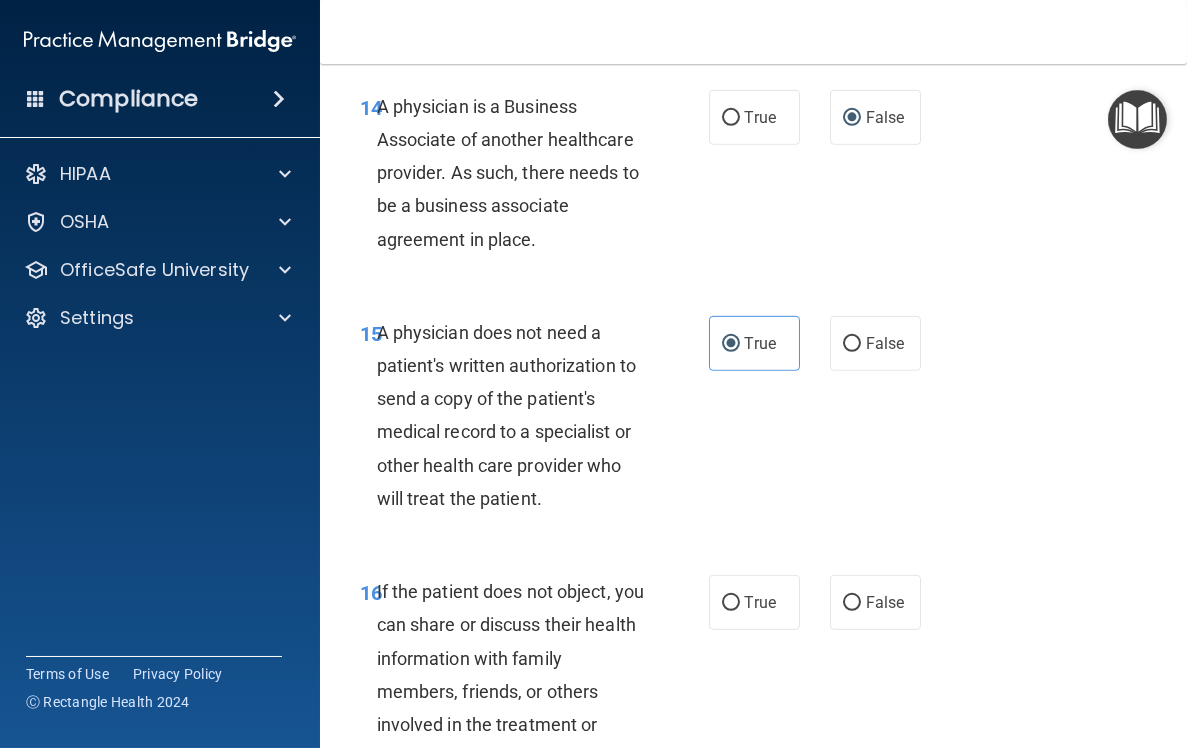 scroll, scrollTop: 3177, scrollLeft: 0, axis: vertical 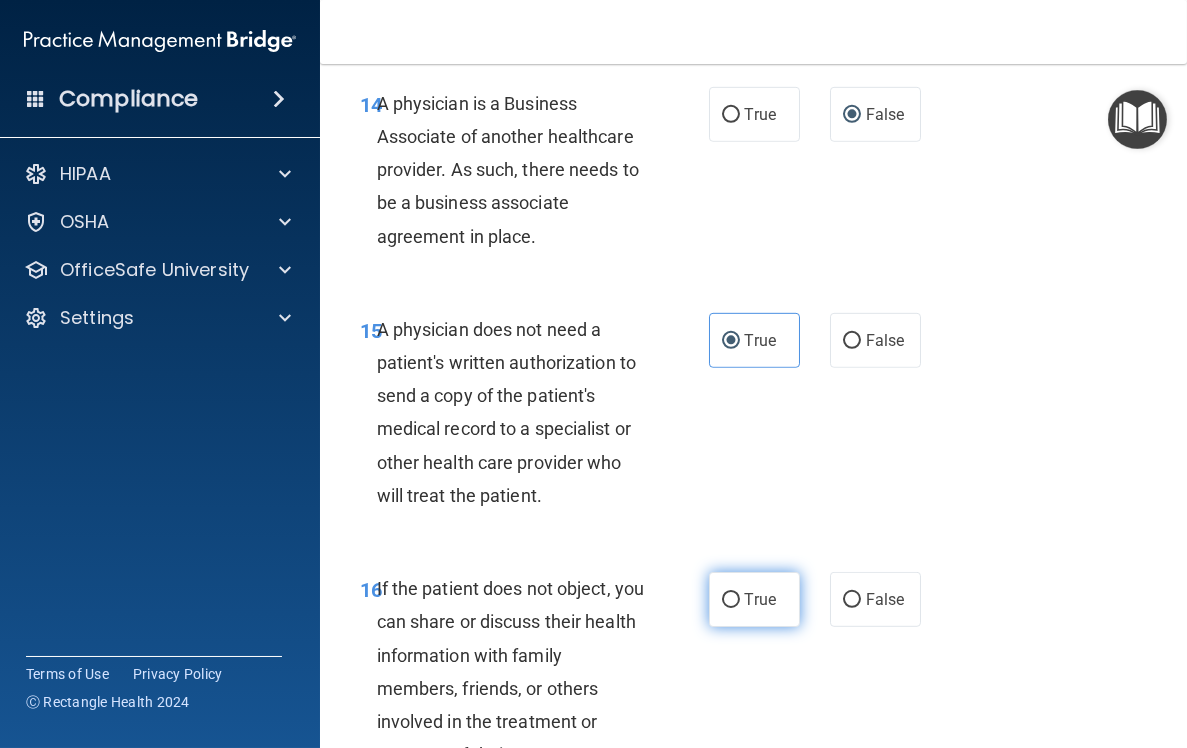 click on "True" at bounding box center (754, 599) 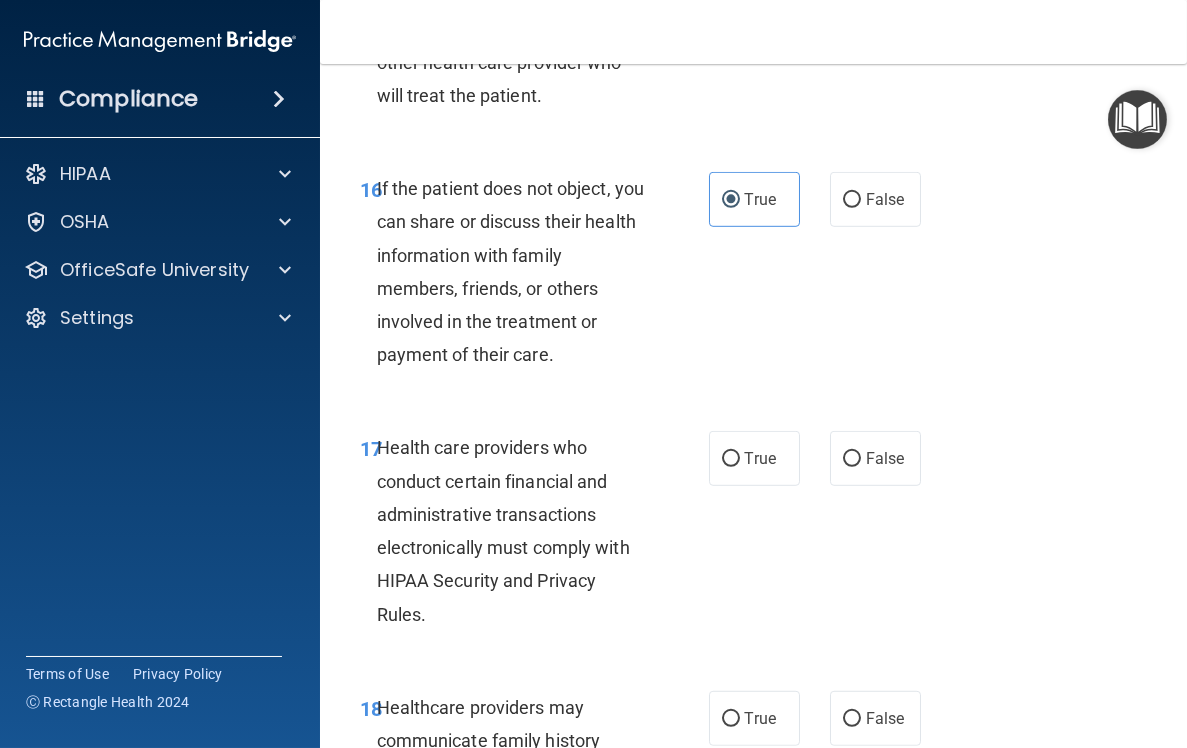 scroll, scrollTop: 3578, scrollLeft: 0, axis: vertical 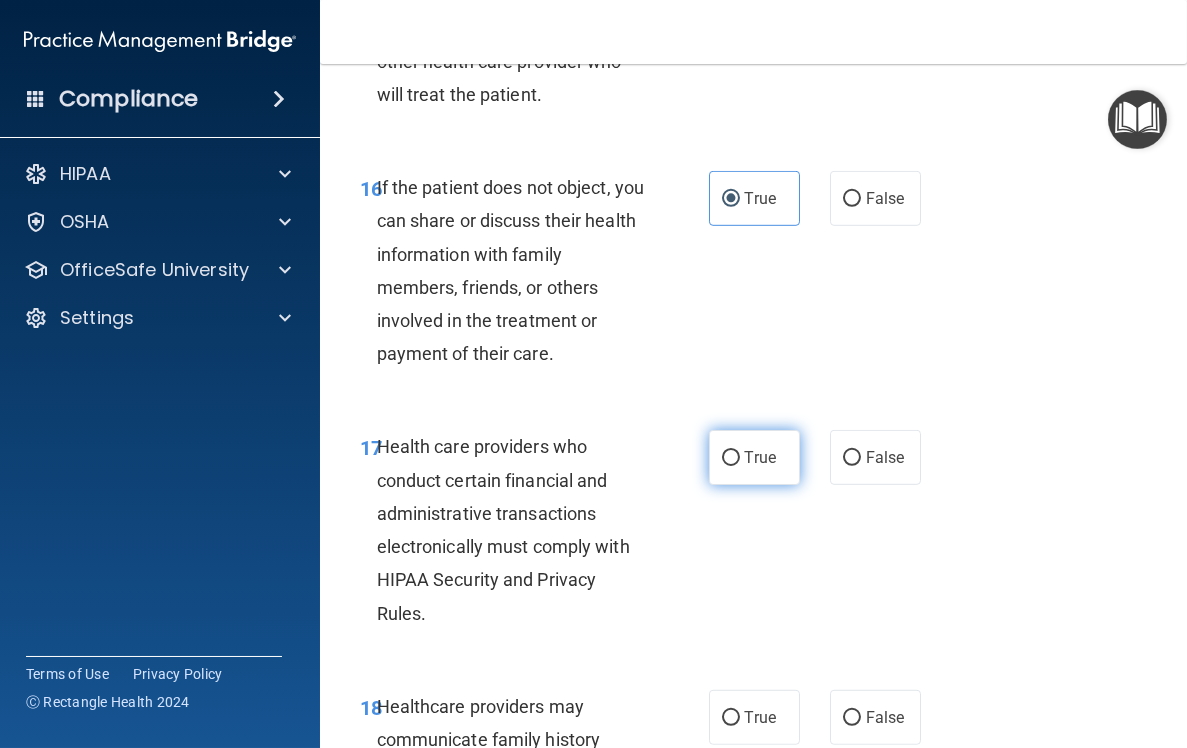 click on "True" at bounding box center [760, 457] 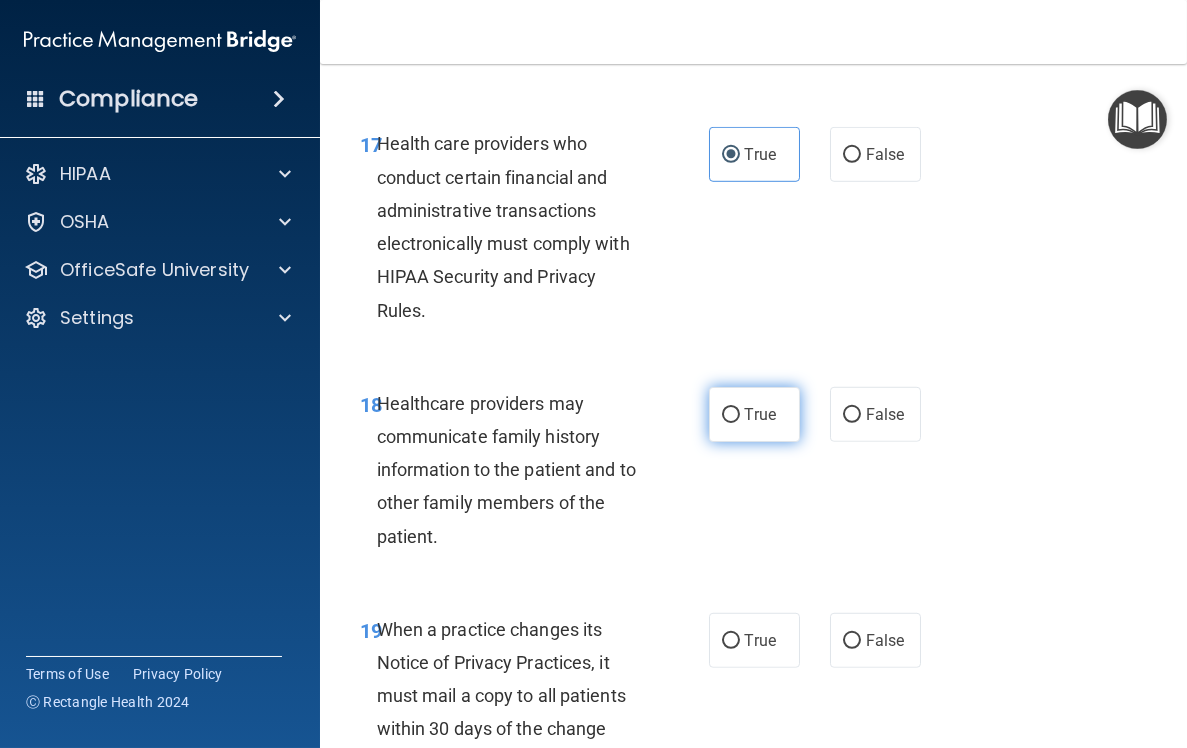 scroll, scrollTop: 3883, scrollLeft: 0, axis: vertical 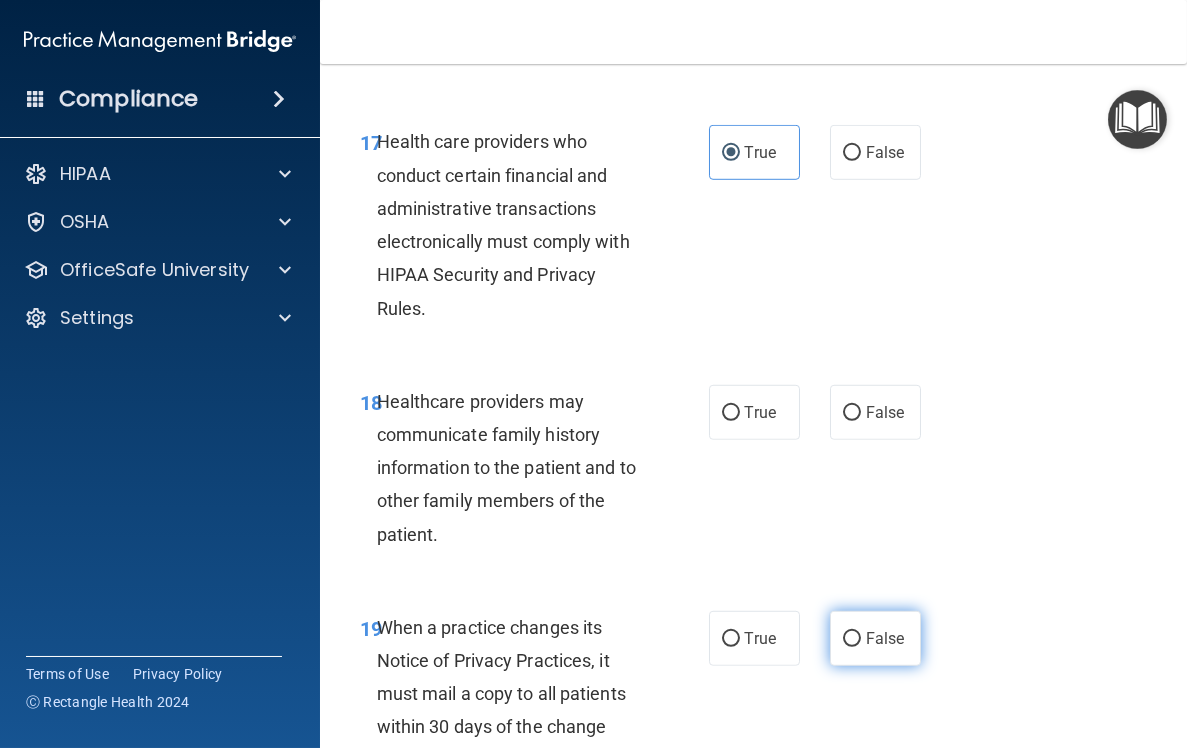 click on "False" at bounding box center (885, 638) 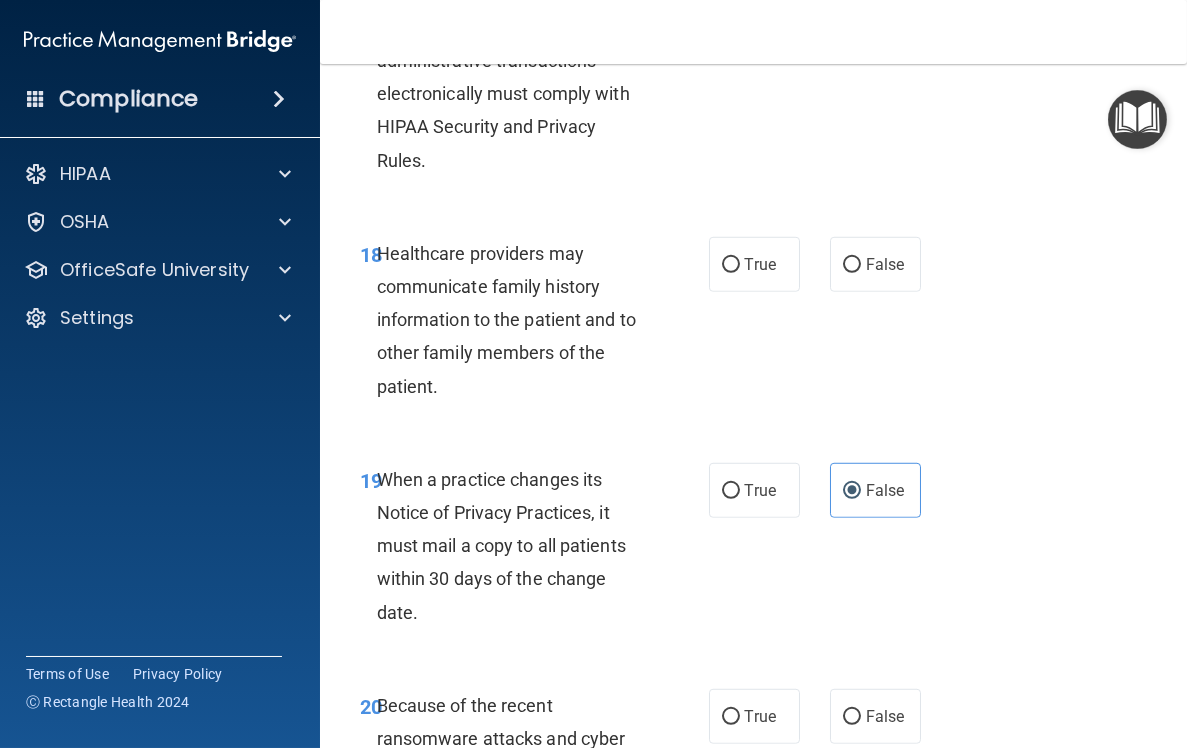 scroll, scrollTop: 4042, scrollLeft: 0, axis: vertical 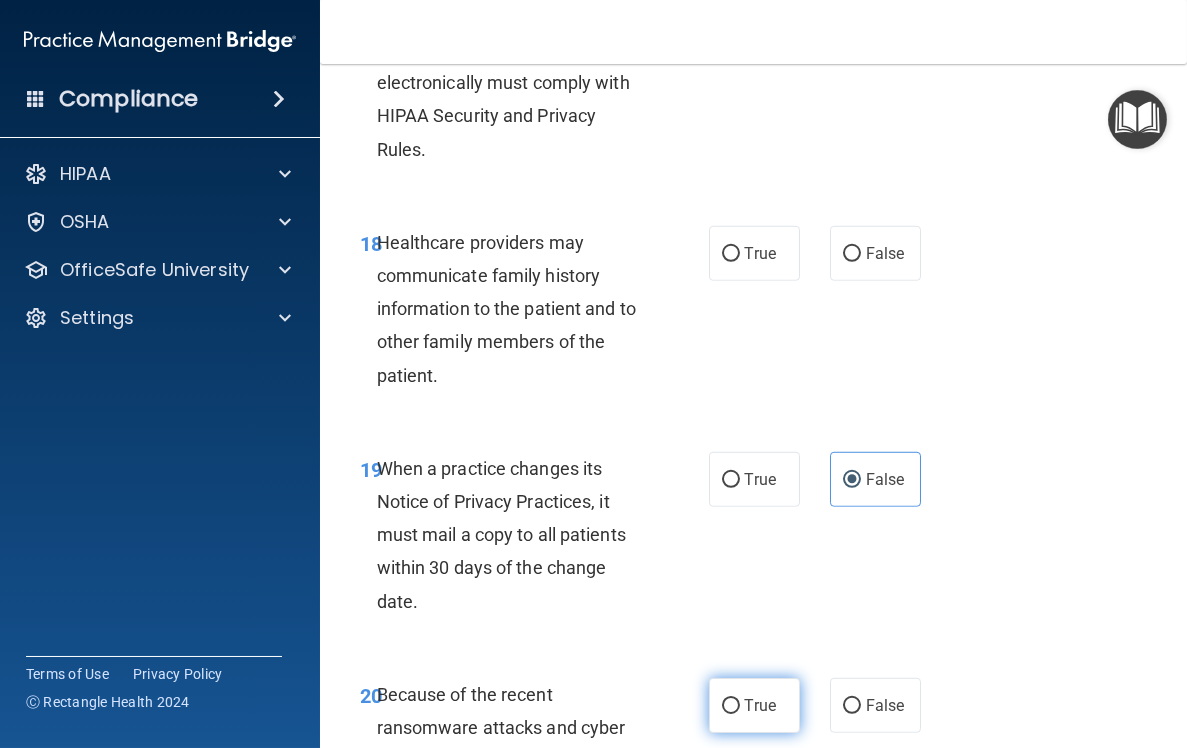 click on "True" at bounding box center [760, 705] 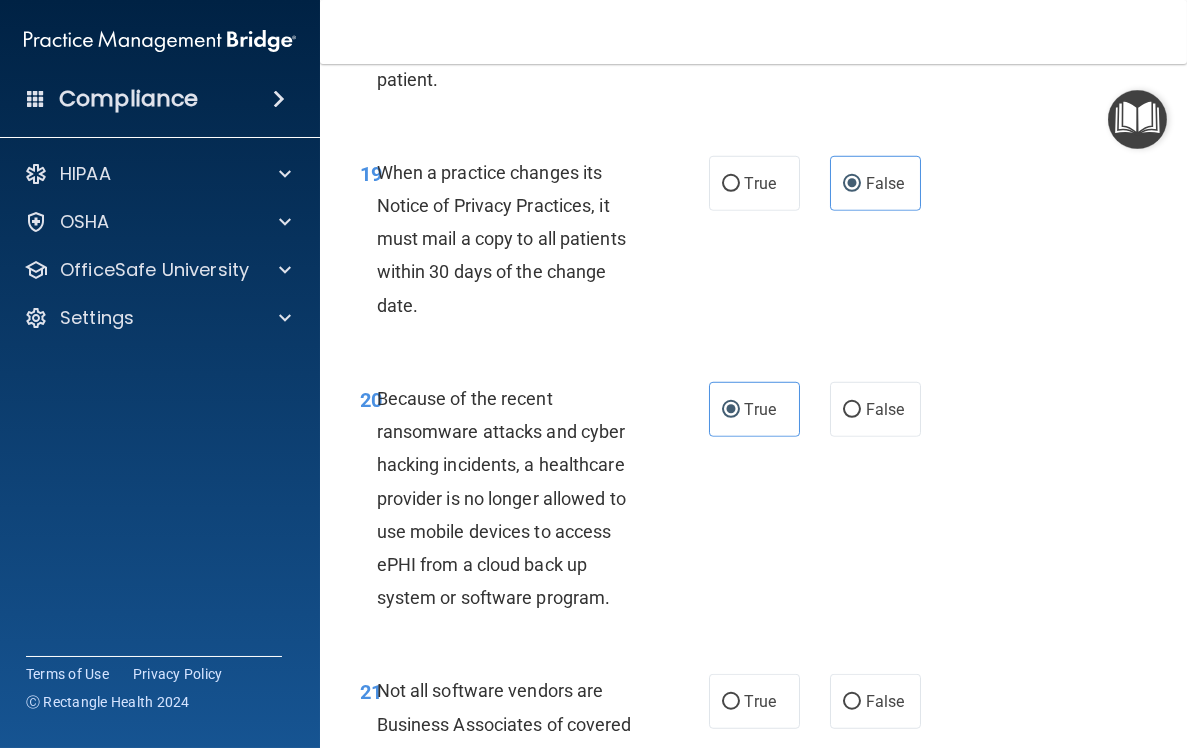 scroll, scrollTop: 4332, scrollLeft: 0, axis: vertical 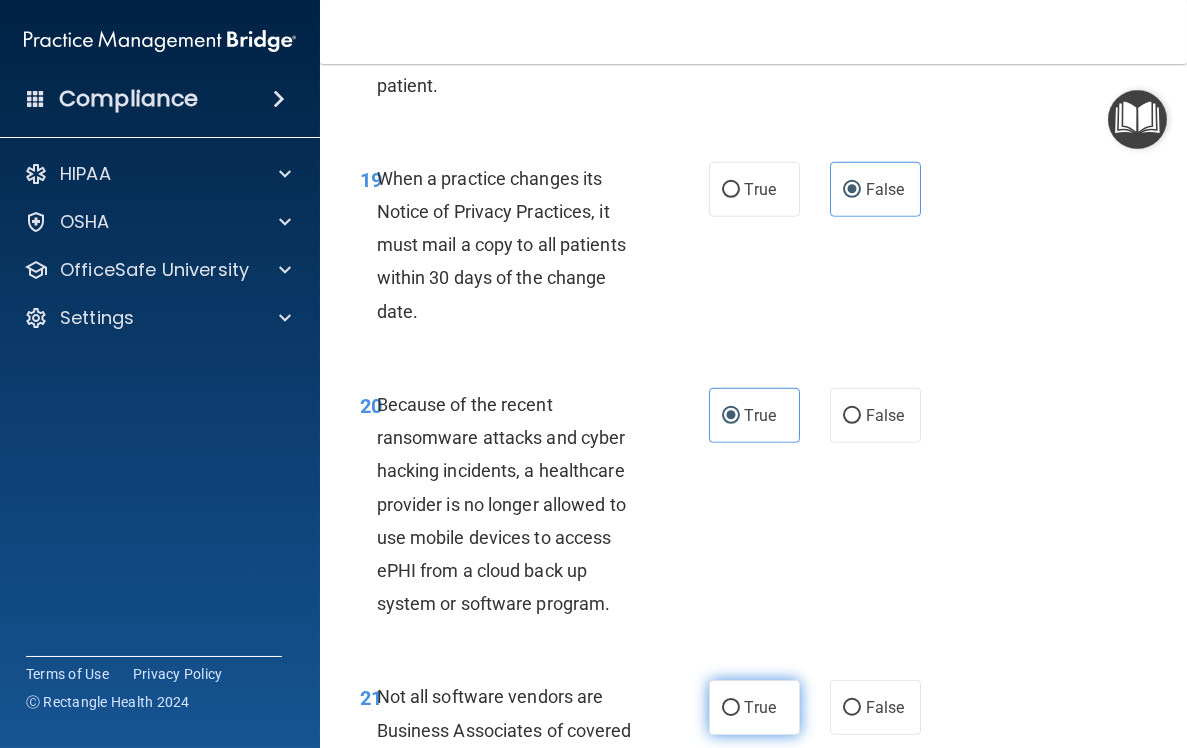click on "True" at bounding box center [754, 707] 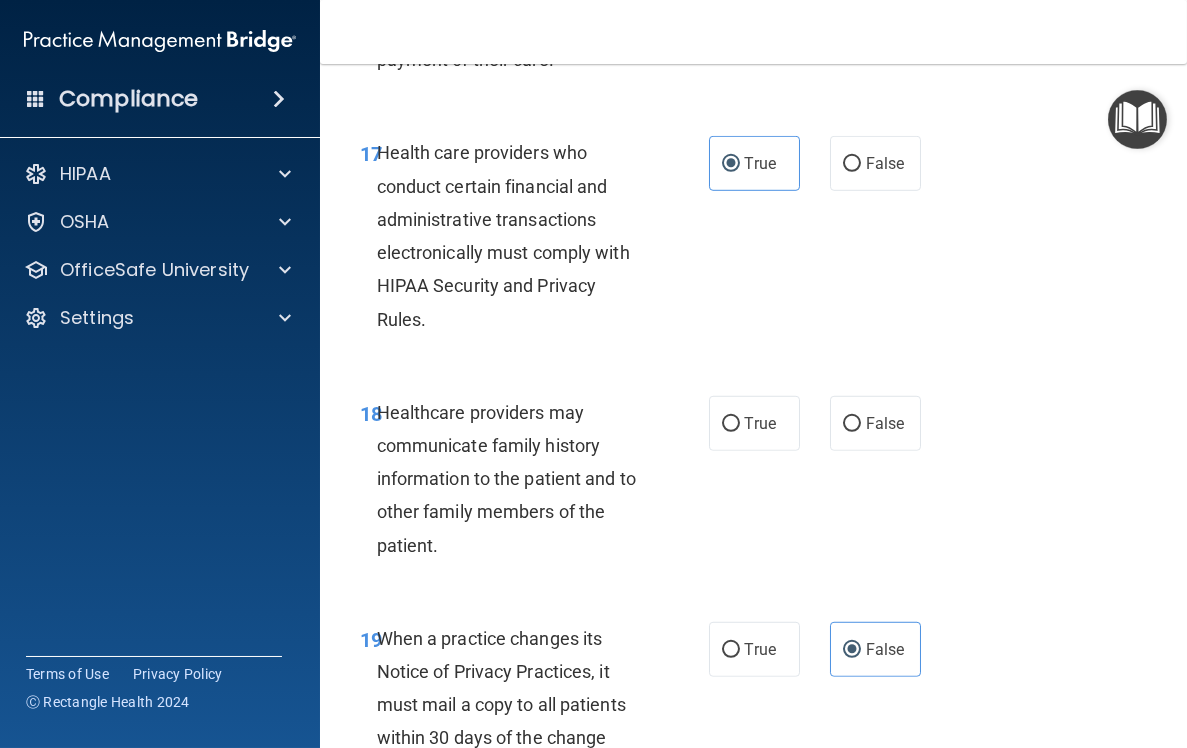 scroll, scrollTop: 3871, scrollLeft: 0, axis: vertical 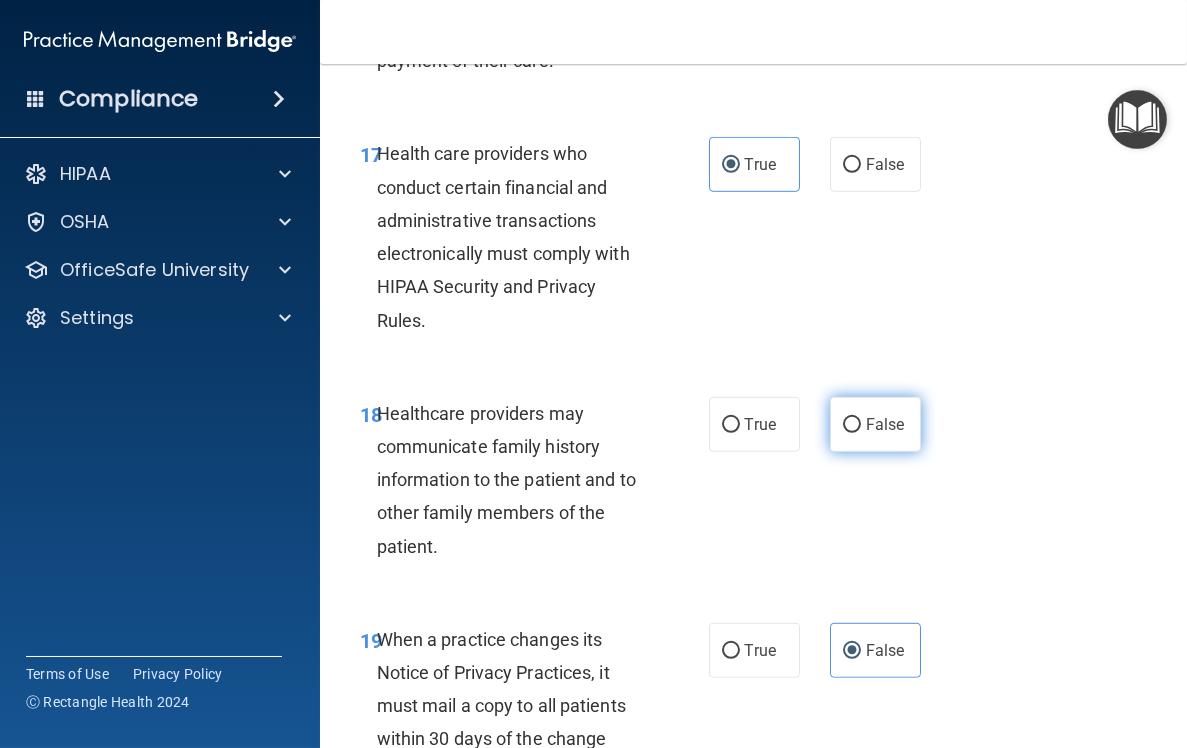 click on "False" at bounding box center [875, 424] 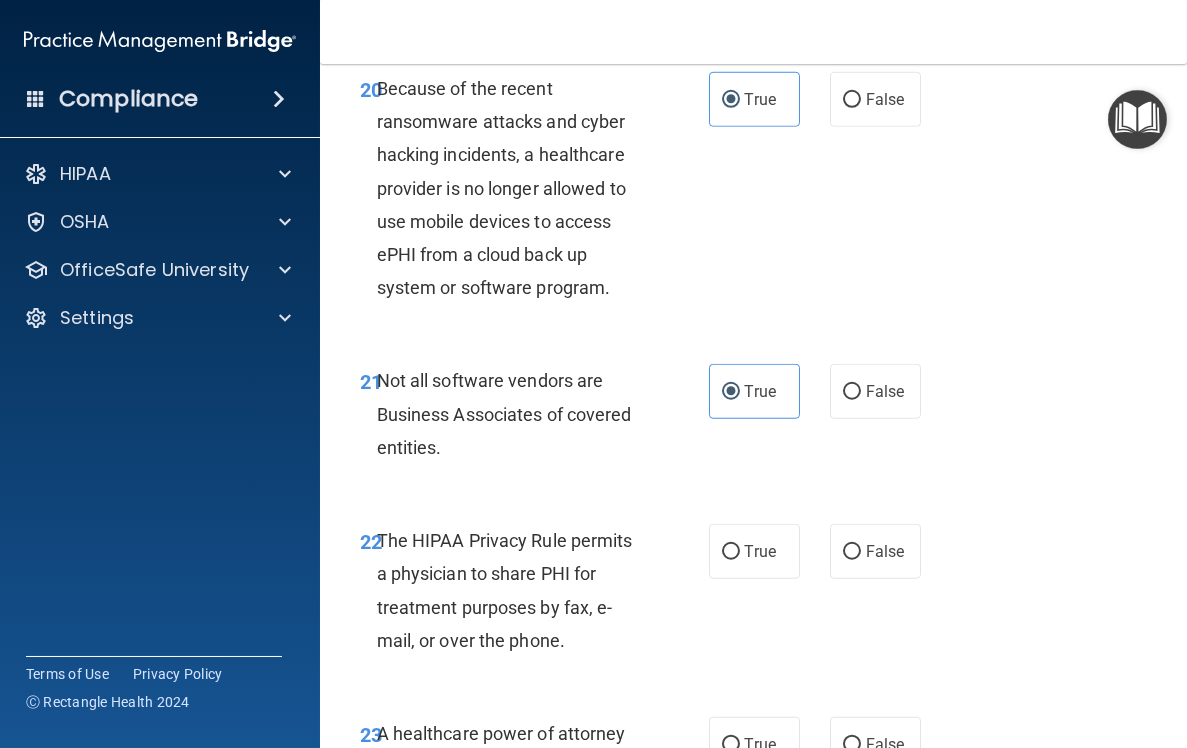 scroll, scrollTop: 4652, scrollLeft: 0, axis: vertical 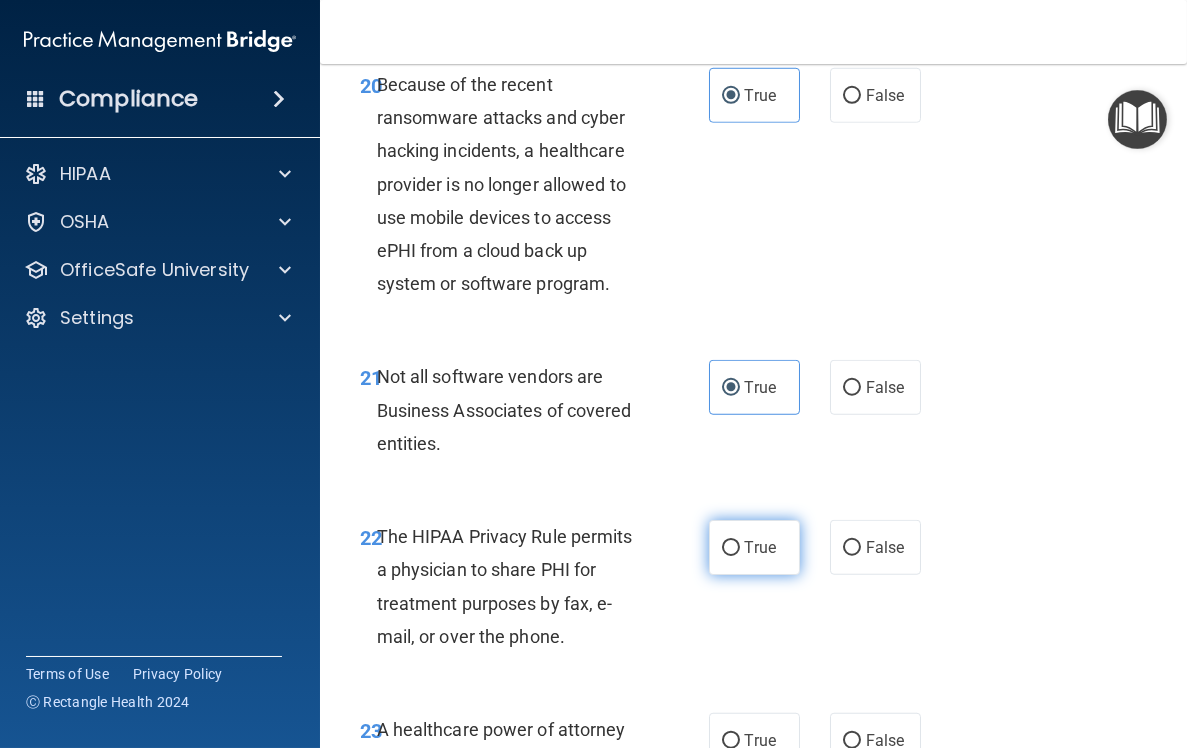 click on "True" at bounding box center [754, 547] 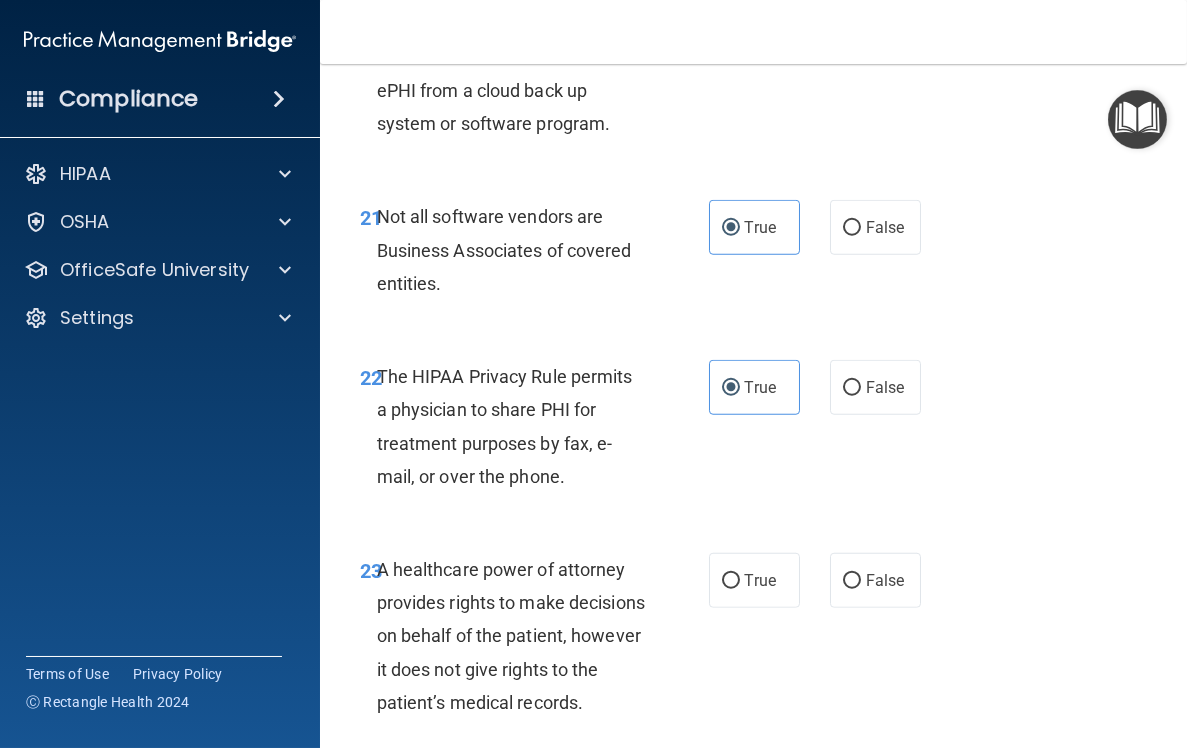 scroll, scrollTop: 4823, scrollLeft: 0, axis: vertical 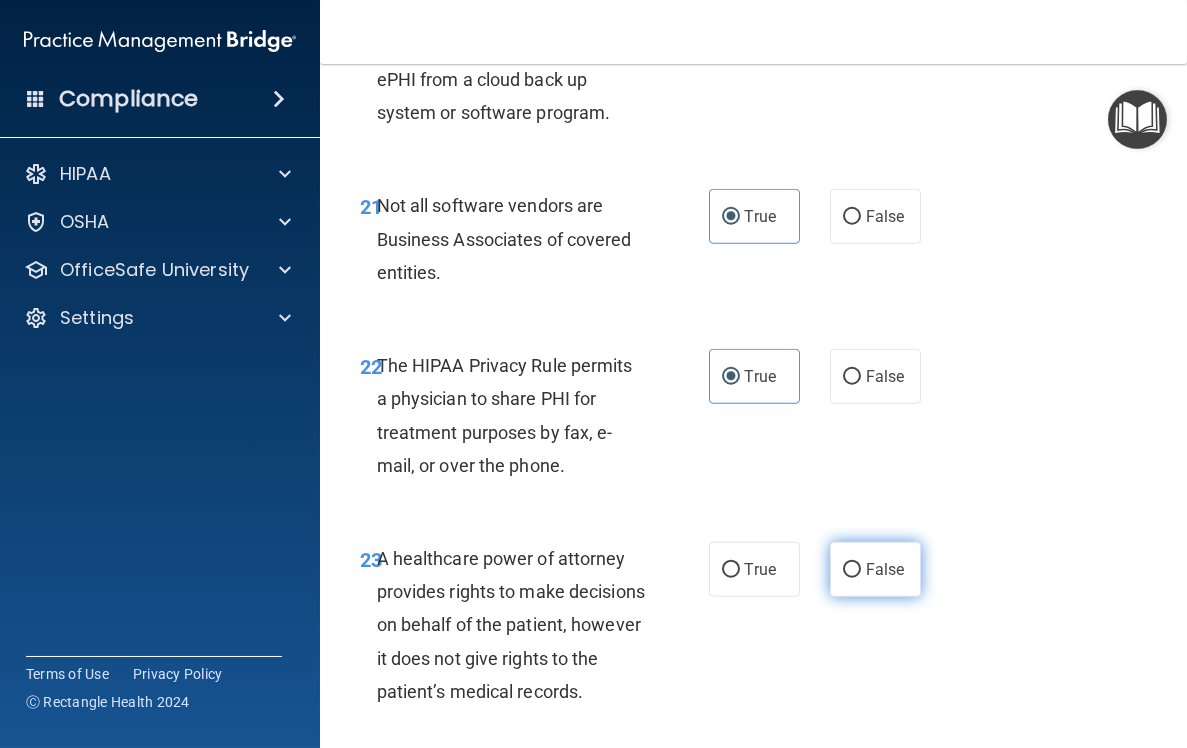 click on "False" at bounding box center (875, 569) 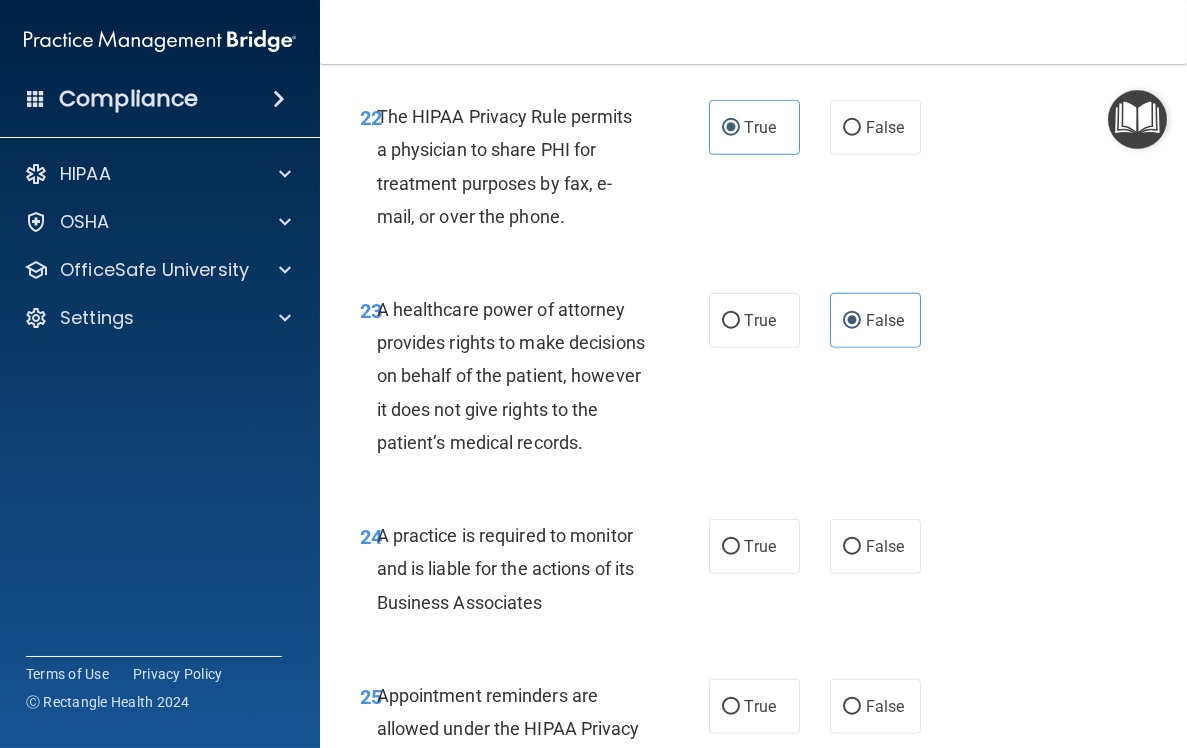 scroll, scrollTop: 5076, scrollLeft: 0, axis: vertical 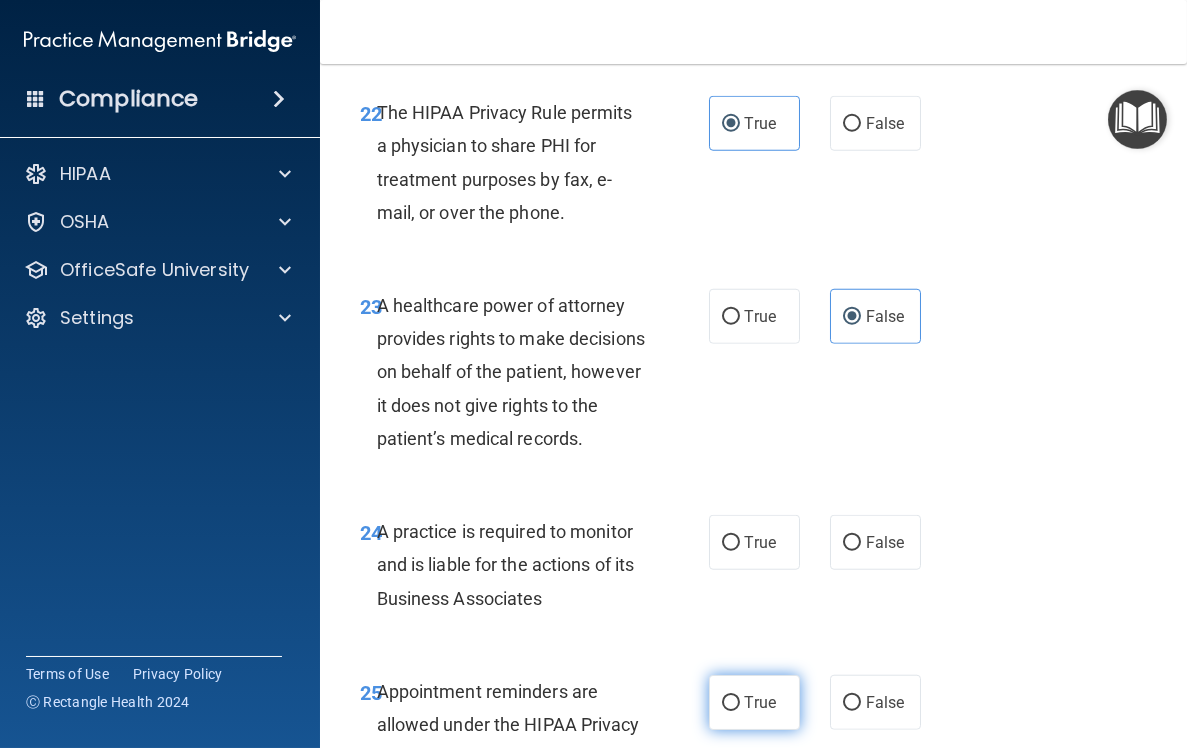 click on "True" at bounding box center [760, 702] 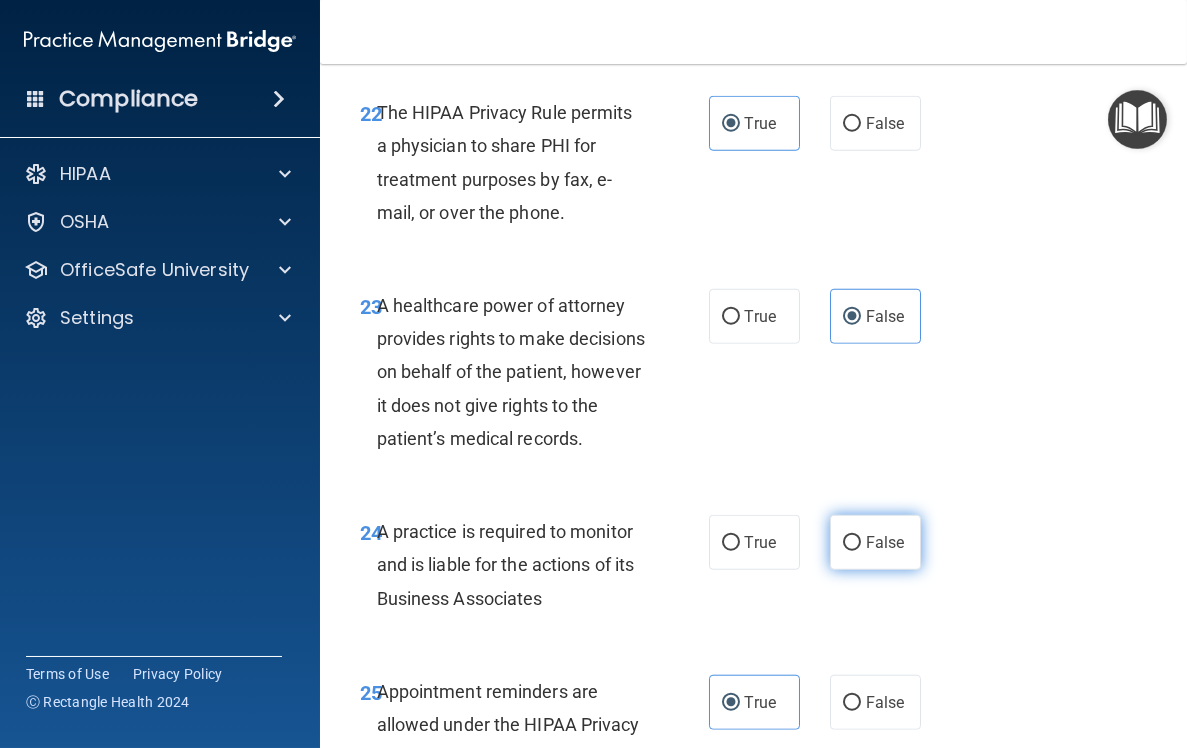 click on "False" at bounding box center (875, 542) 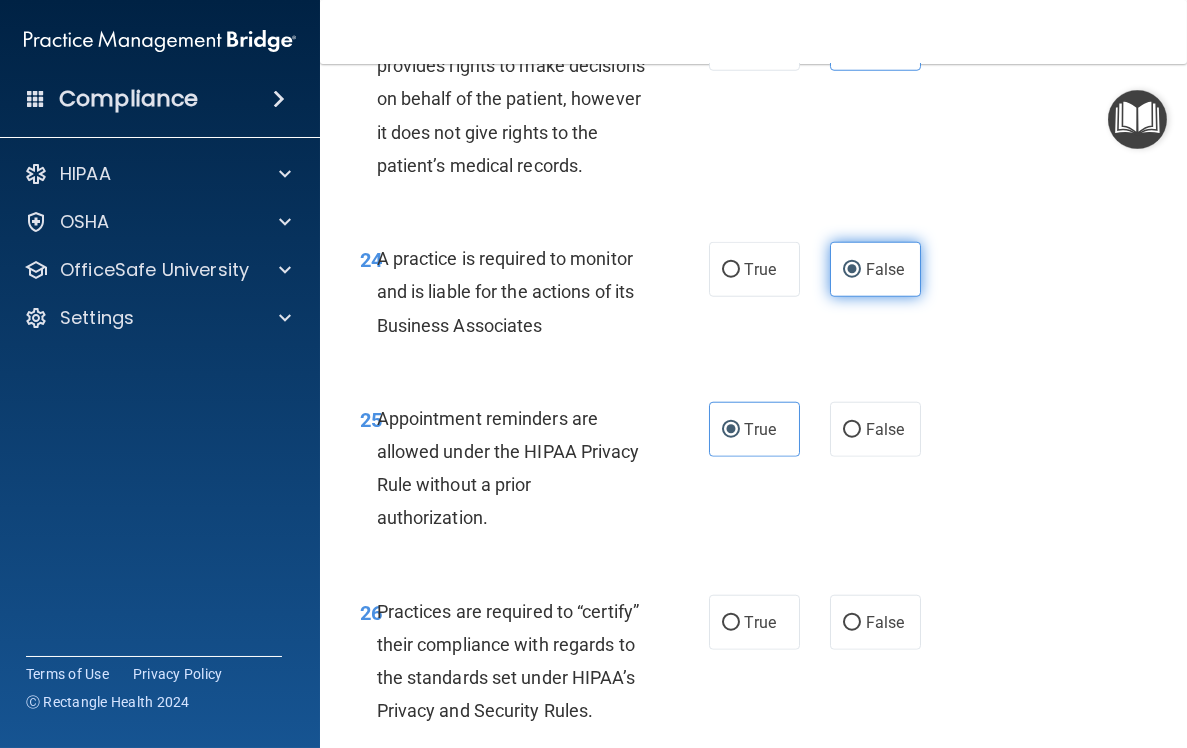 scroll, scrollTop: 5350, scrollLeft: 0, axis: vertical 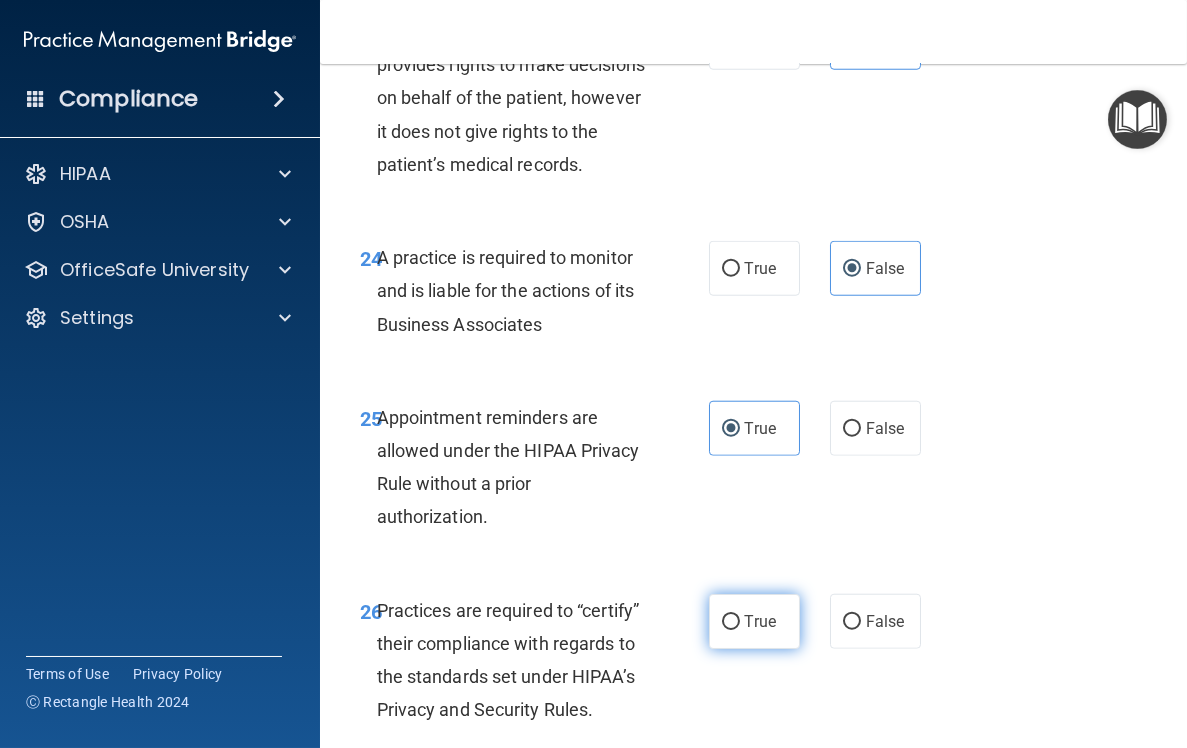 click on "True" at bounding box center [754, 621] 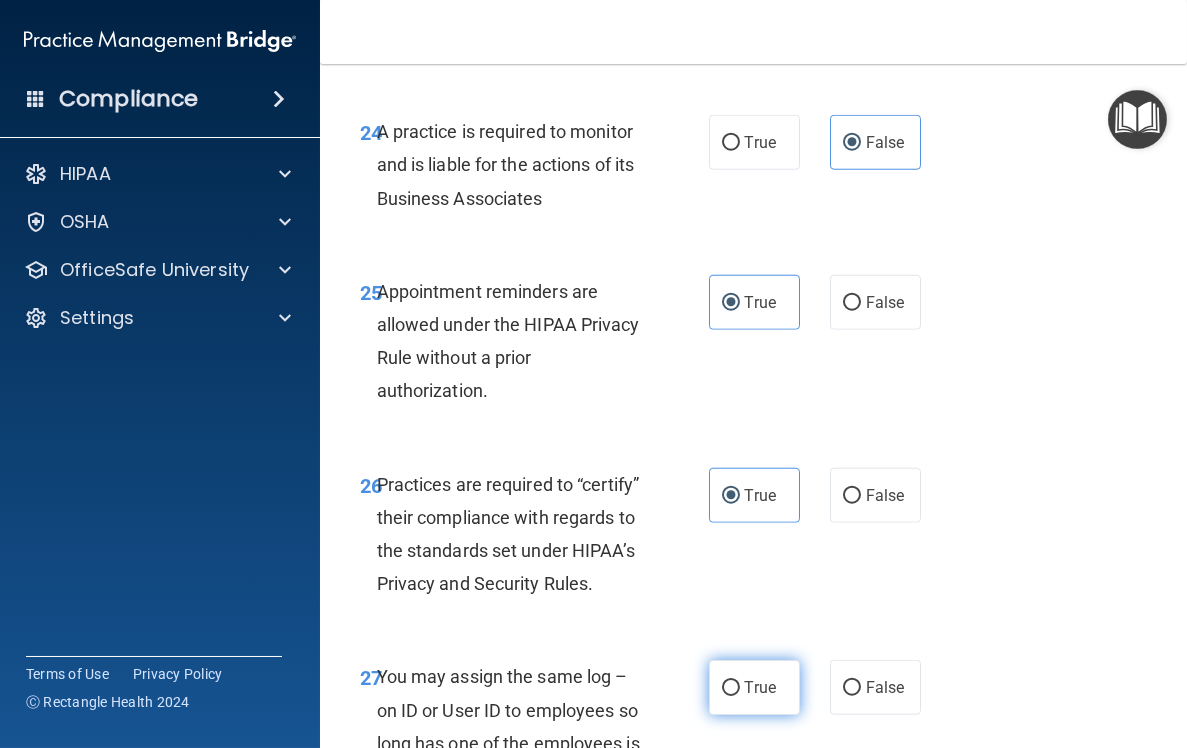 scroll, scrollTop: 5478, scrollLeft: 0, axis: vertical 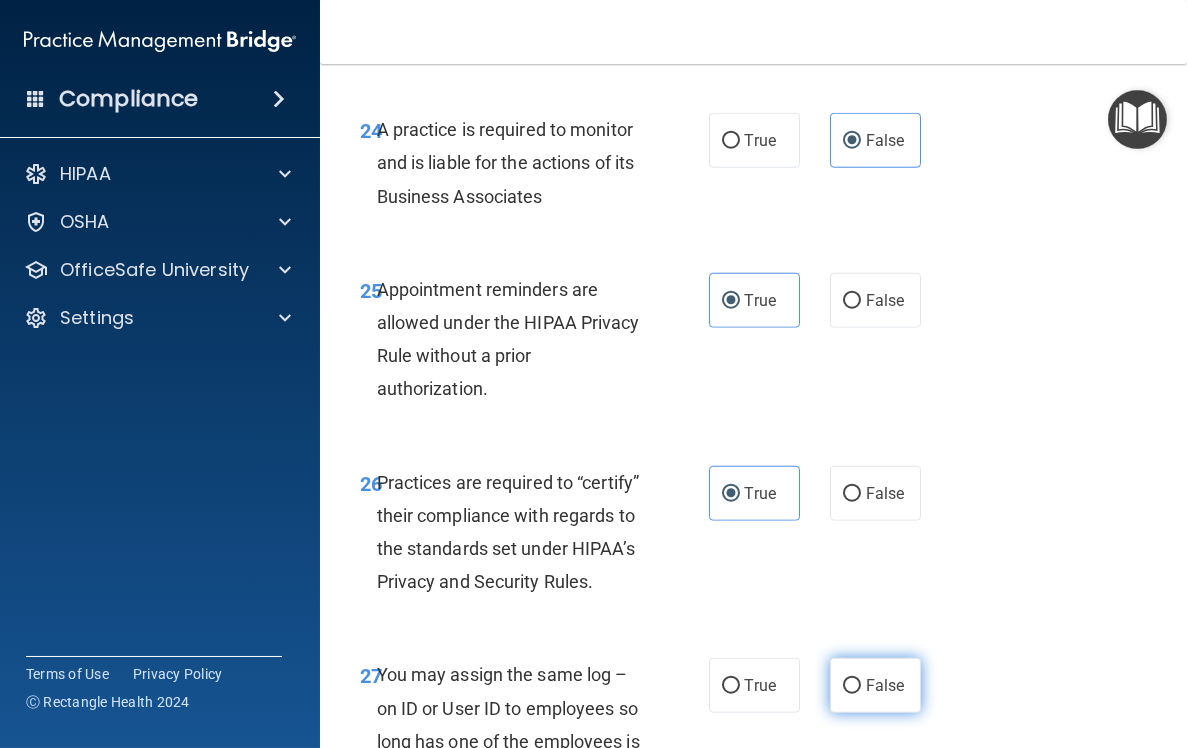 click on "False" at bounding box center (875, 685) 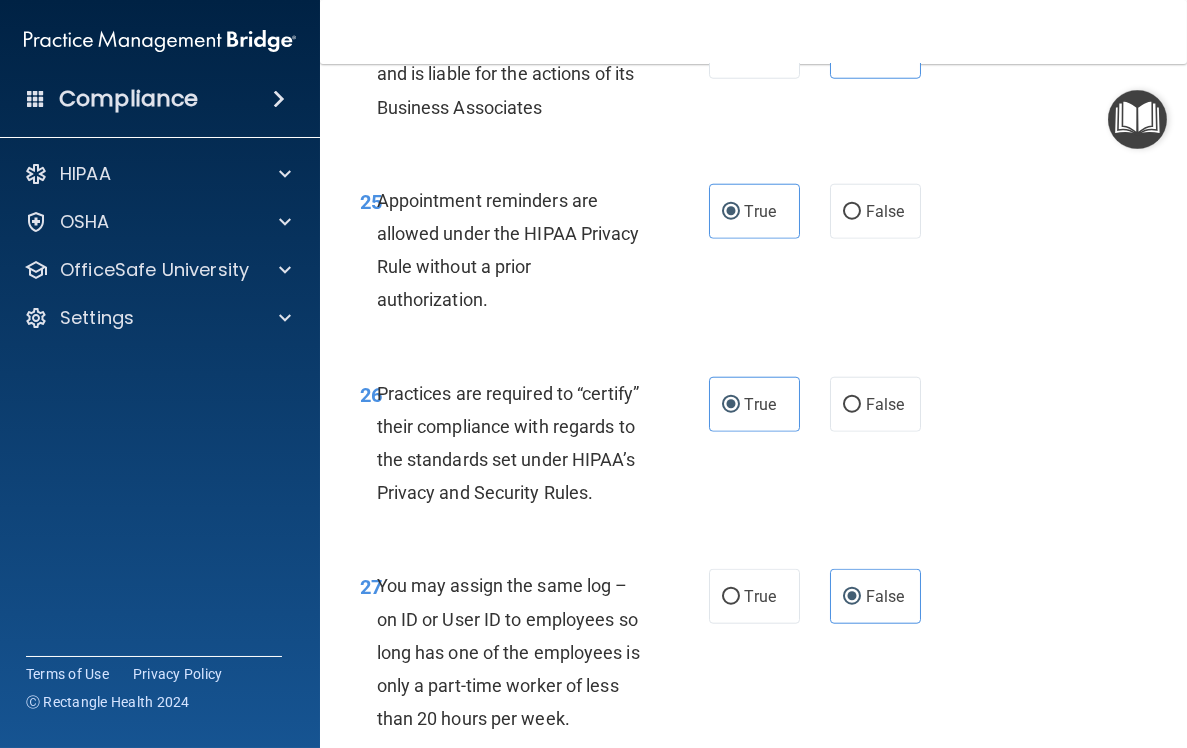 scroll, scrollTop: 5574, scrollLeft: 0, axis: vertical 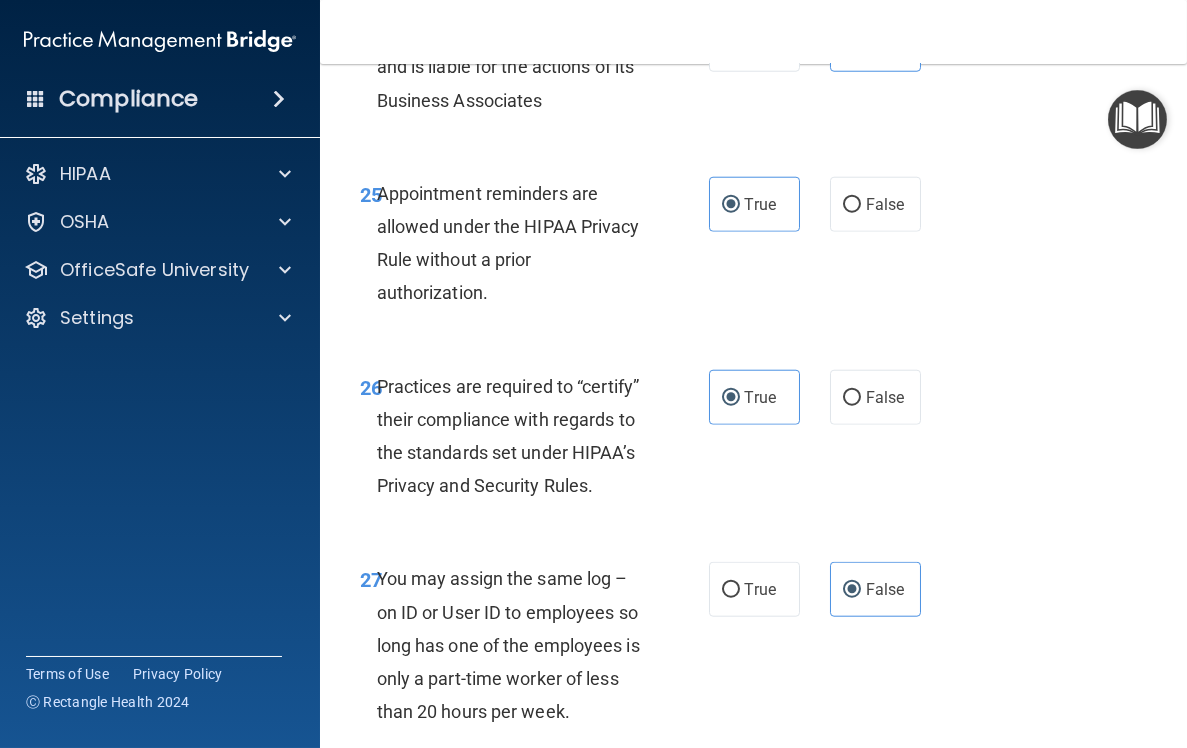 click on "True" at bounding box center [731, 817] 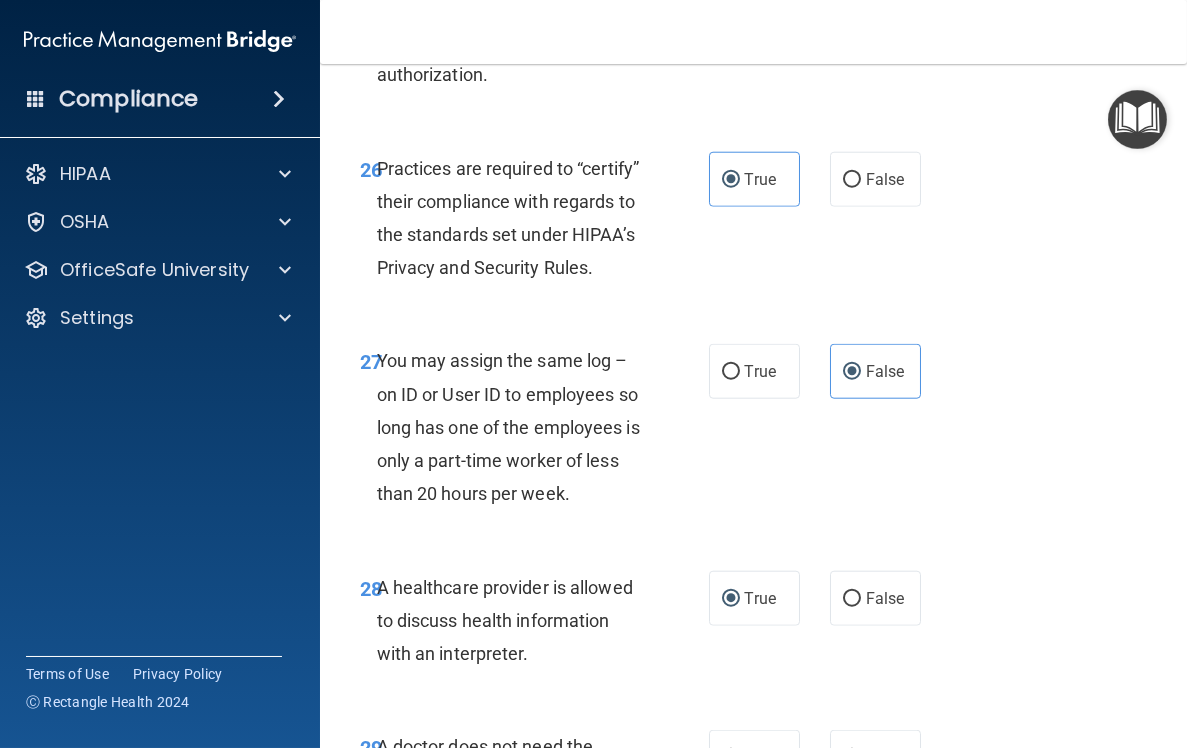 scroll, scrollTop: 5795, scrollLeft: 0, axis: vertical 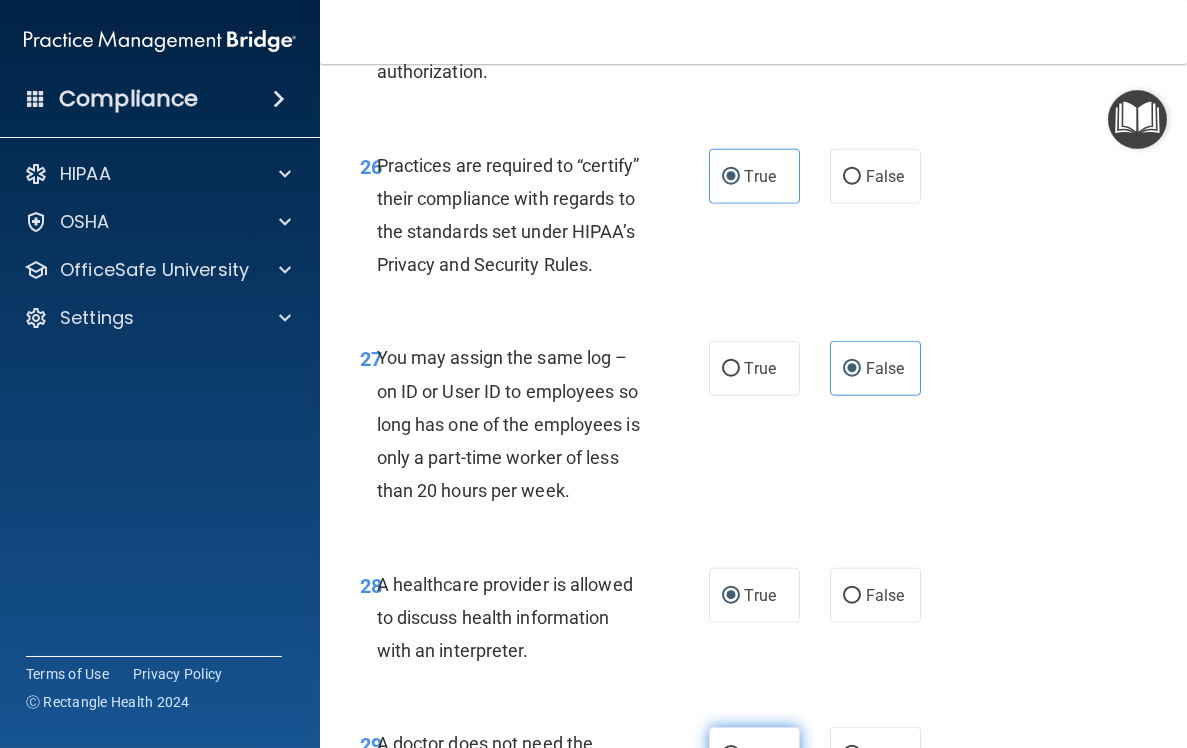 click on "True" at bounding box center [731, 755] 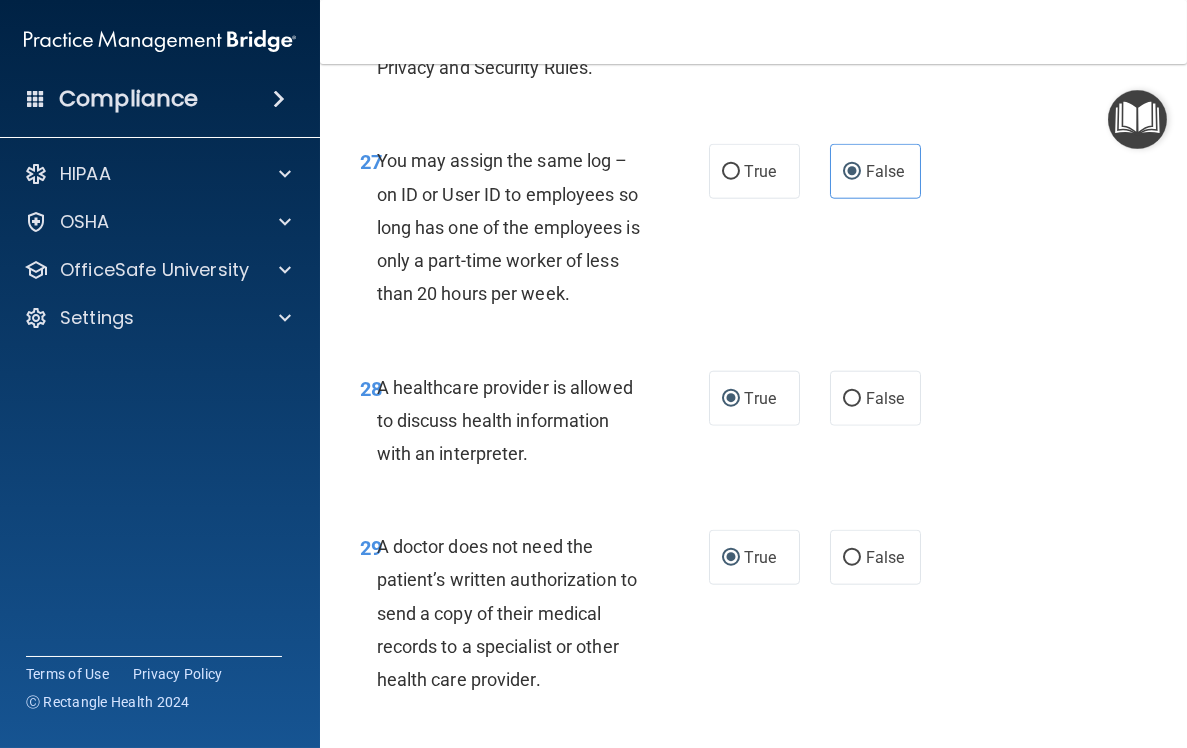 scroll, scrollTop: 5994, scrollLeft: 0, axis: vertical 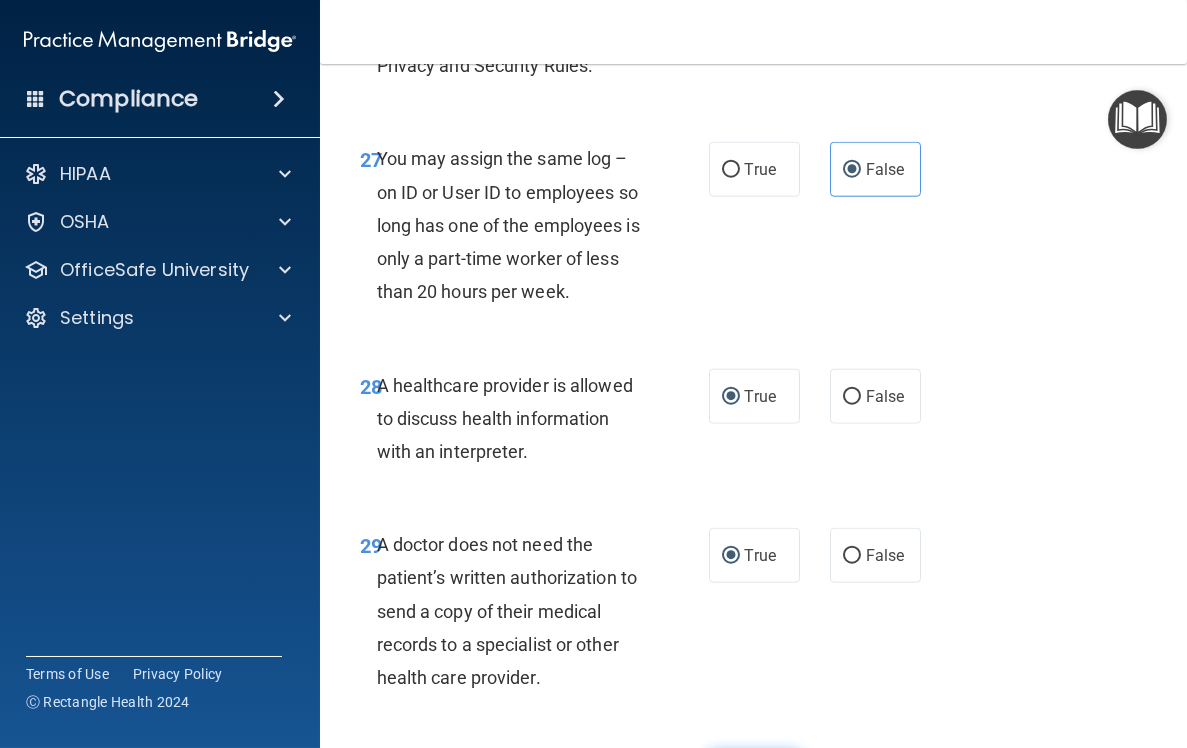 click on "True" at bounding box center [760, 781] 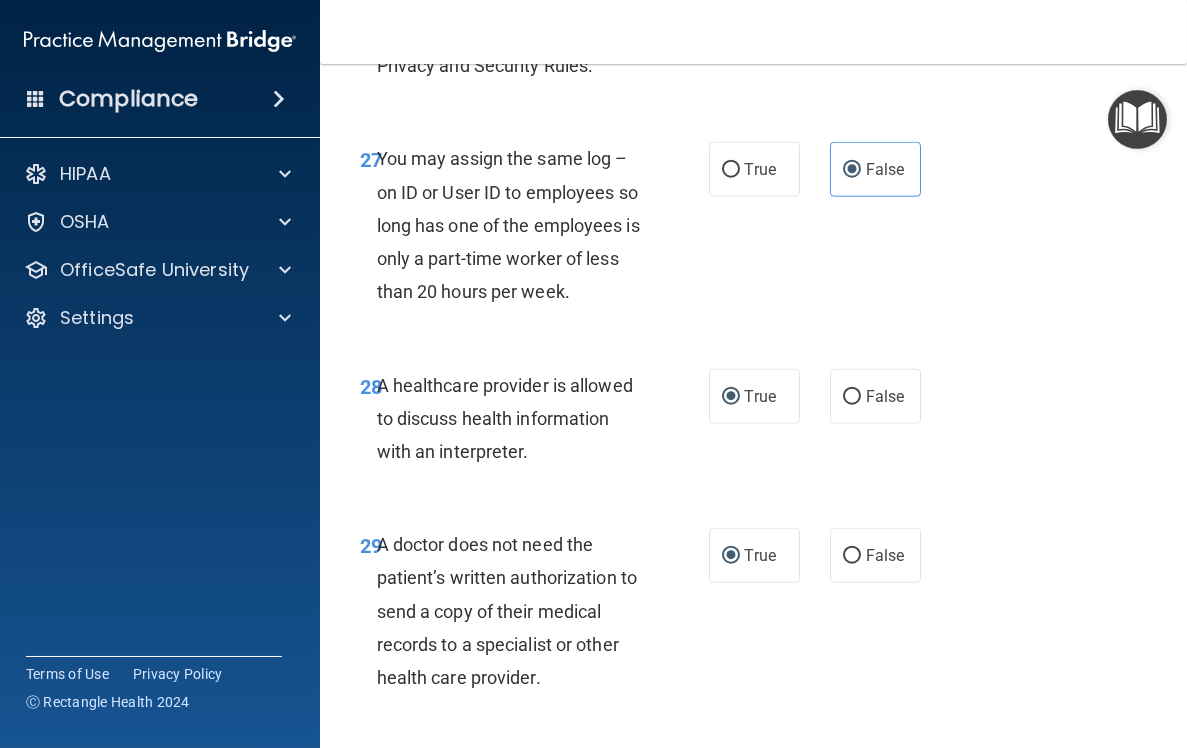 click on "Submit" at bounding box center [1072, 980] 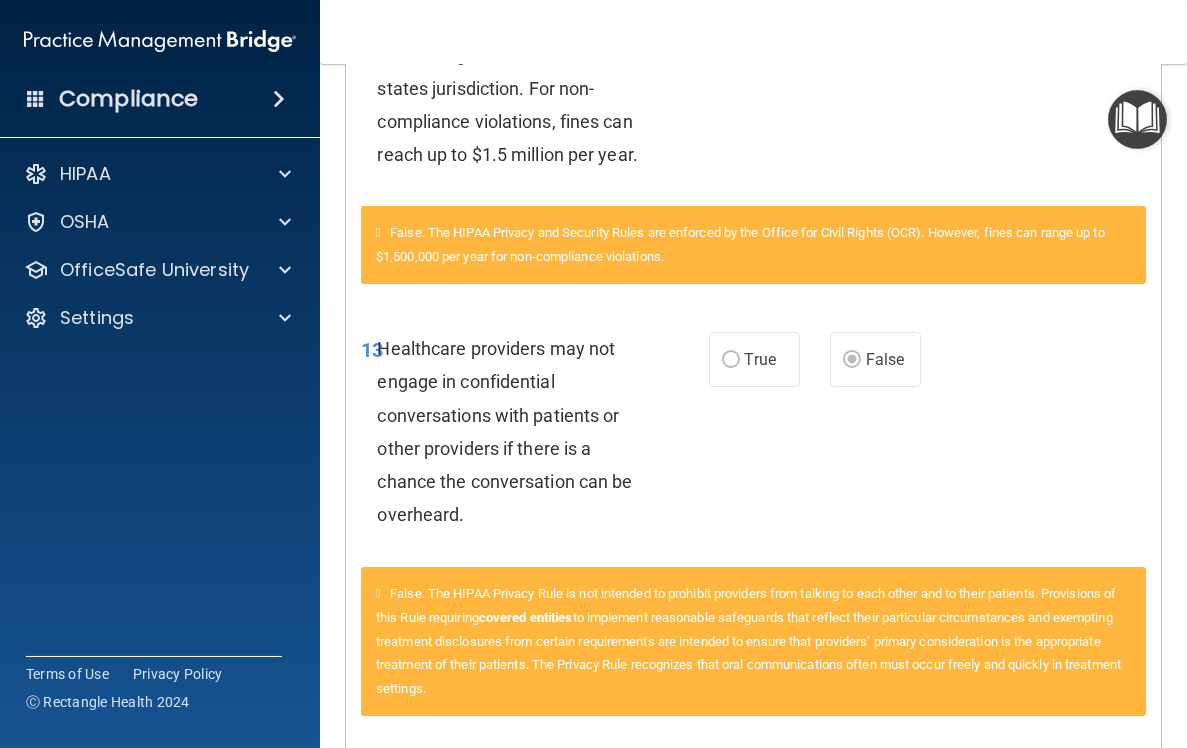scroll, scrollTop: 170, scrollLeft: 0, axis: vertical 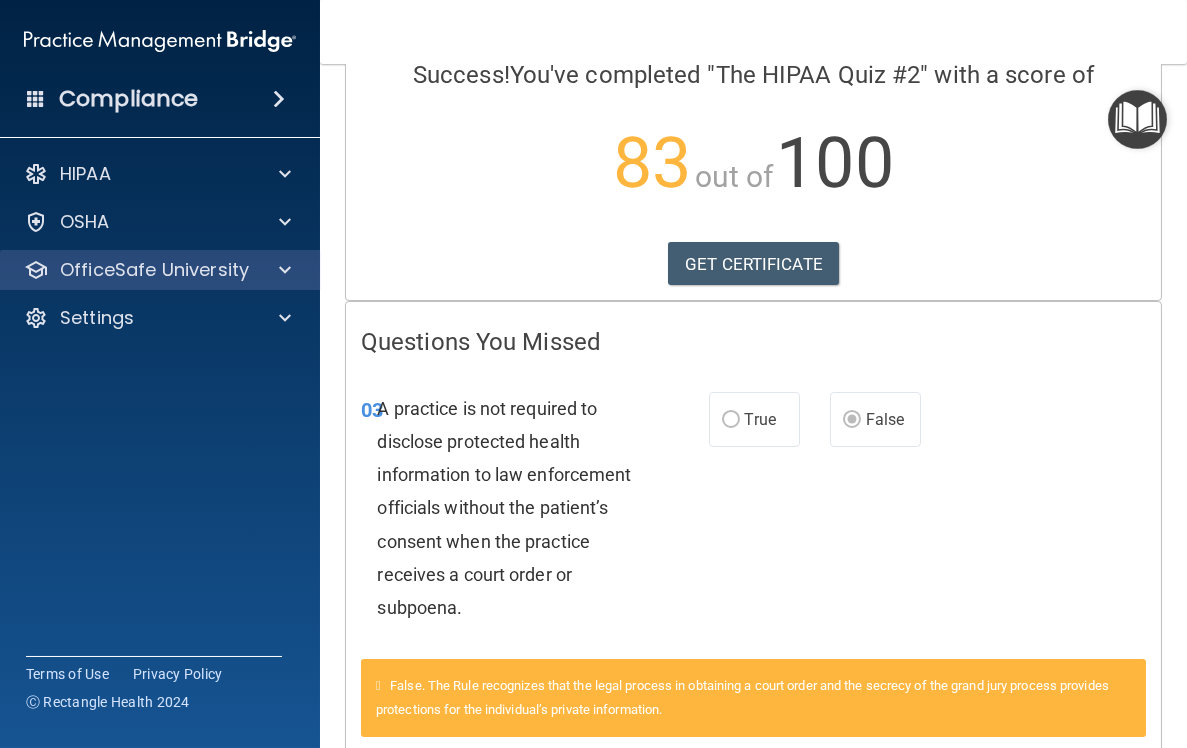 click on "OfficeSafe University" at bounding box center (154, 270) 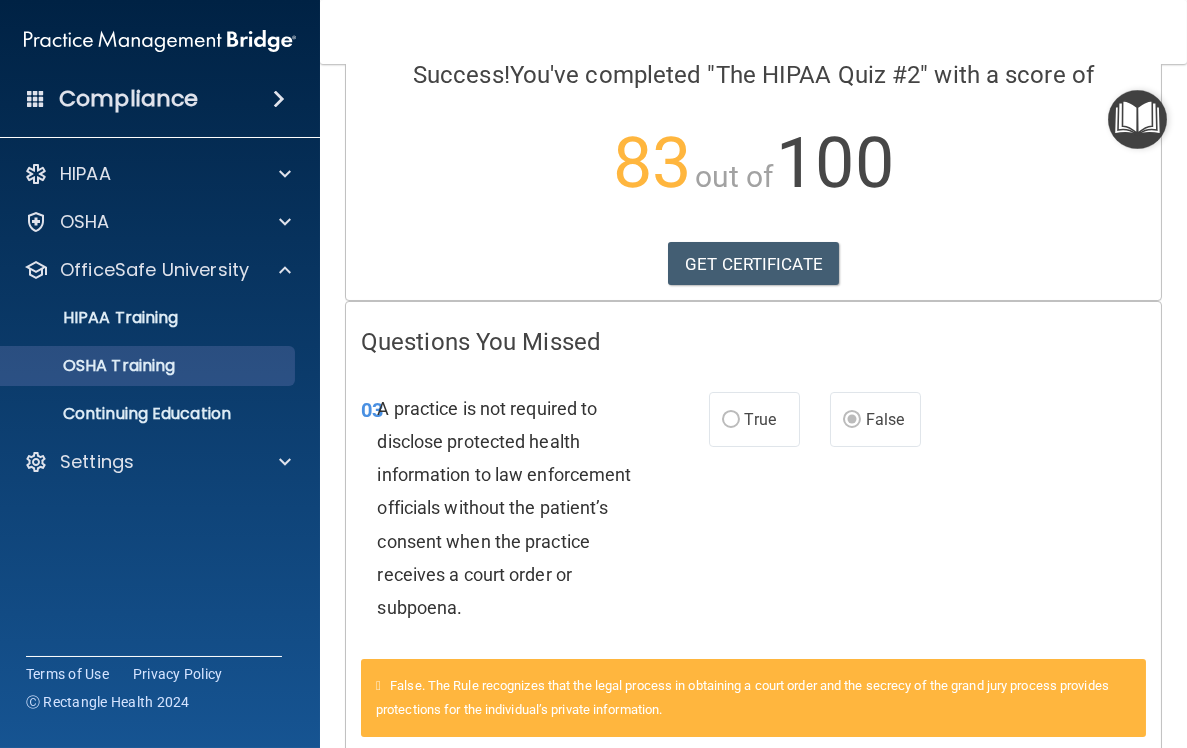 click on "OSHA Training" at bounding box center [137, 366] 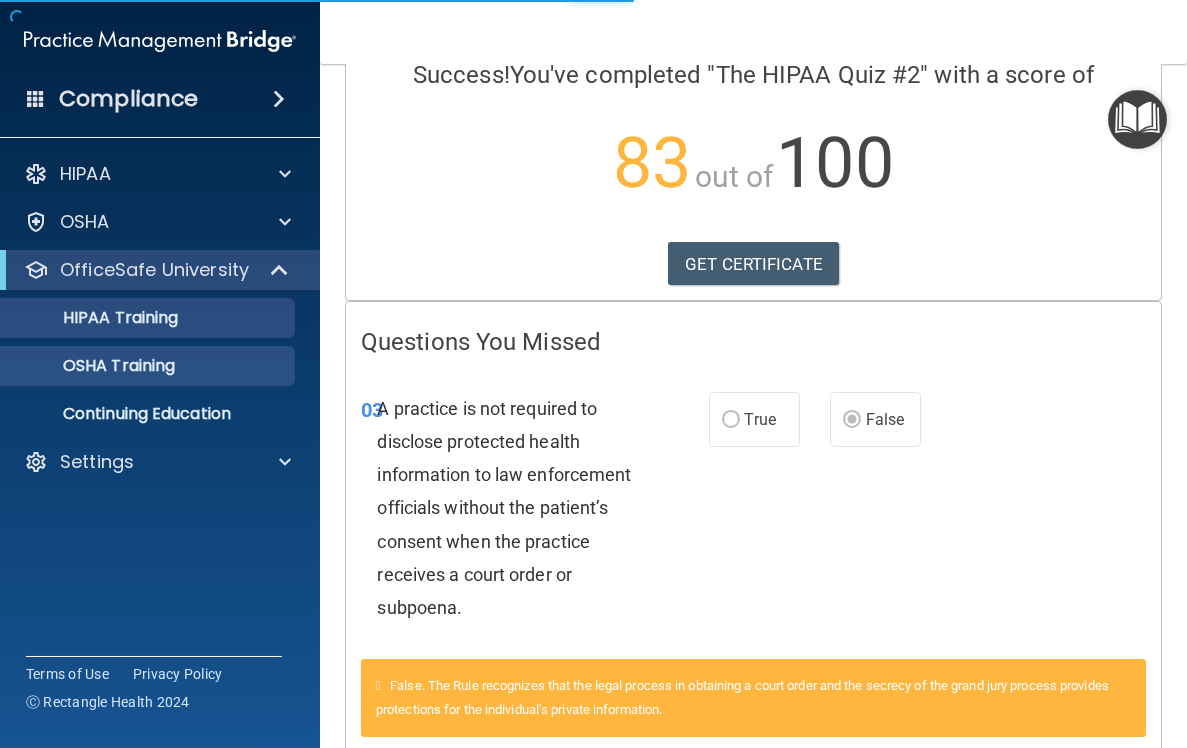 click on "HIPAA Training" at bounding box center (137, 318) 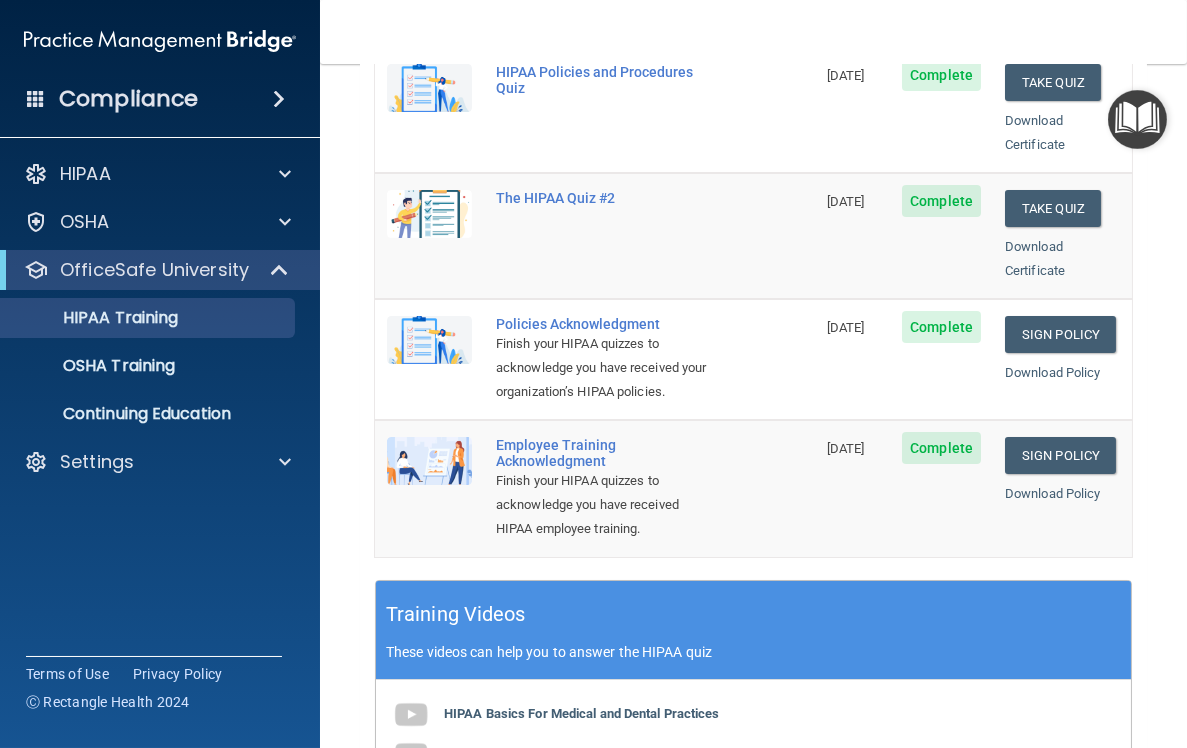 scroll, scrollTop: 443, scrollLeft: 0, axis: vertical 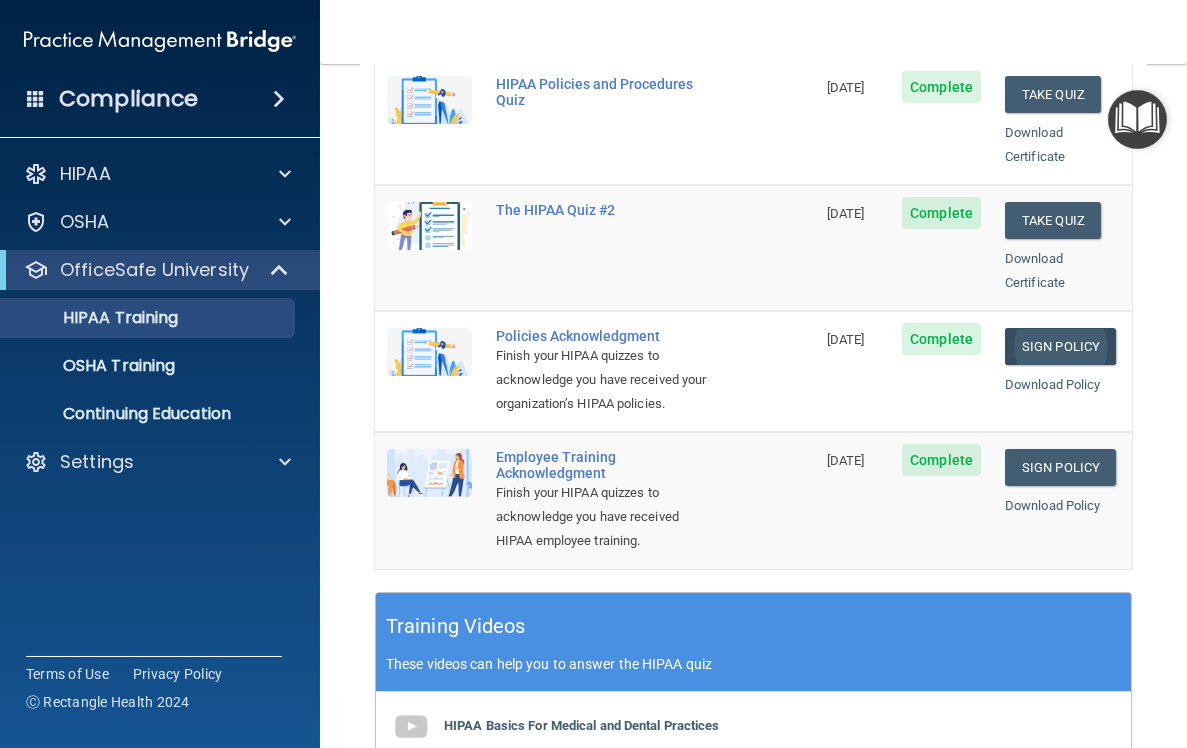 click on "Sign Policy" at bounding box center [1060, 346] 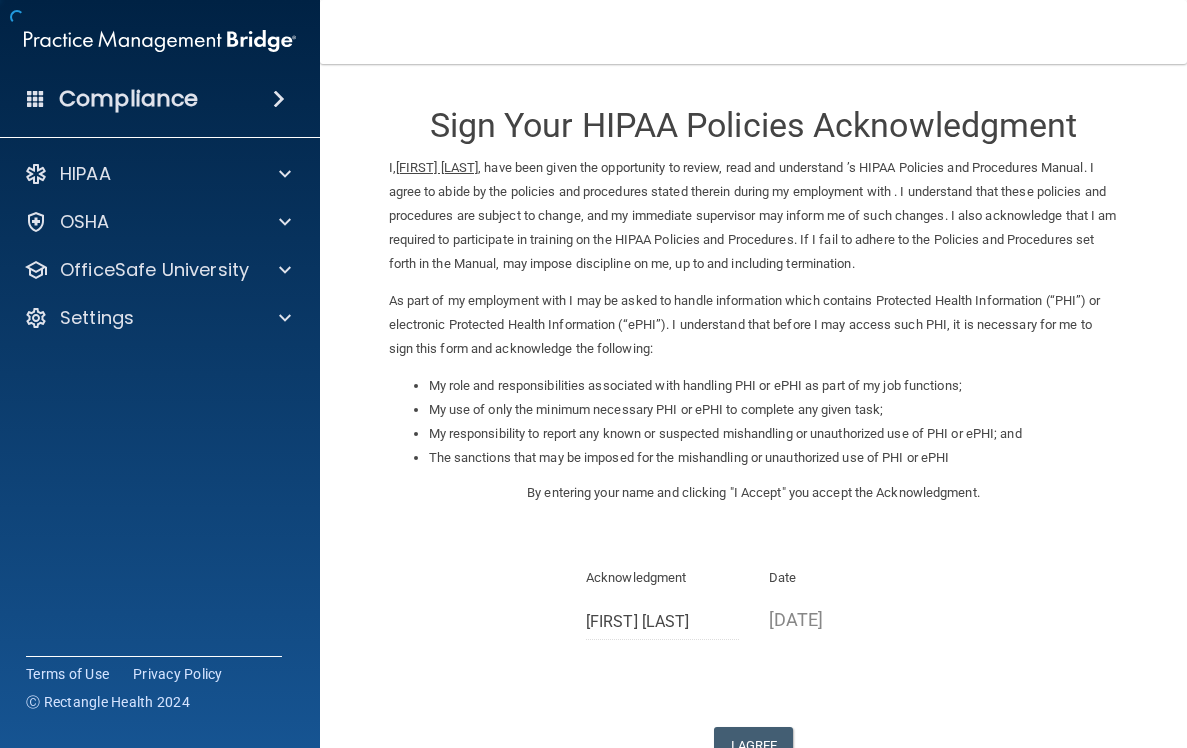 click on "My role and responsibilities associated with handling PHI or ePHI as part of my job functions;" at bounding box center [774, 386] 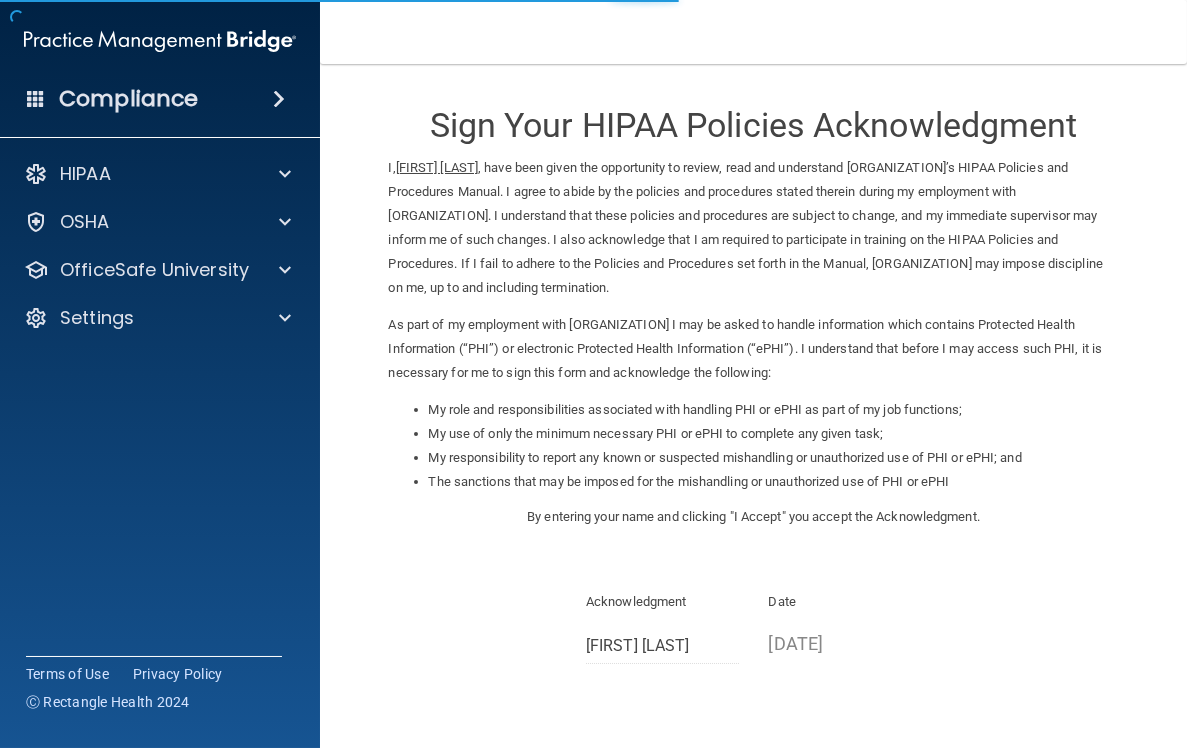 scroll, scrollTop: 152, scrollLeft: 0, axis: vertical 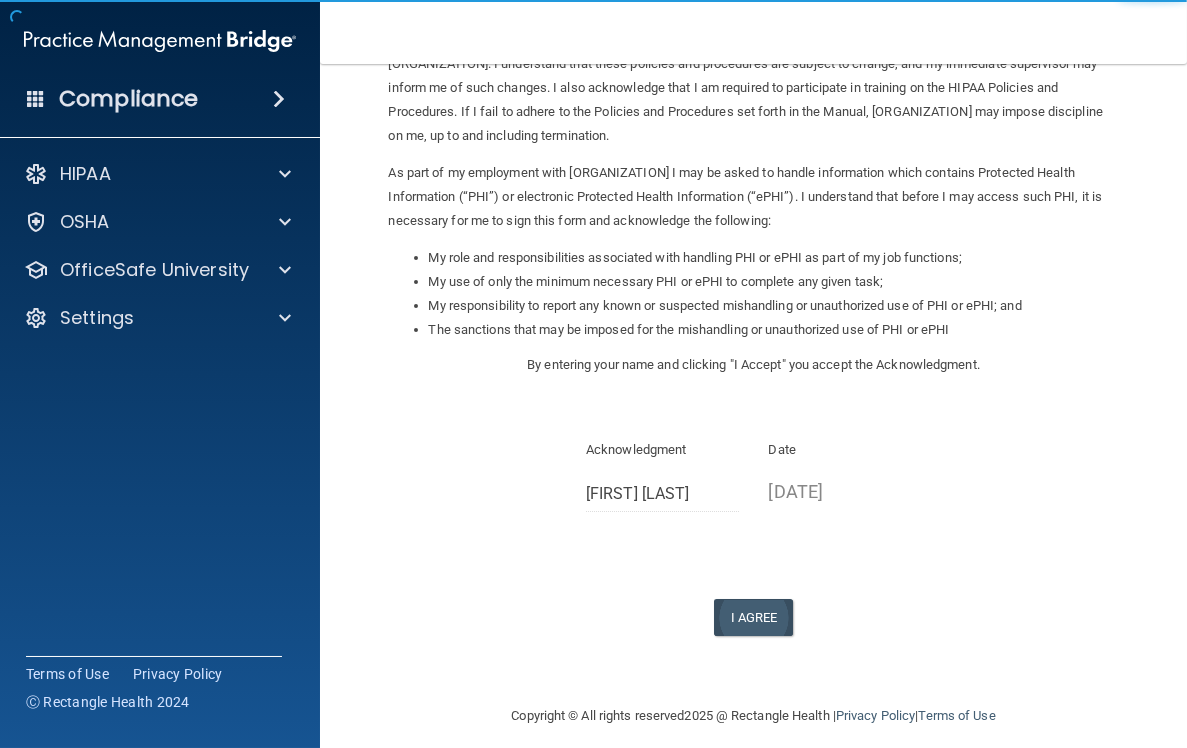 click on "I Agree" at bounding box center (754, 617) 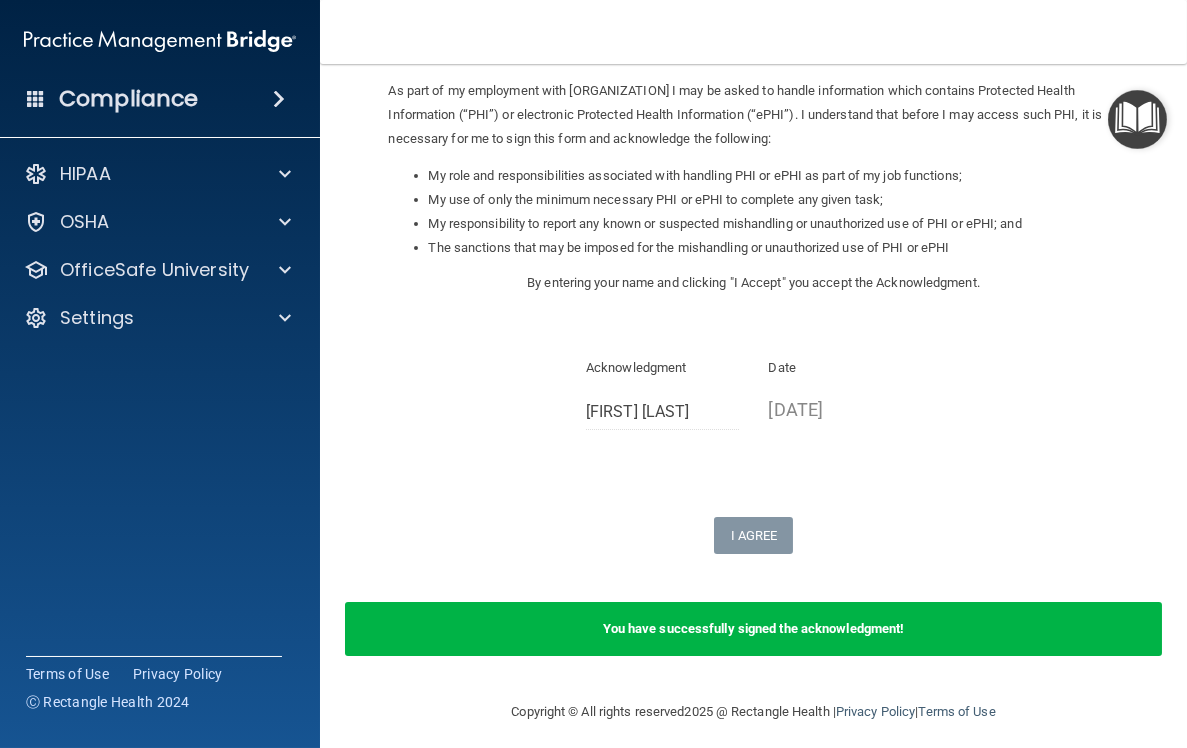 scroll, scrollTop: 232, scrollLeft: 0, axis: vertical 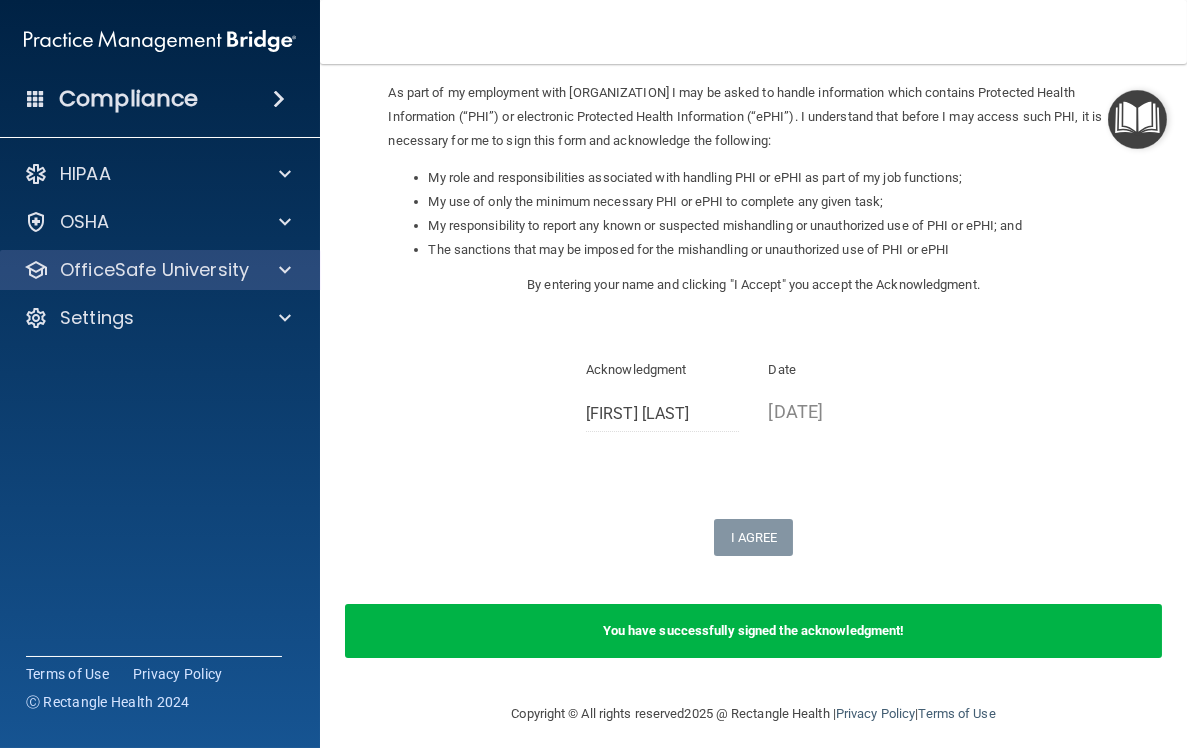 click on "OfficeSafe University" at bounding box center (133, 270) 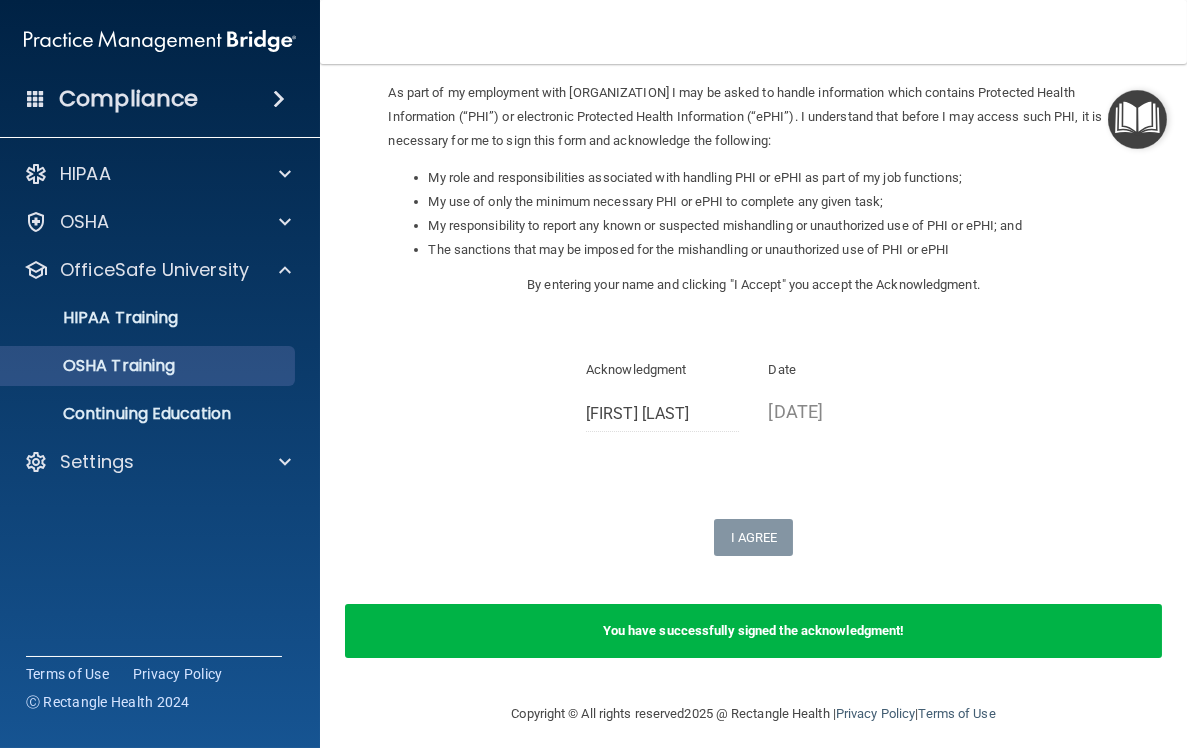 click on "OSHA Training" at bounding box center [149, 366] 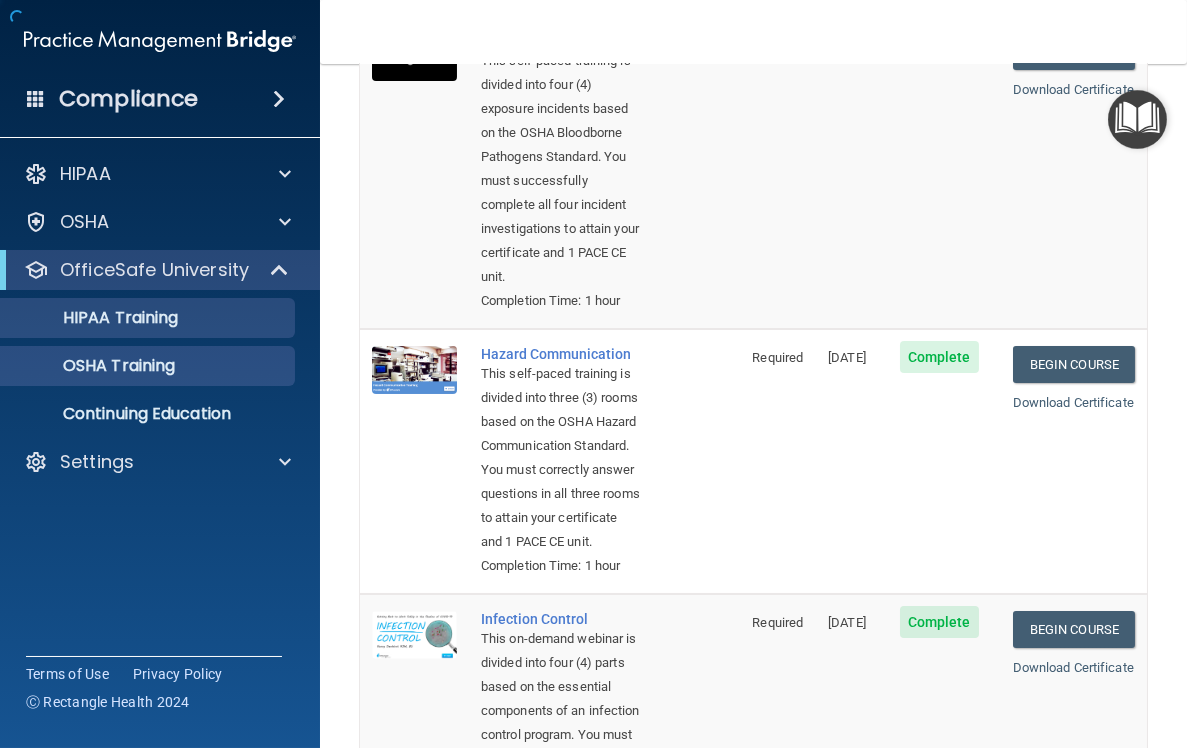 click on "HIPAA Training" at bounding box center [137, 318] 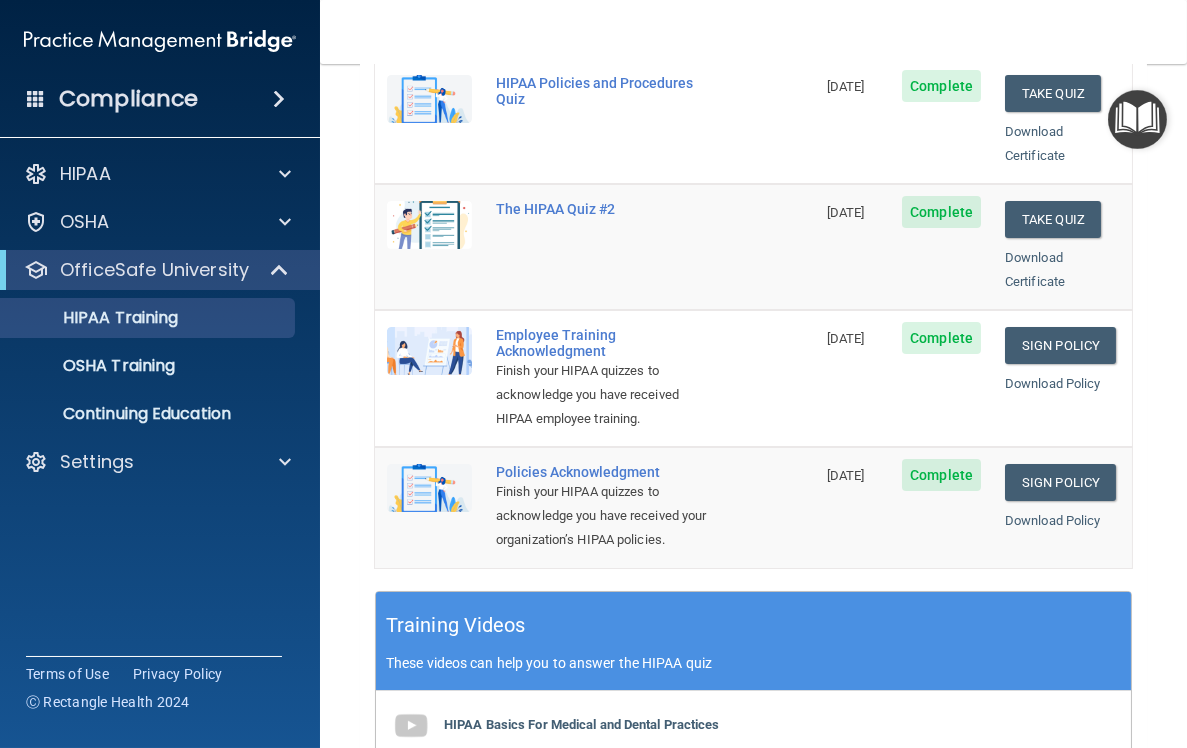scroll, scrollTop: 449, scrollLeft: 0, axis: vertical 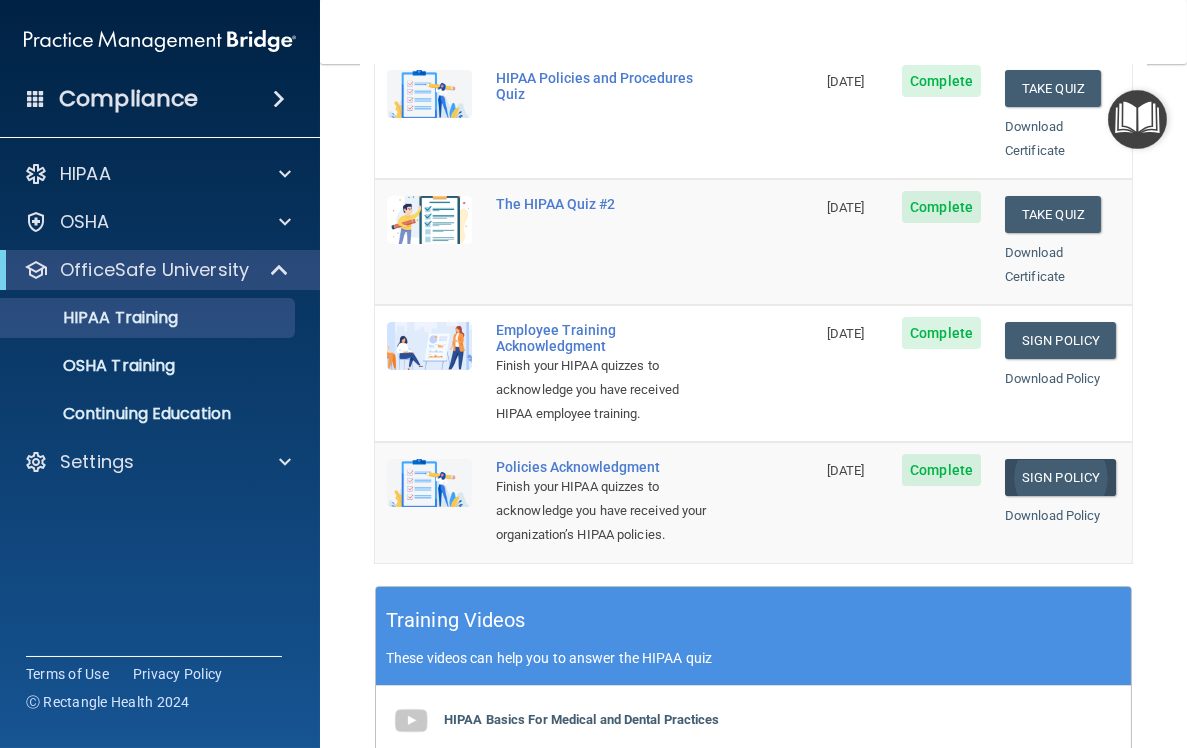 click on "Sign Policy" at bounding box center [1060, 477] 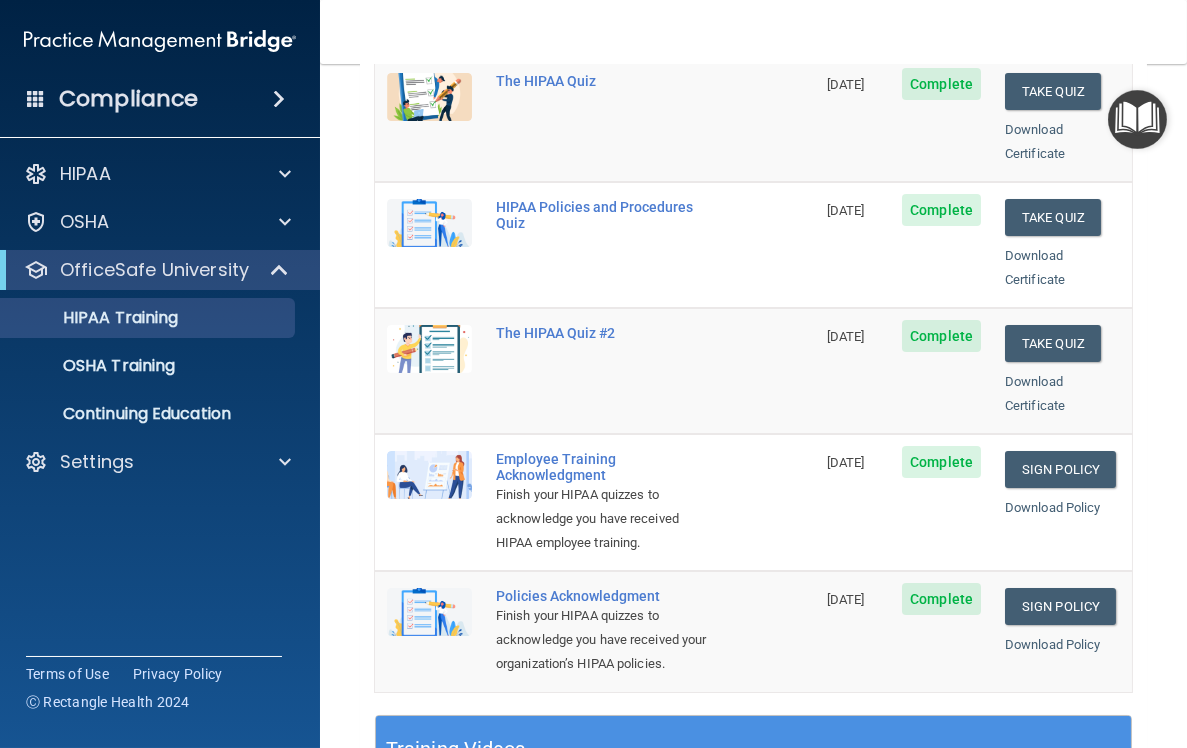 scroll, scrollTop: 336, scrollLeft: 0, axis: vertical 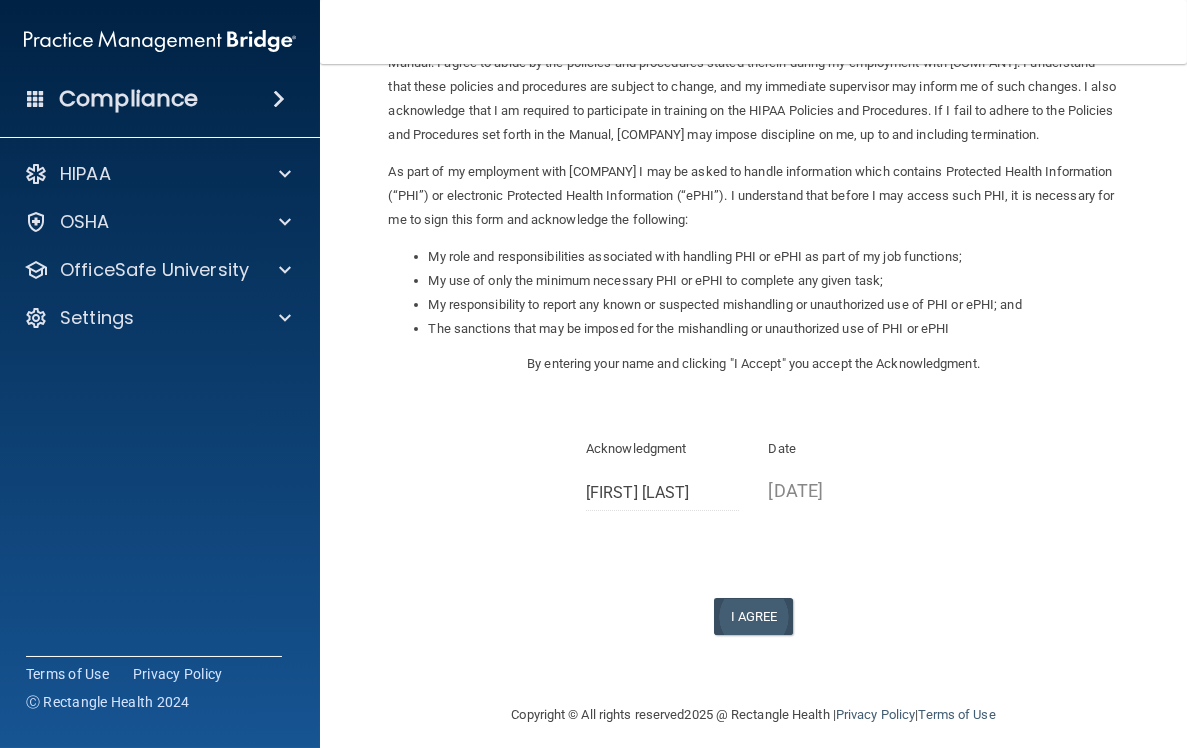 click on "I Agree" at bounding box center (754, 616) 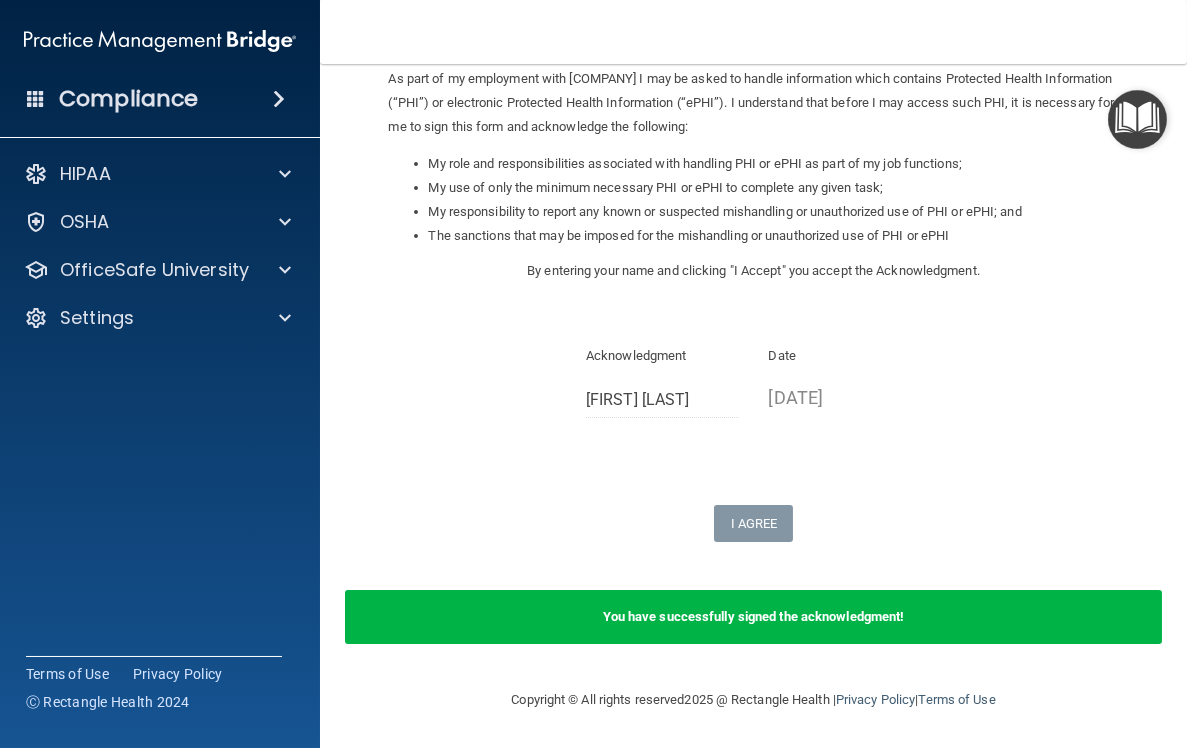 scroll, scrollTop: 232, scrollLeft: 0, axis: vertical 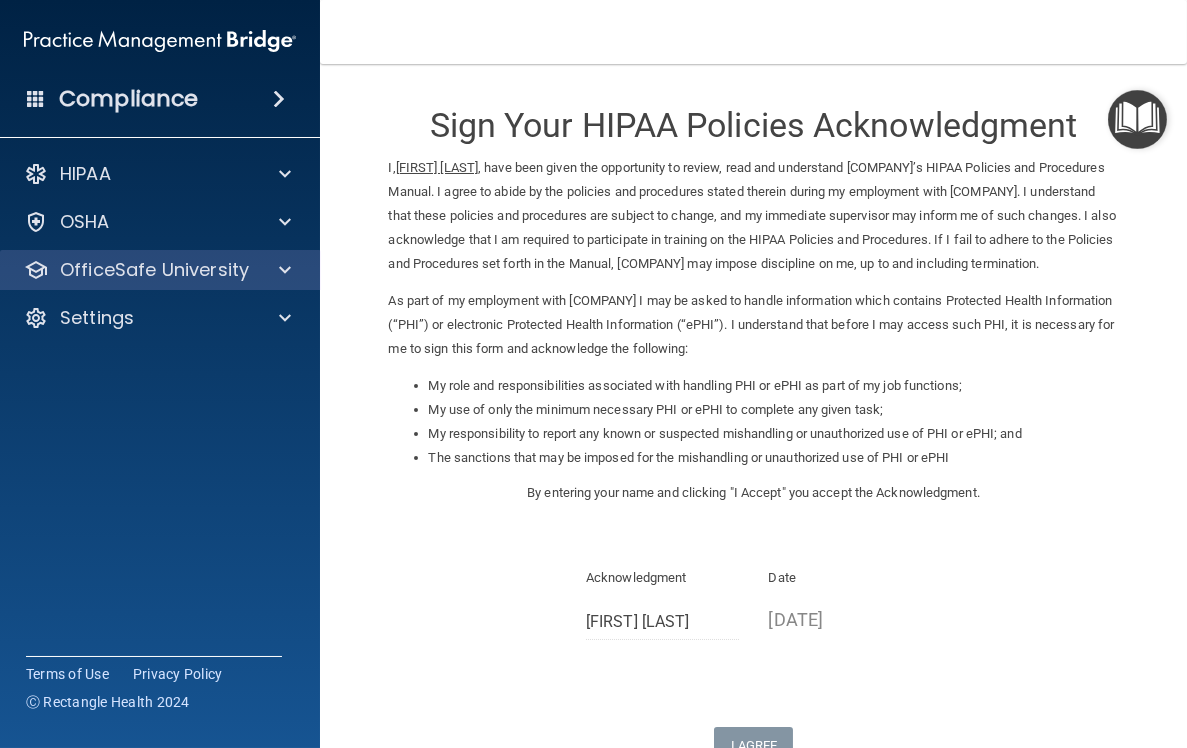 click on "OfficeSafe University" at bounding box center (154, 270) 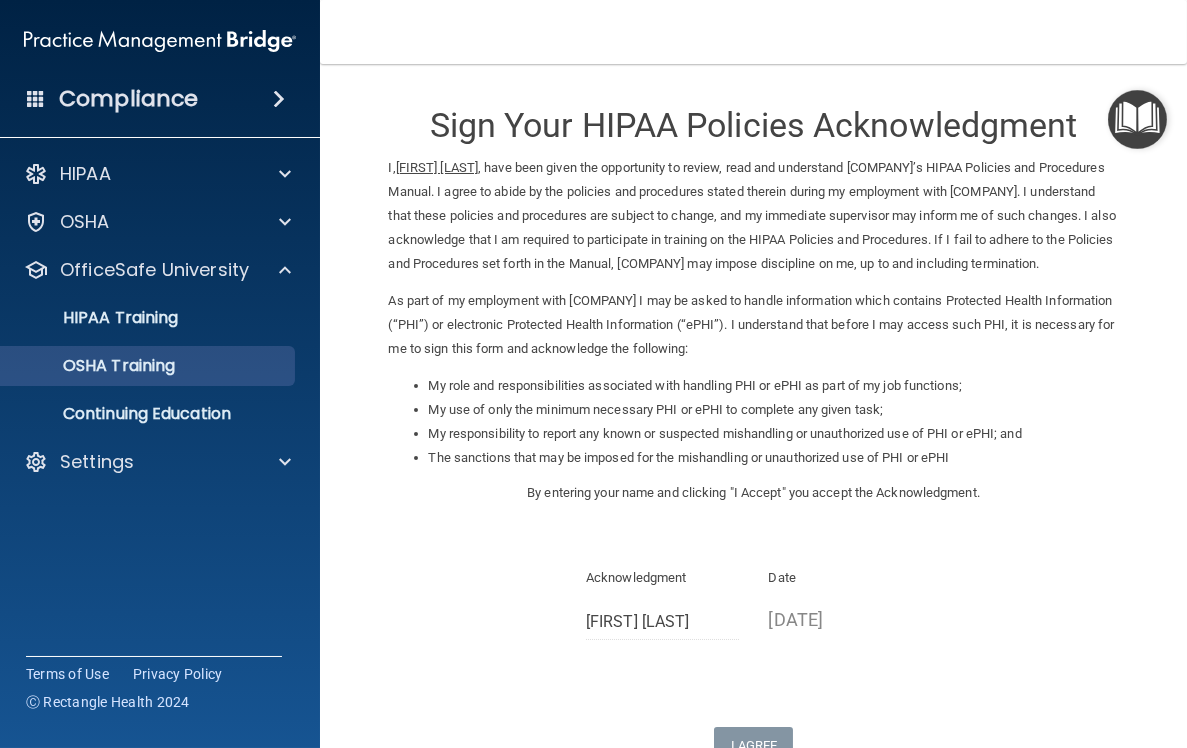 click on "OSHA Training" at bounding box center [137, 366] 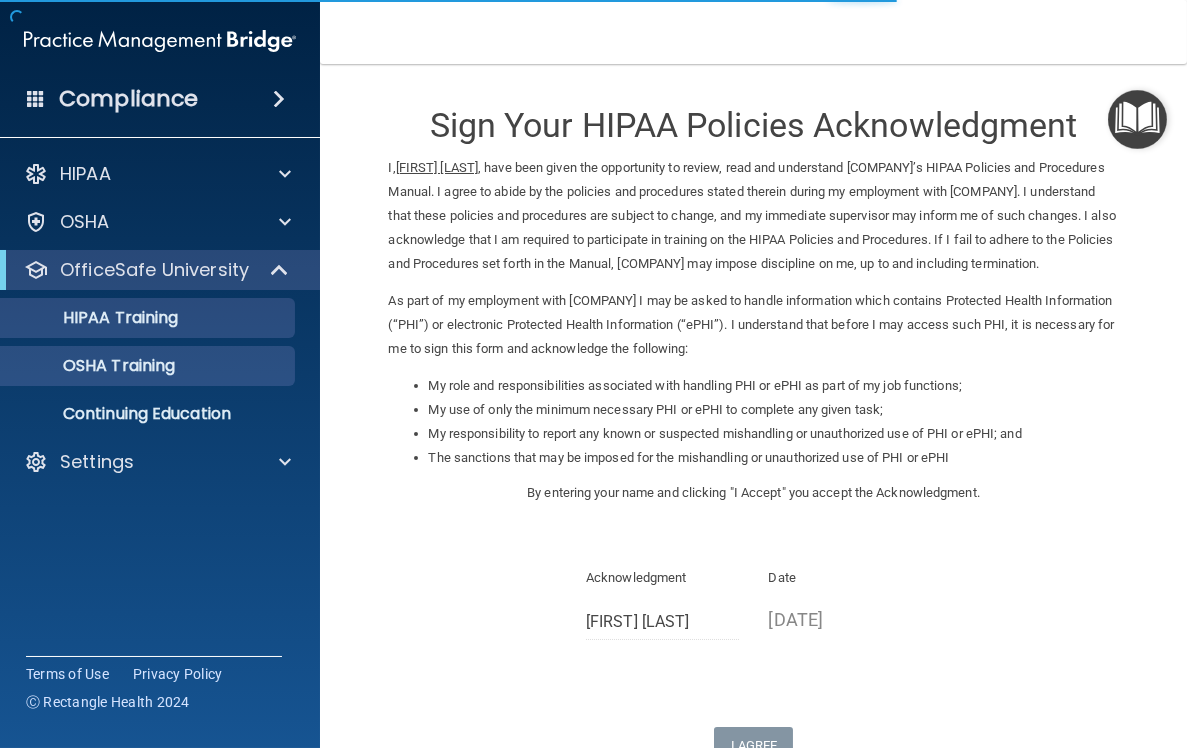 click on "HIPAA Training" at bounding box center [137, 318] 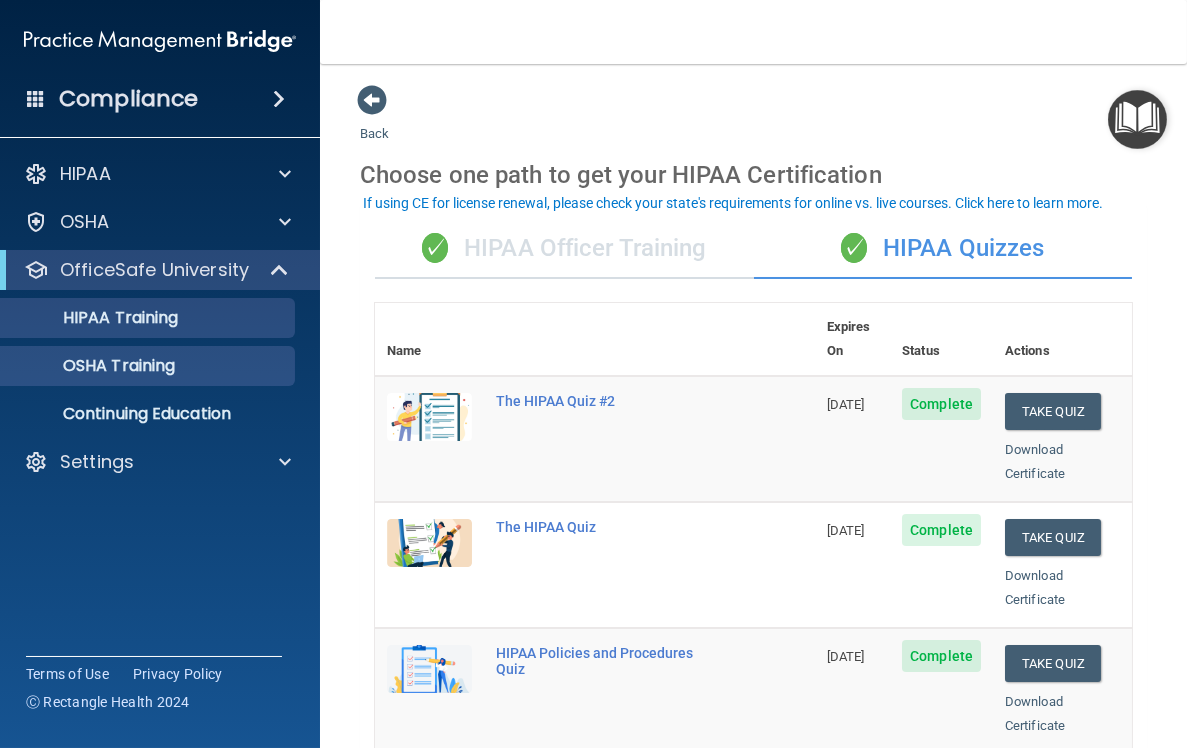 click on "OSHA Training" at bounding box center (137, 366) 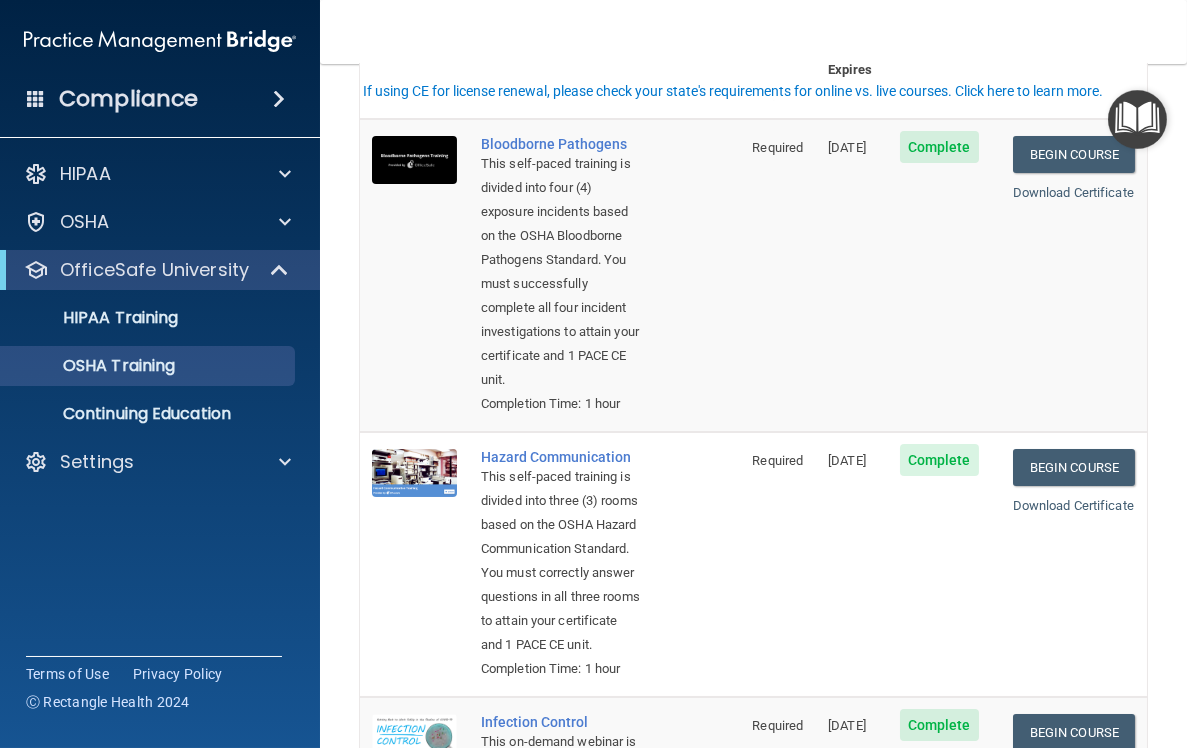 scroll, scrollTop: 197, scrollLeft: 0, axis: vertical 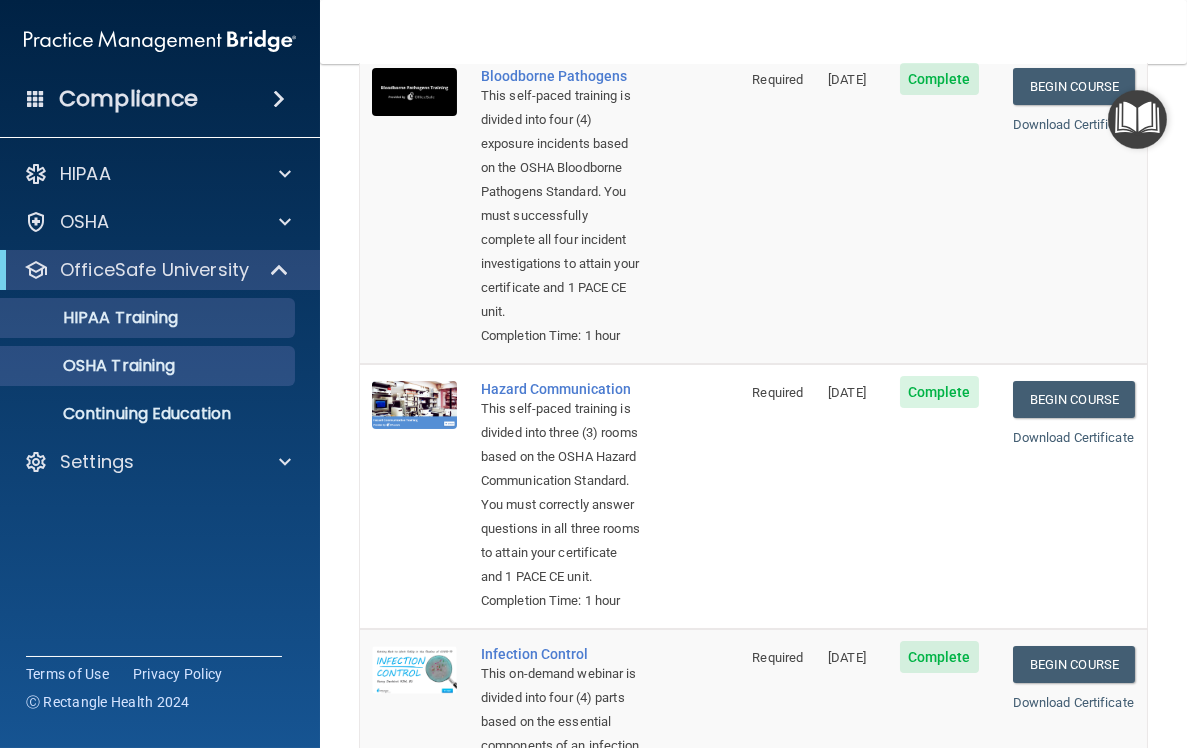 click on "HIPAA Training" at bounding box center [149, 318] 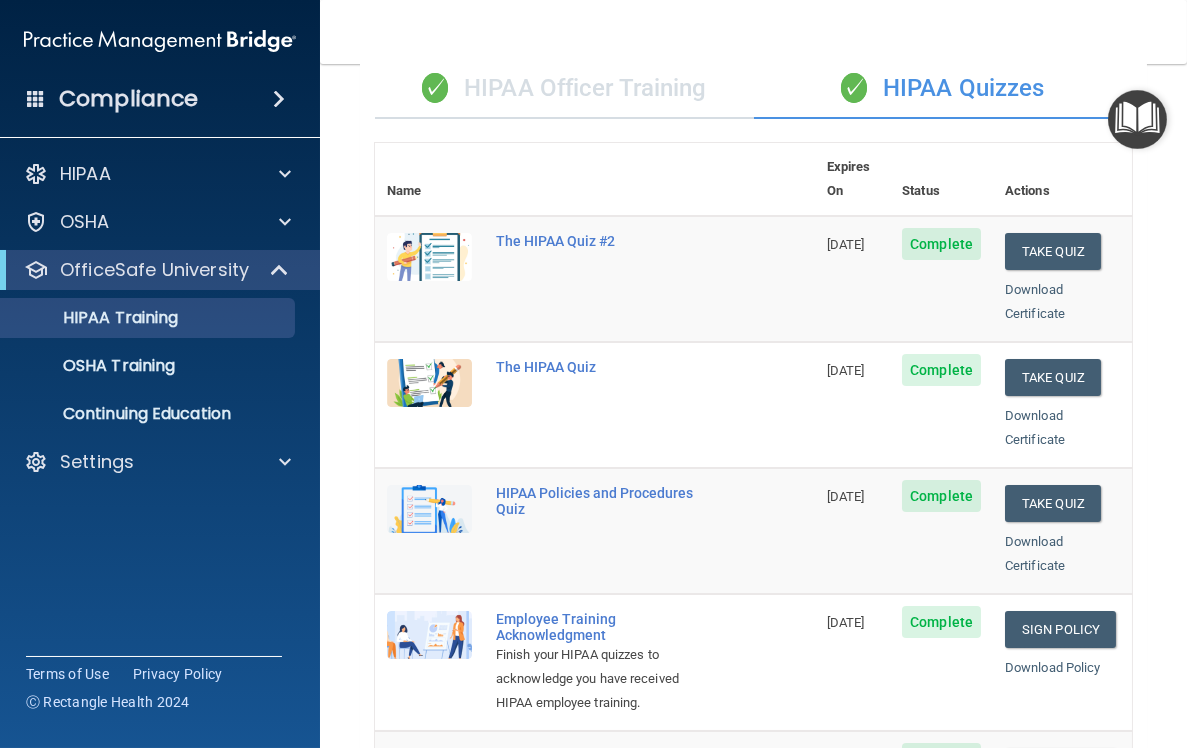 scroll, scrollTop: 145, scrollLeft: 0, axis: vertical 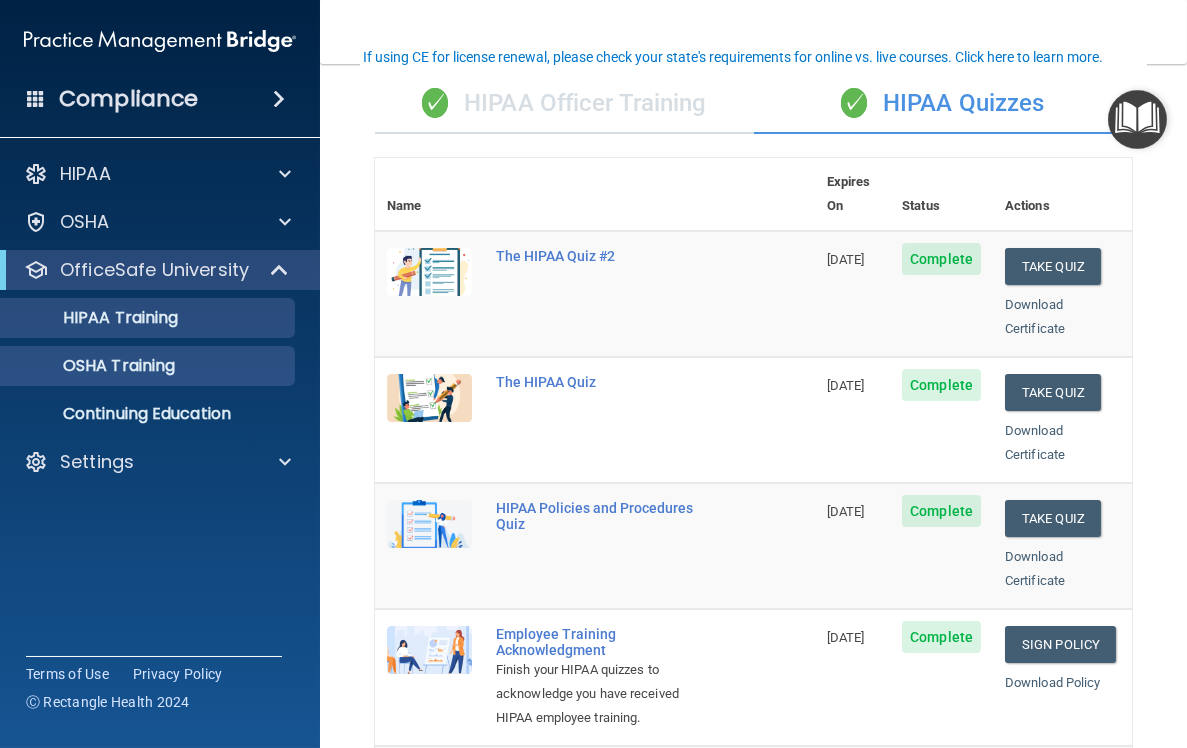 click on "OSHA Training" at bounding box center (149, 366) 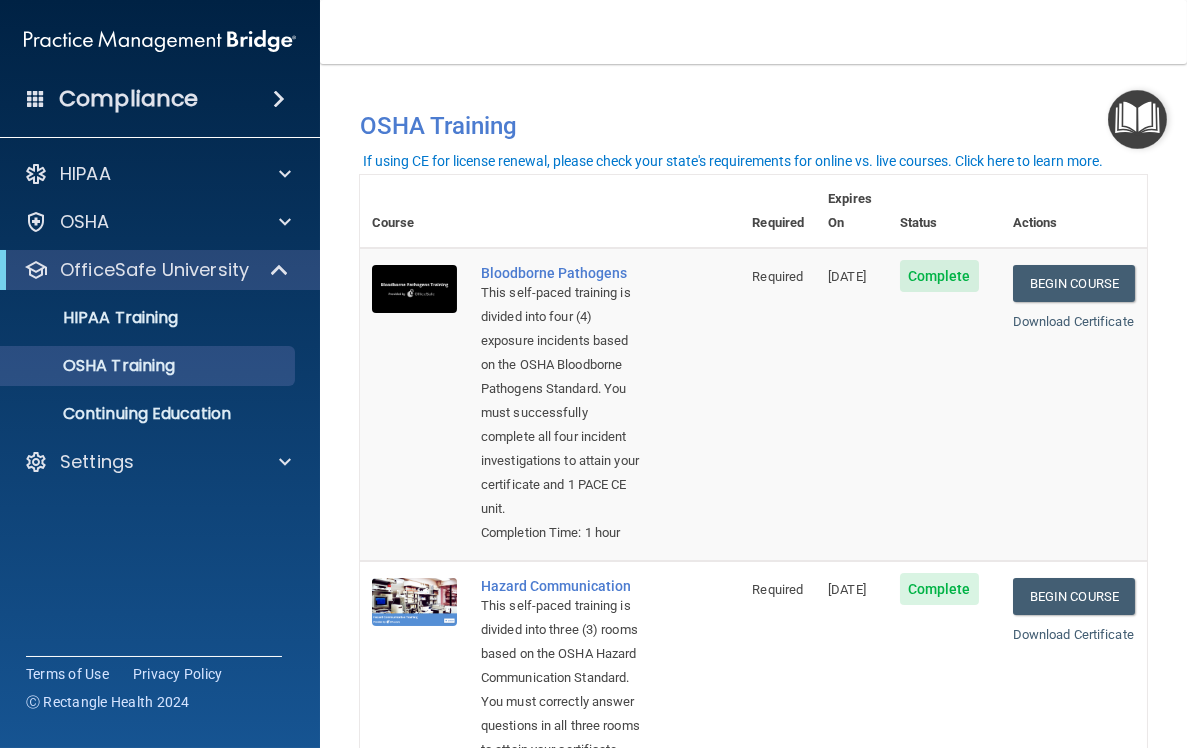 scroll, scrollTop: 0, scrollLeft: 0, axis: both 